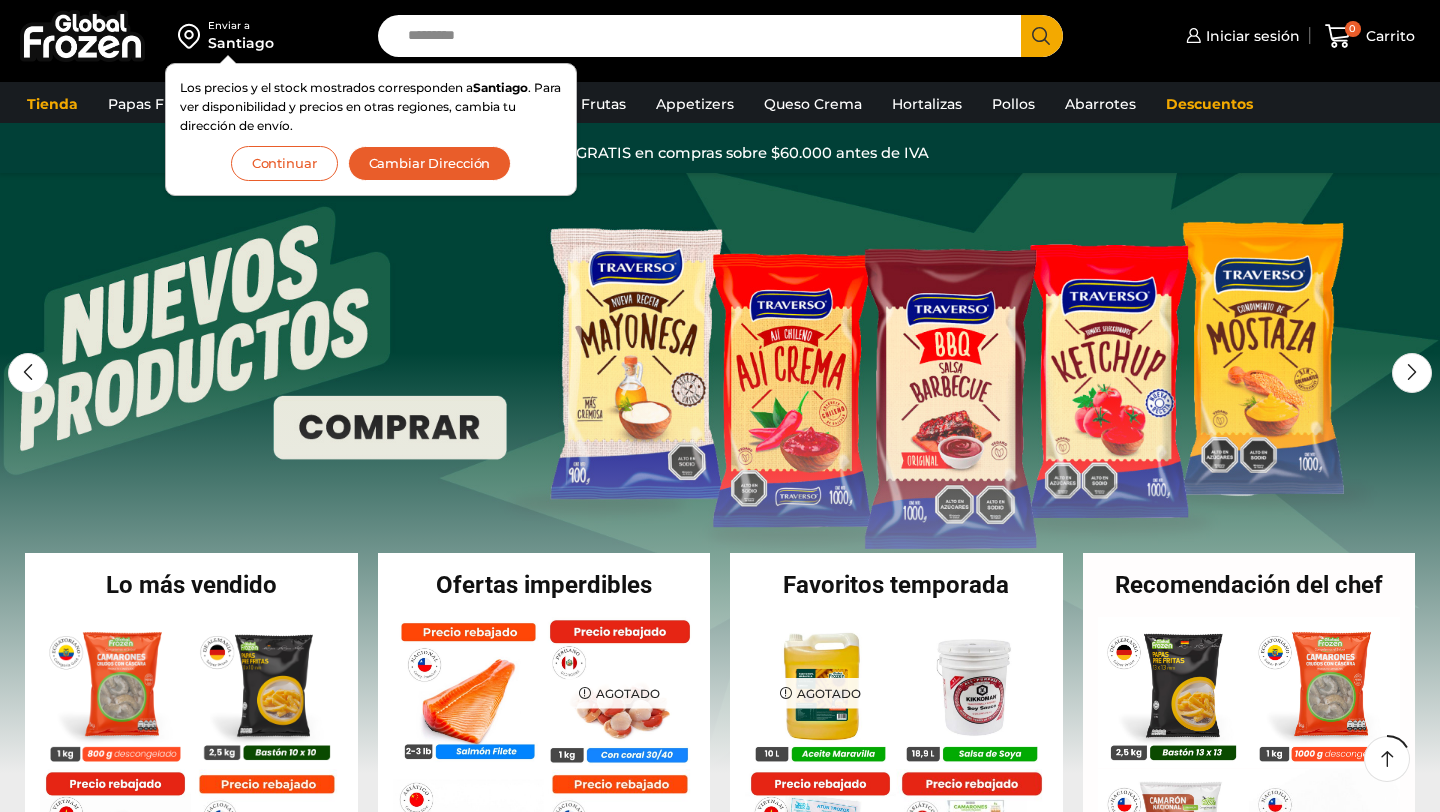 scroll, scrollTop: 352, scrollLeft: 0, axis: vertical 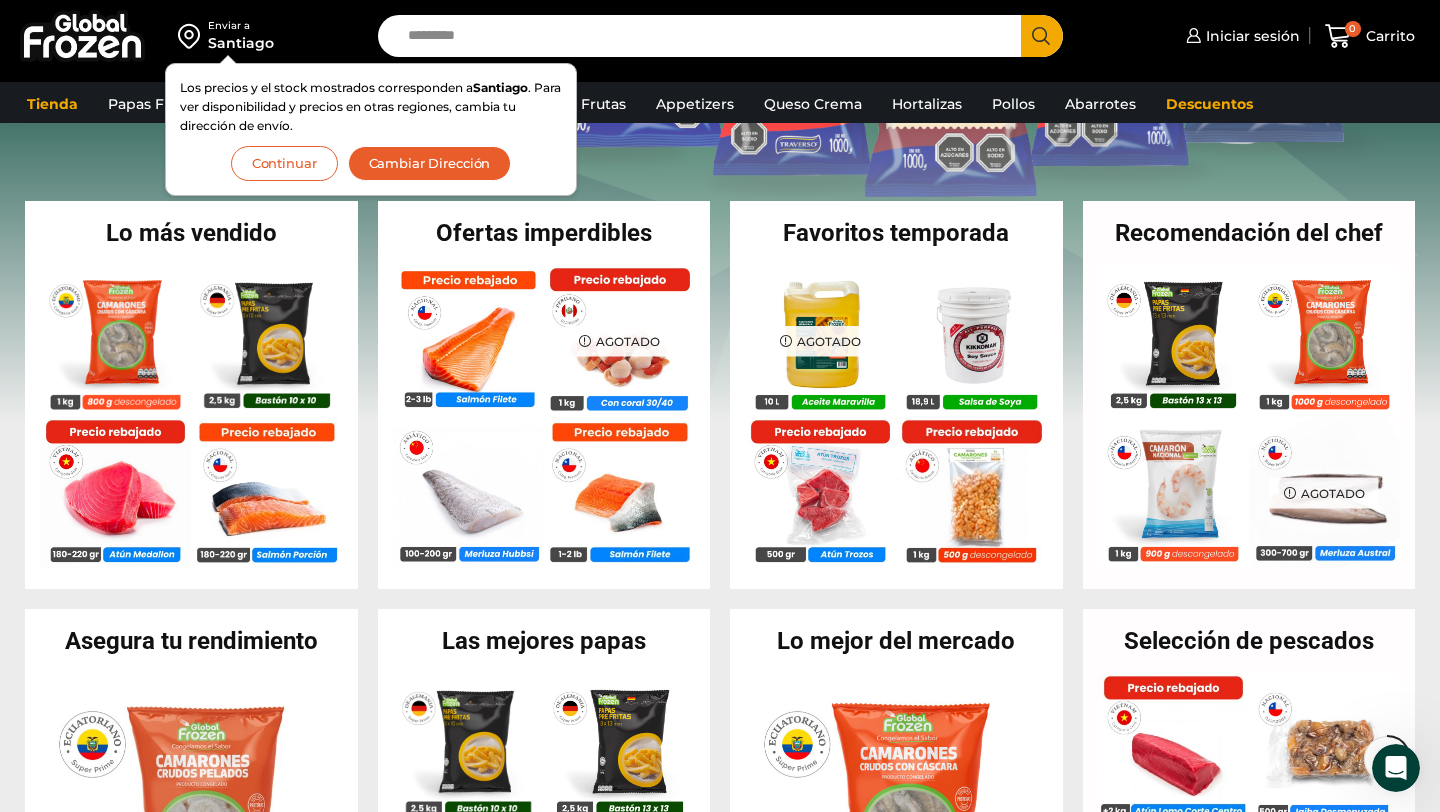click on "Cambiar Dirección" at bounding box center [430, 163] 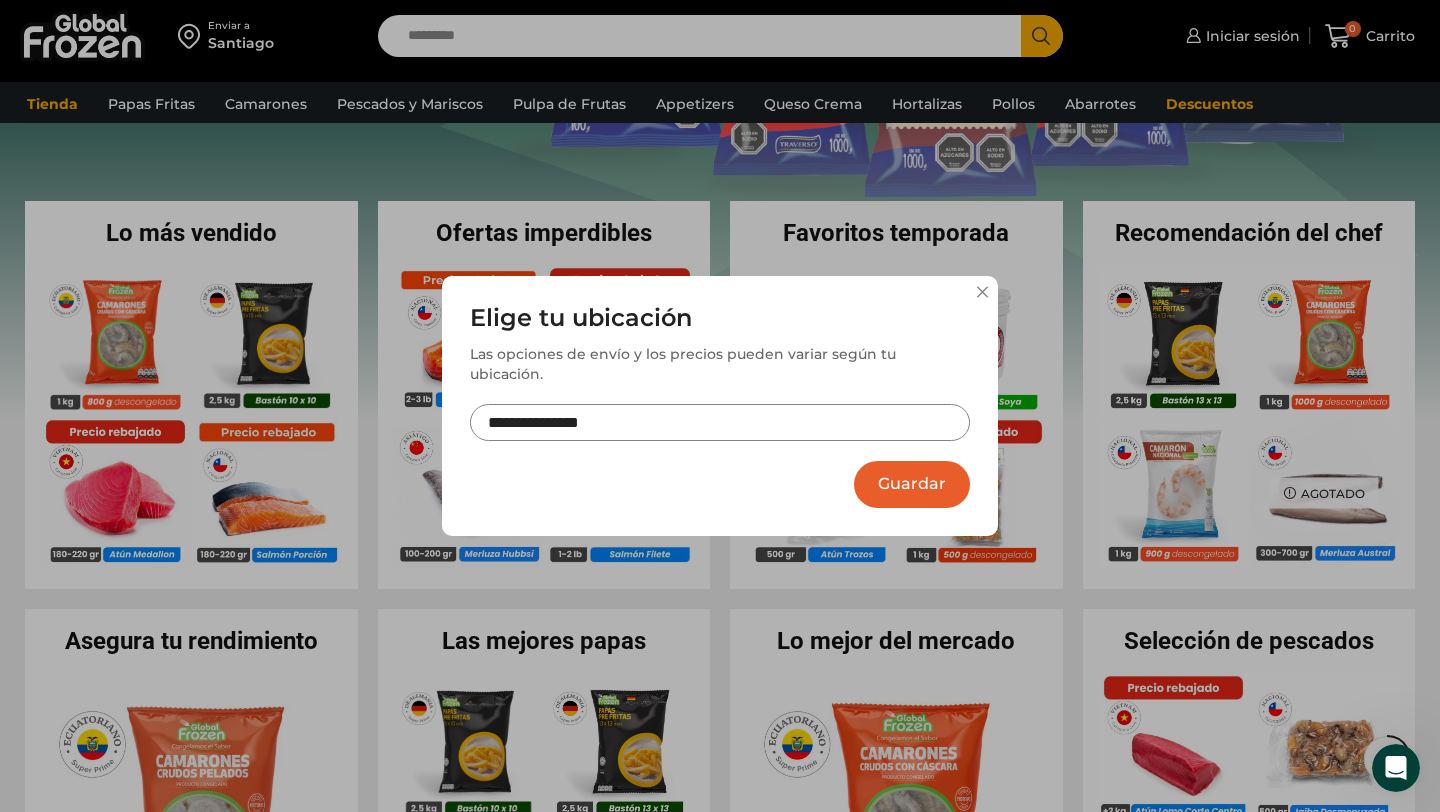 click on "**********" at bounding box center (720, 422) 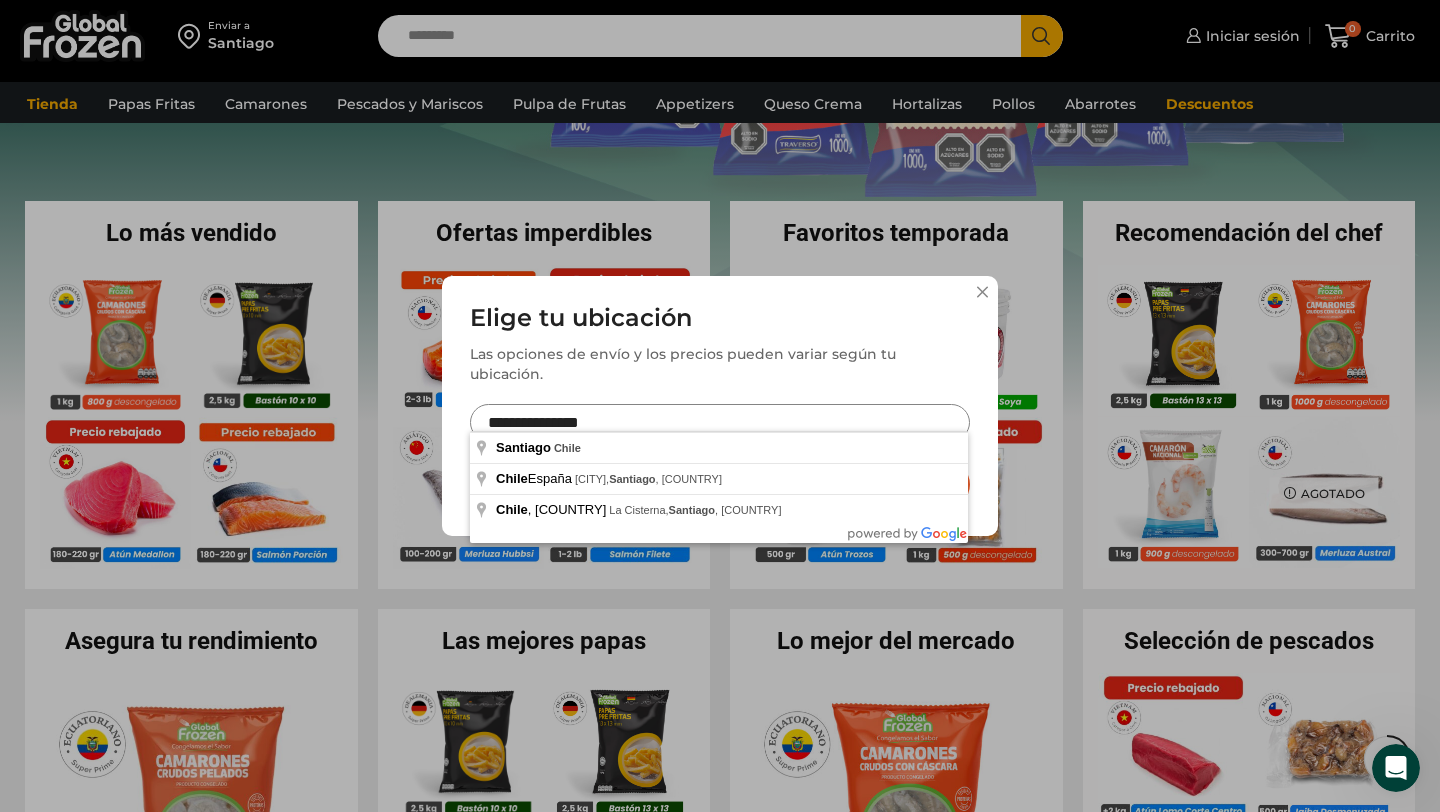 drag, startPoint x: 652, startPoint y: 409, endPoint x: 485, endPoint y: 412, distance: 167.02695 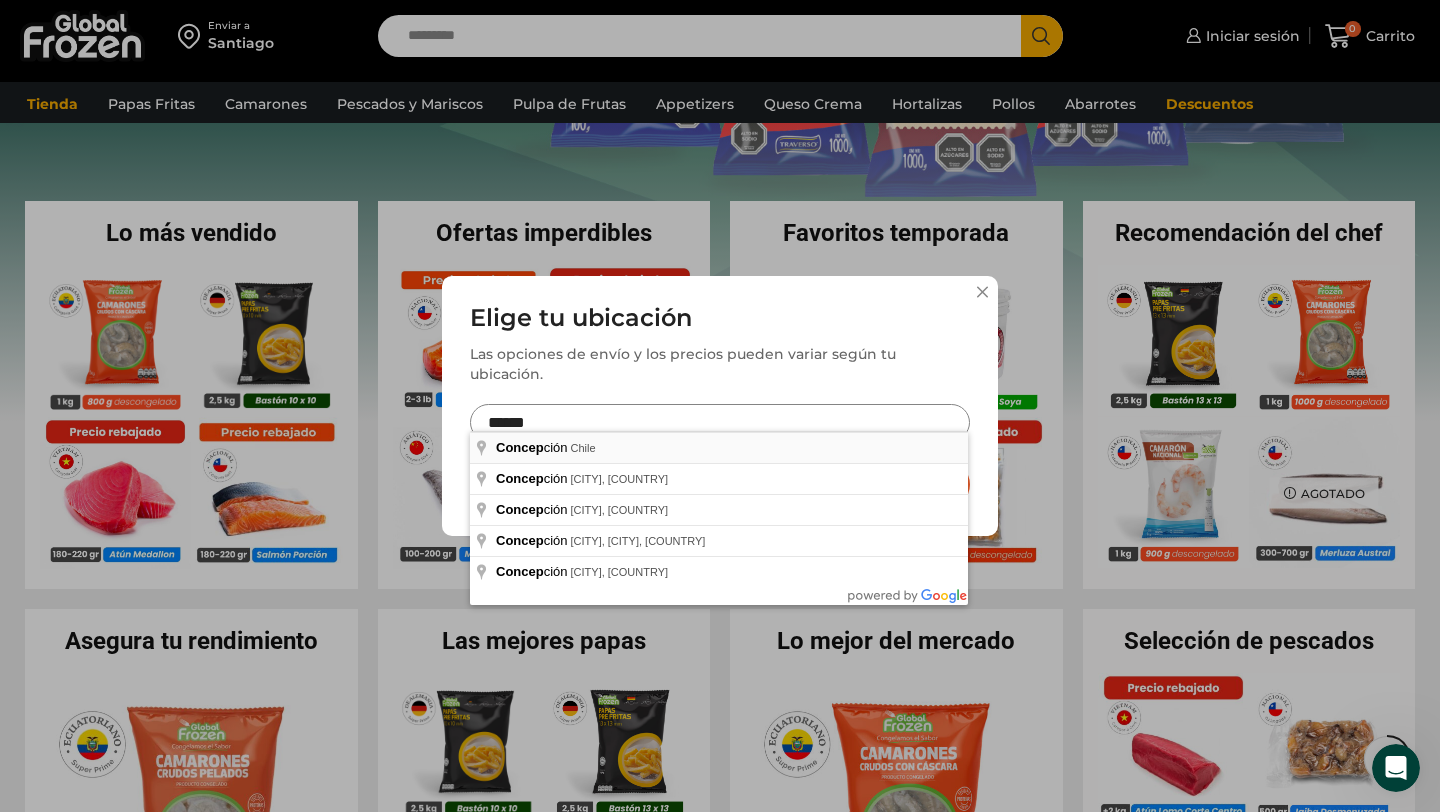 type on "******" 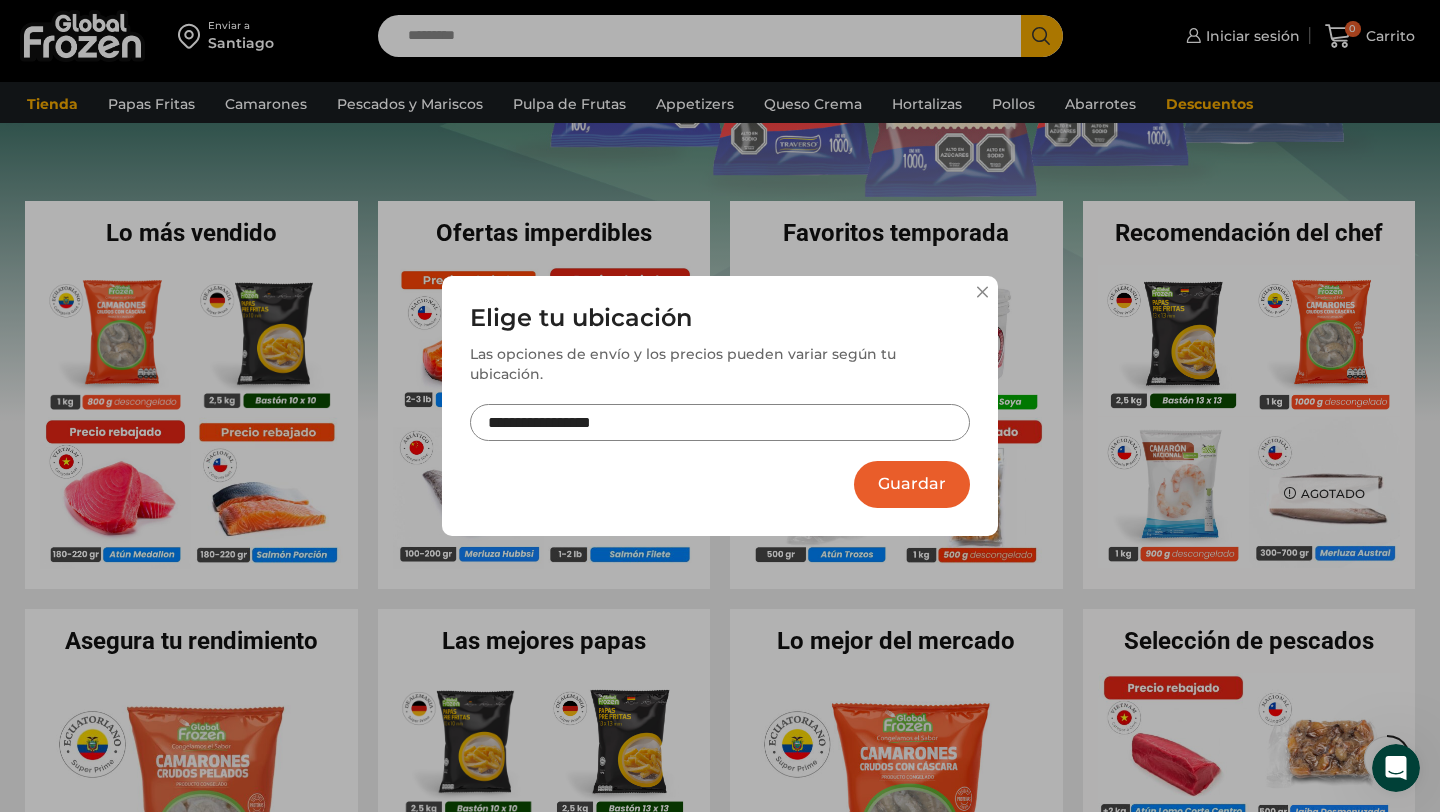 click on "Guardar" at bounding box center [912, 484] 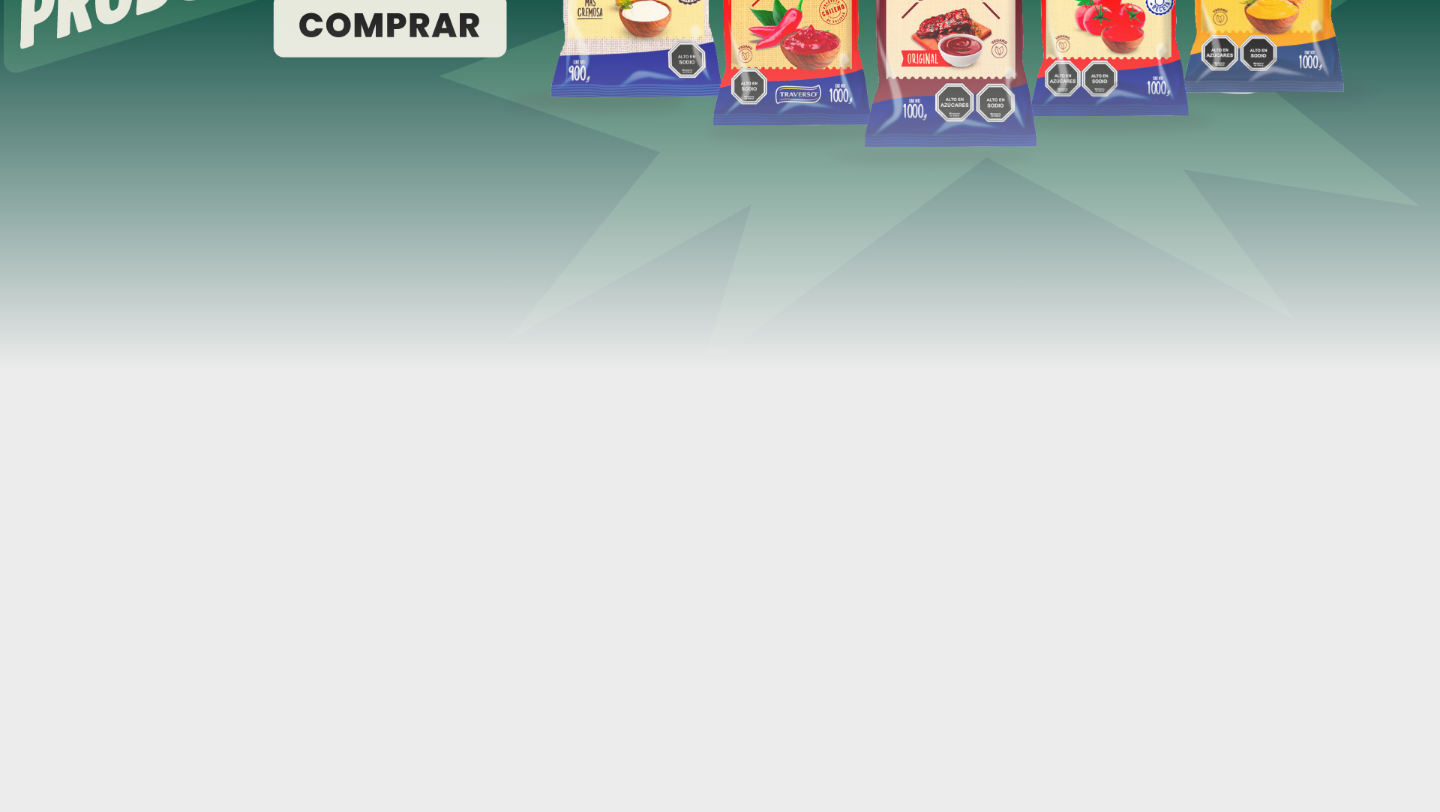 scroll, scrollTop: 393, scrollLeft: 0, axis: vertical 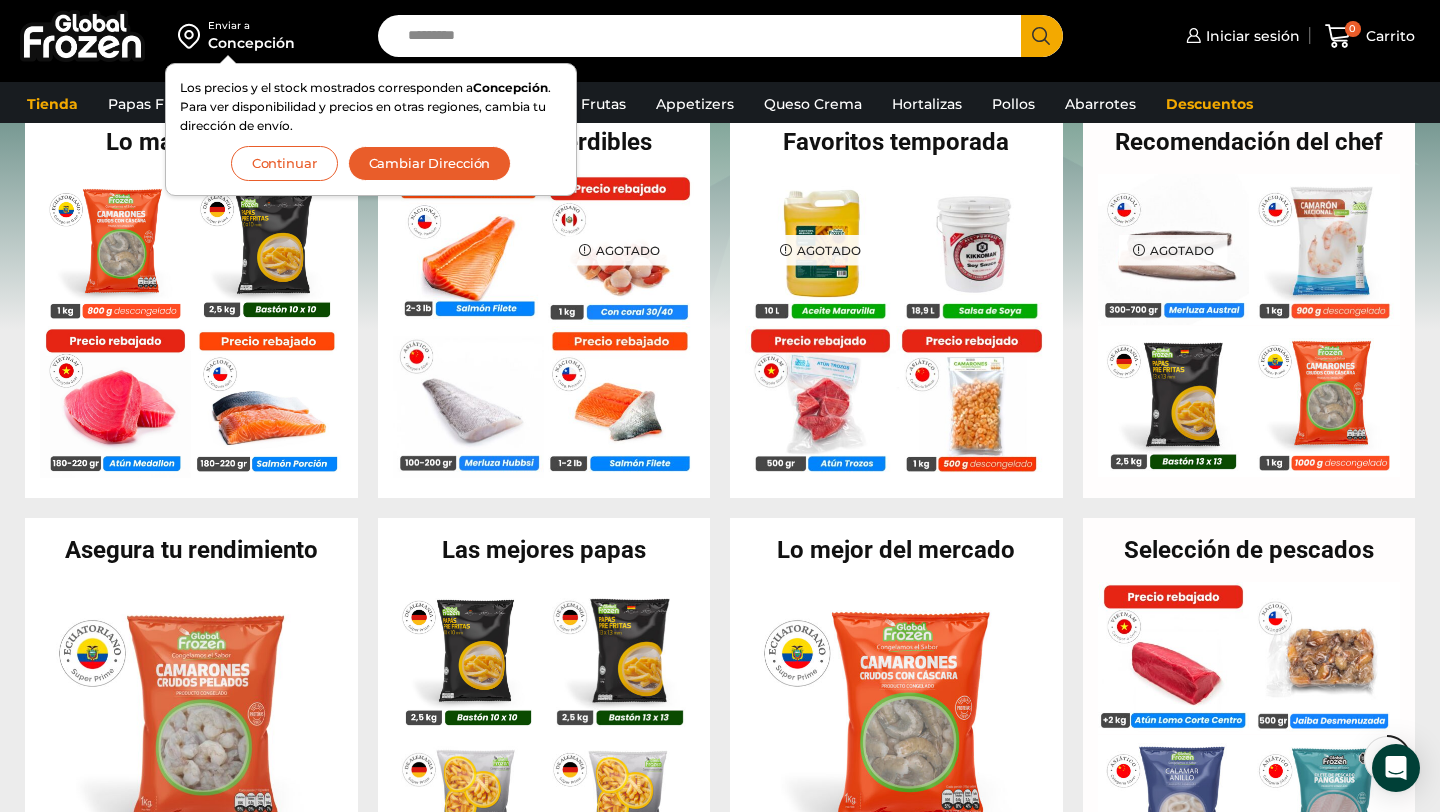click on "Continuar" at bounding box center (284, 163) 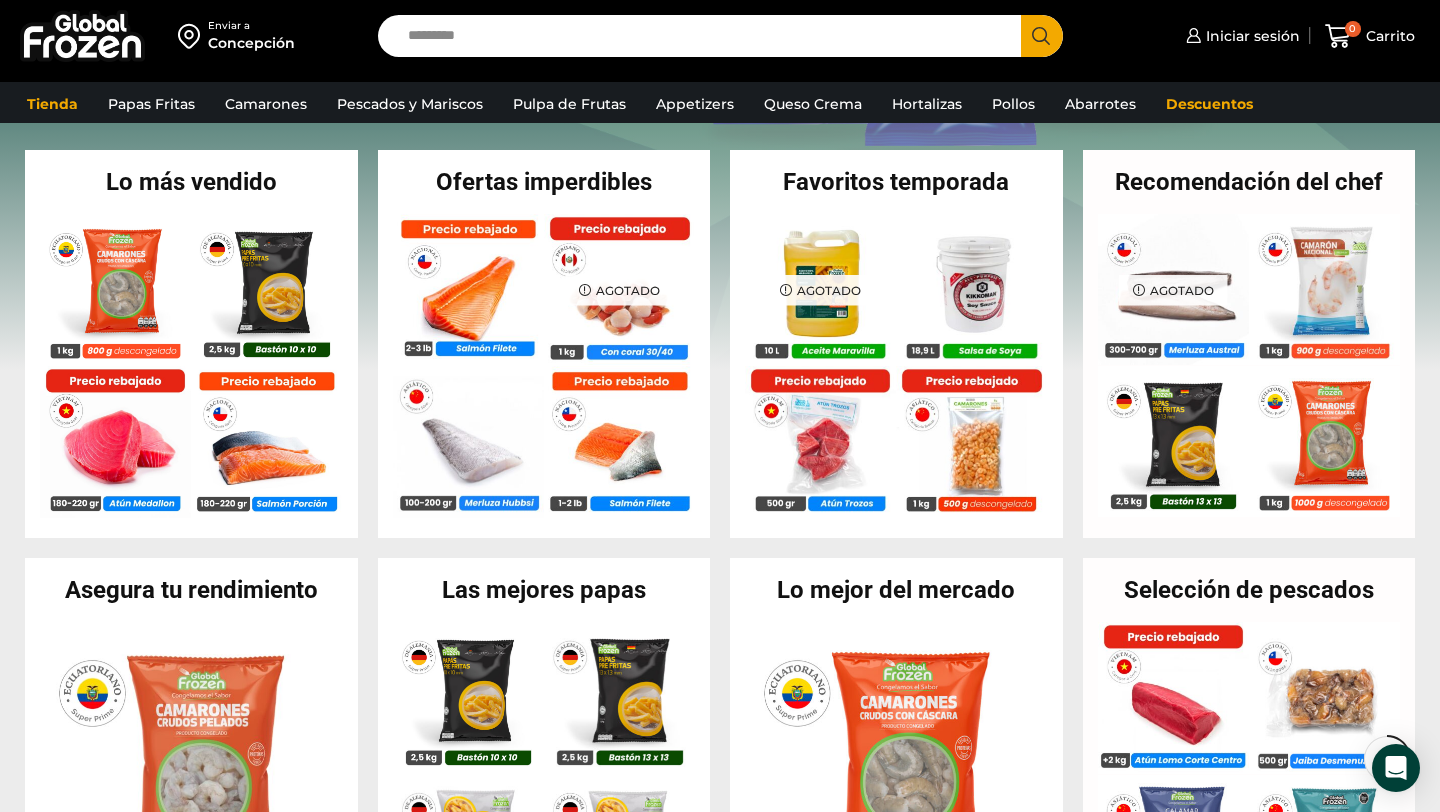 scroll, scrollTop: 401, scrollLeft: 0, axis: vertical 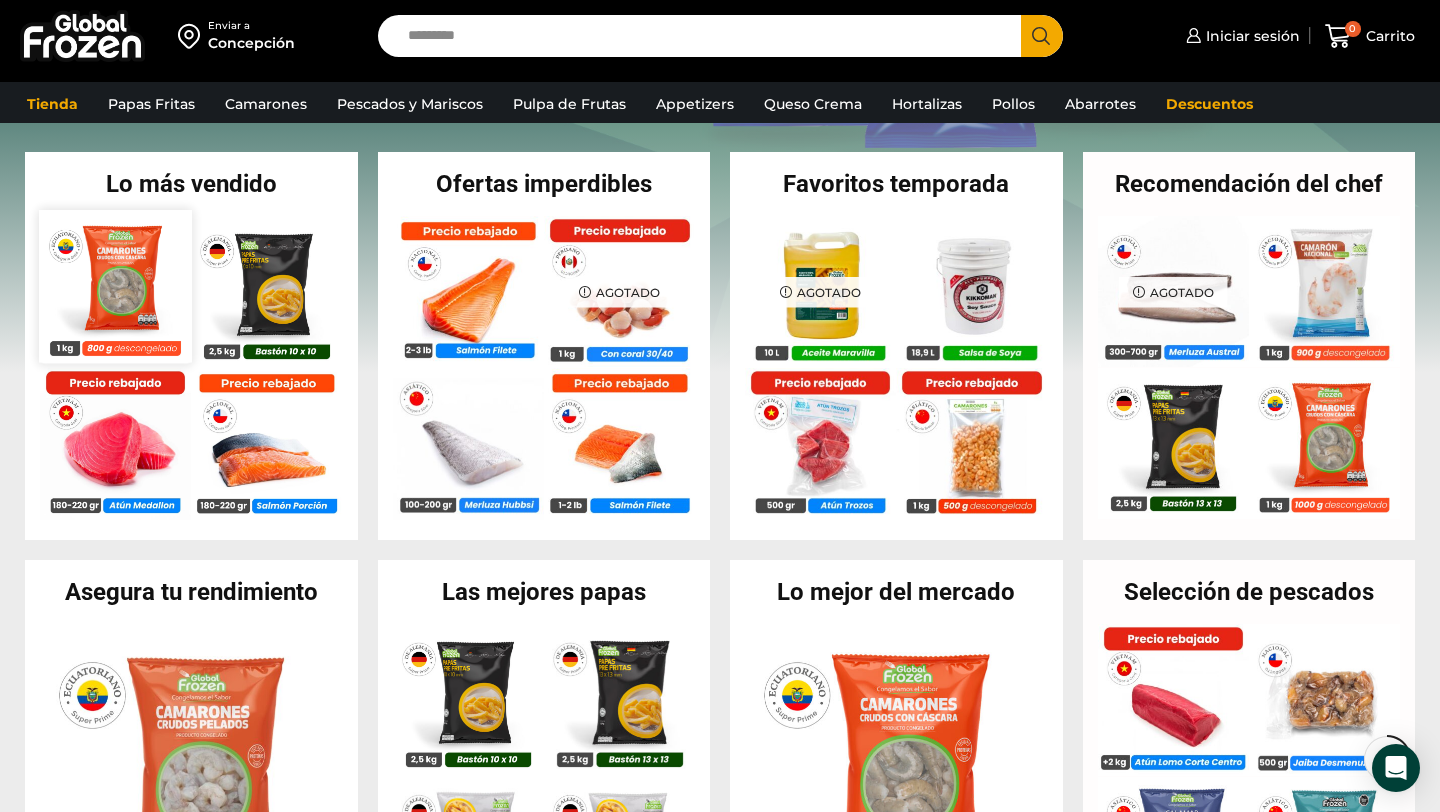 click at bounding box center [115, 286] 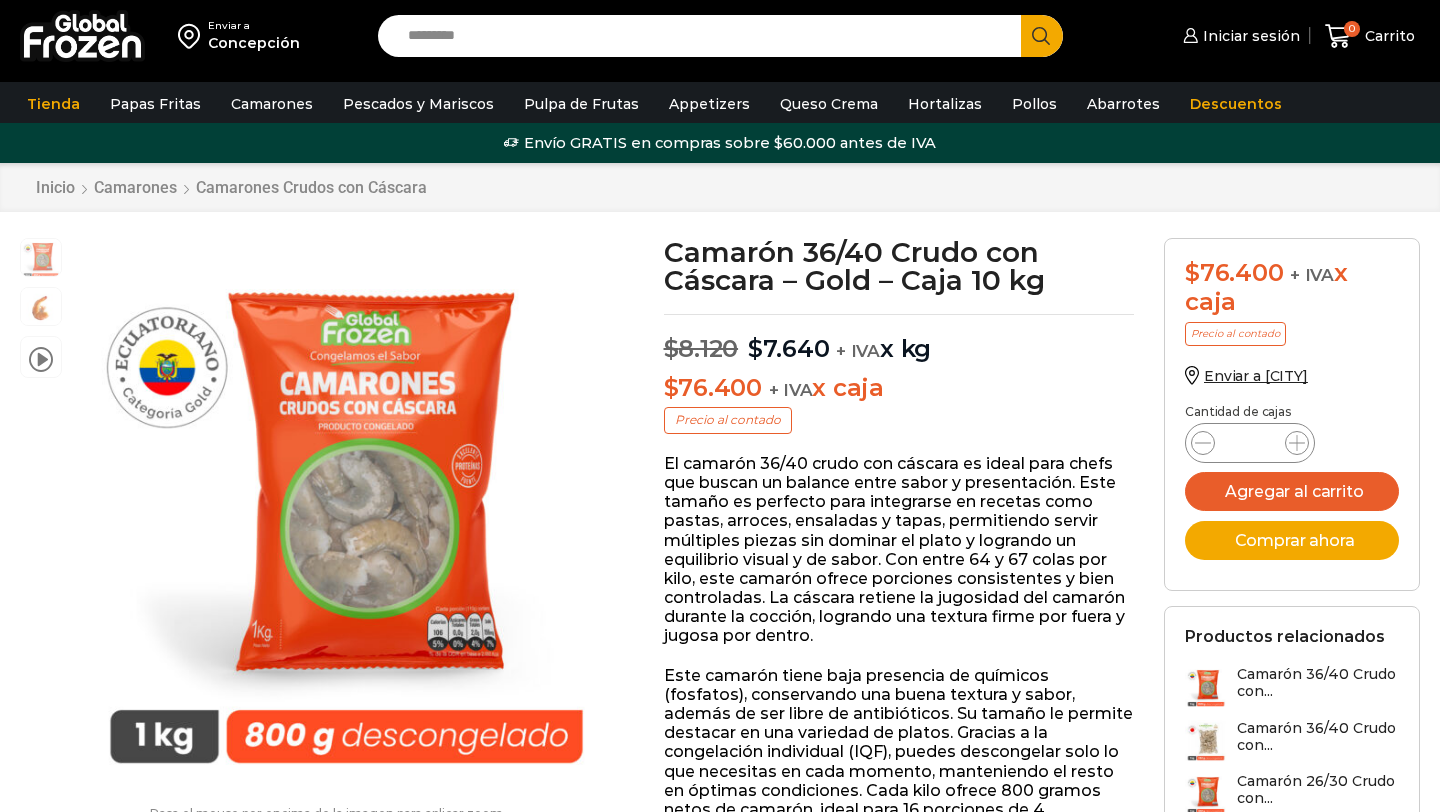 scroll, scrollTop: 1, scrollLeft: 0, axis: vertical 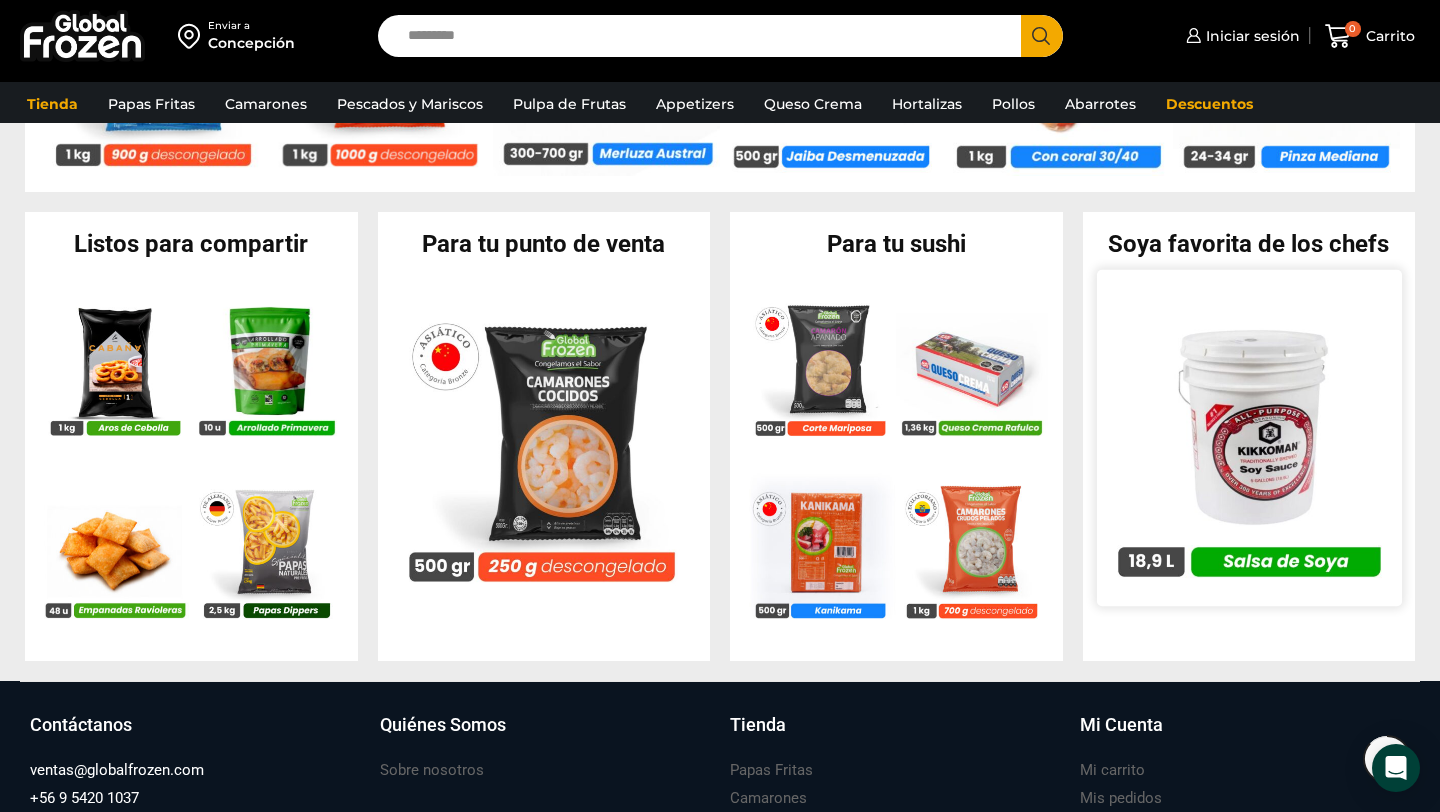 click at bounding box center [1248, 437] 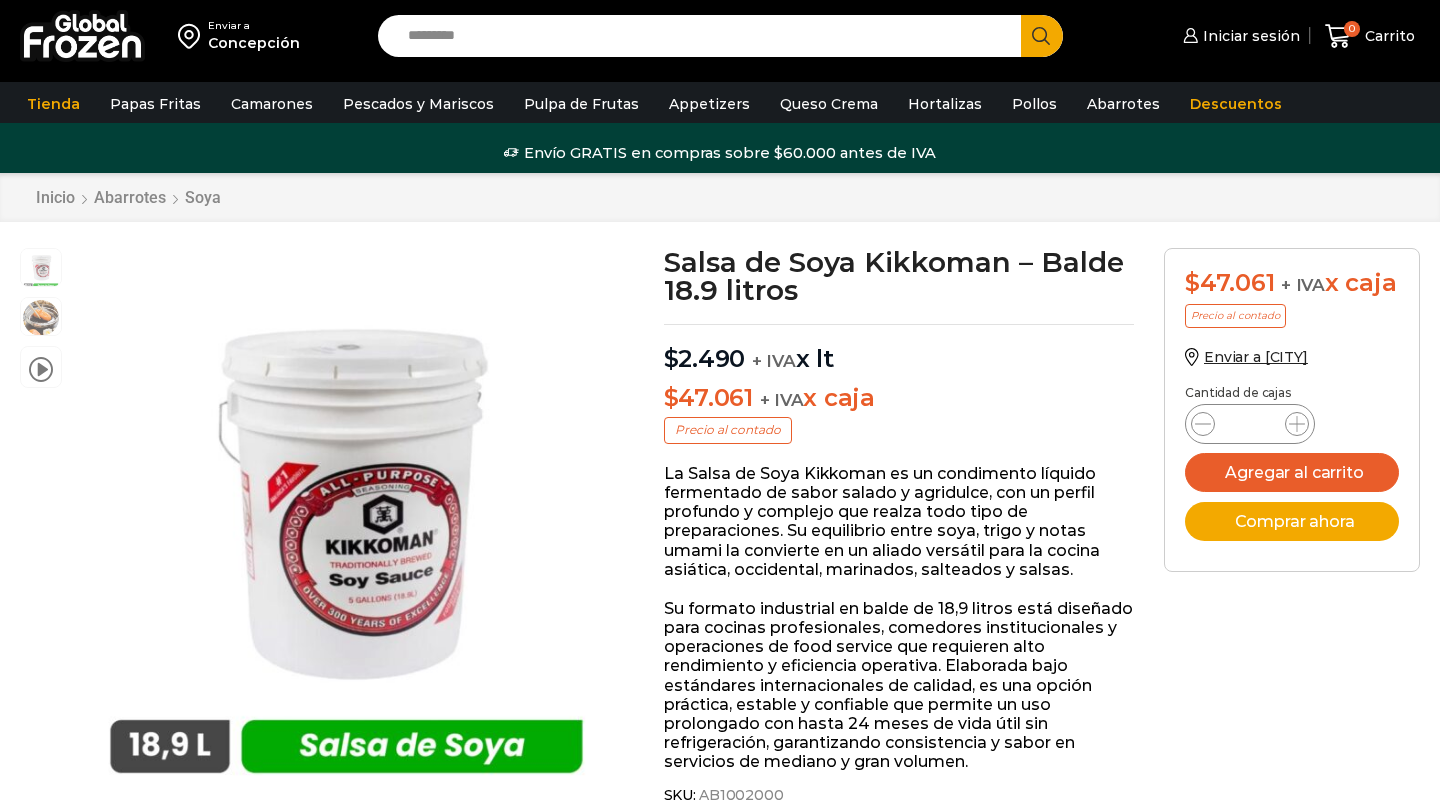 scroll, scrollTop: 1, scrollLeft: 0, axis: vertical 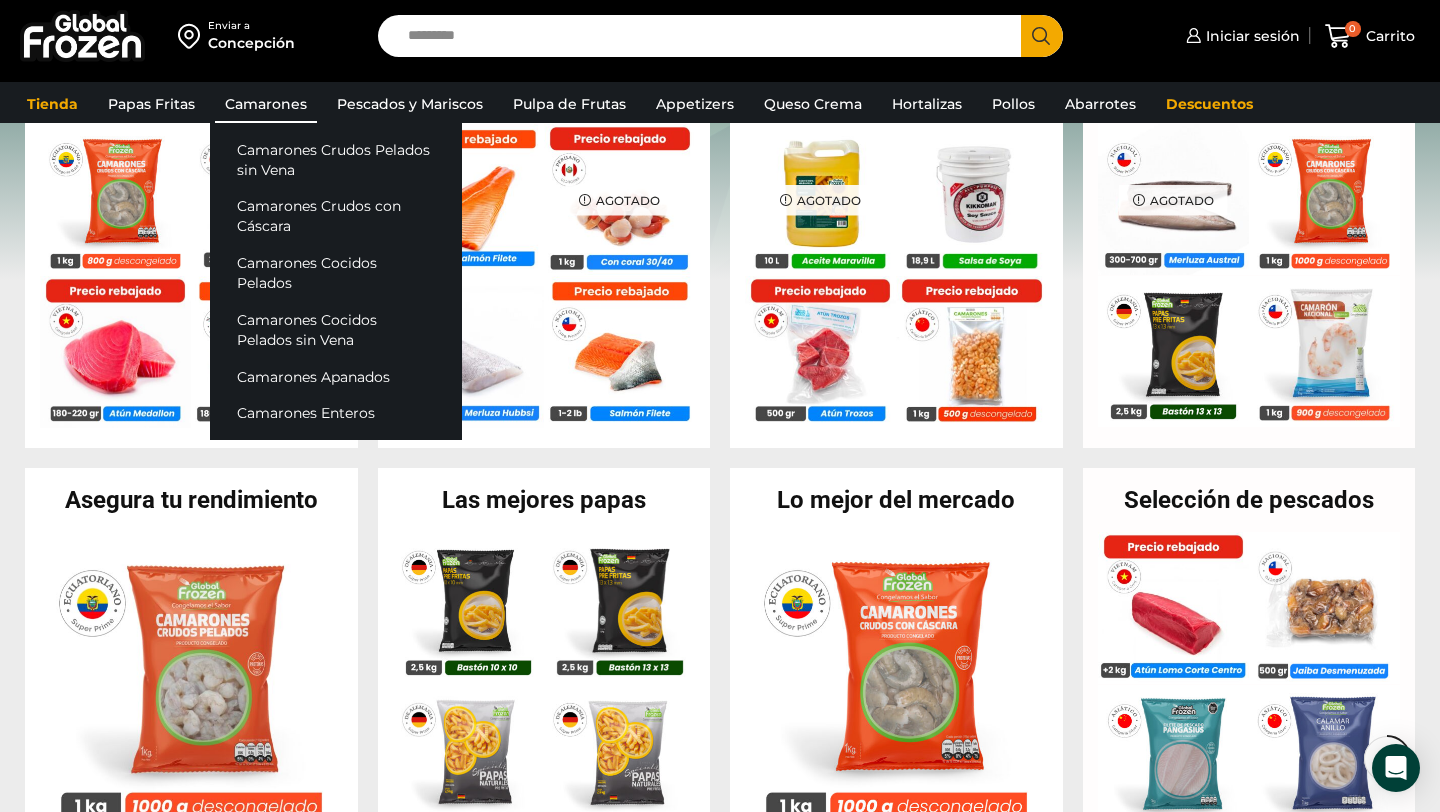 click on "Camarones" at bounding box center (266, 104) 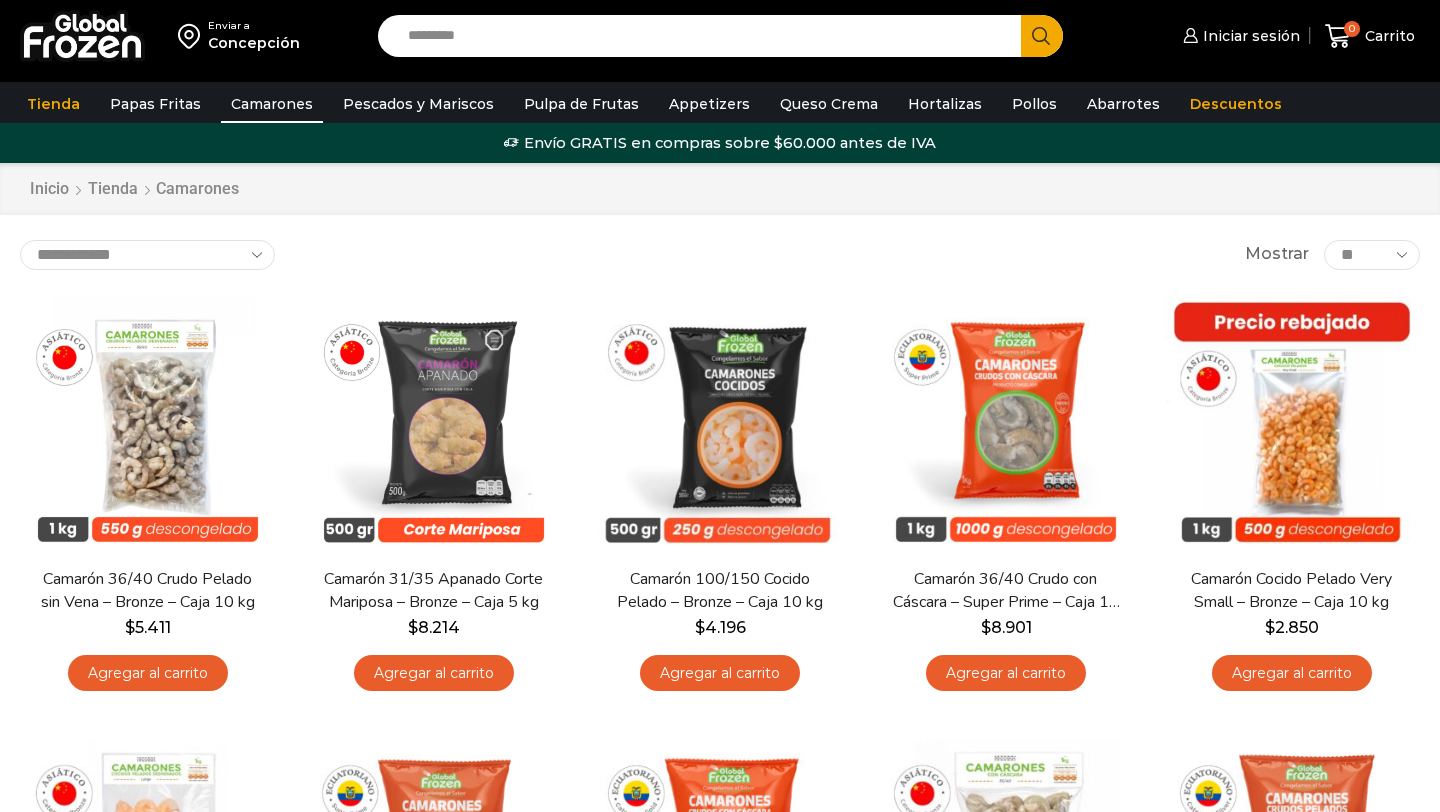 scroll, scrollTop: 0, scrollLeft: 0, axis: both 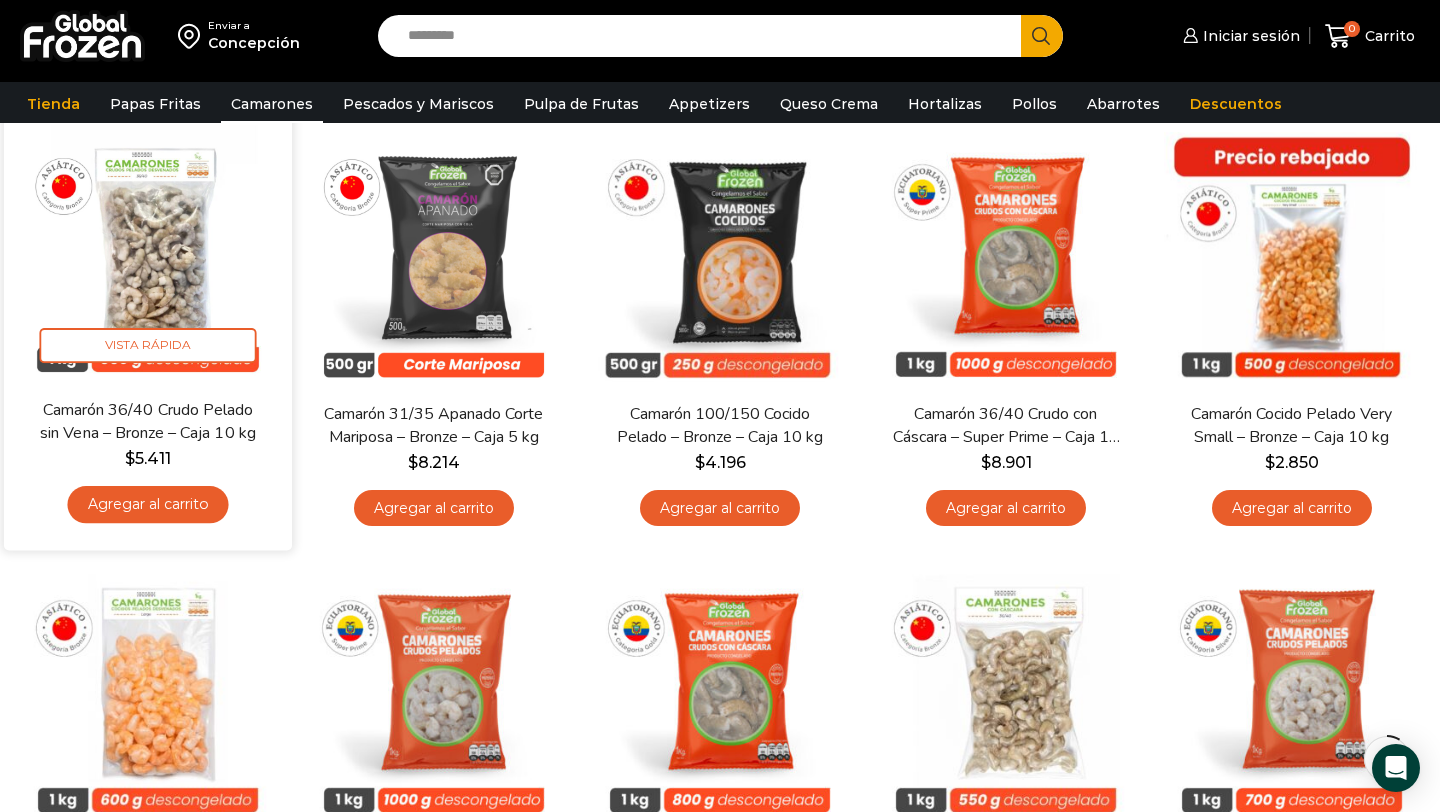 click on "Hay stock
Vista Rápida
Camarón 36/40 Crudo Pelado sin Vena – Bronze – Caja 10 kg
$ 5.411
Agregar al carrito" at bounding box center [148, 330] 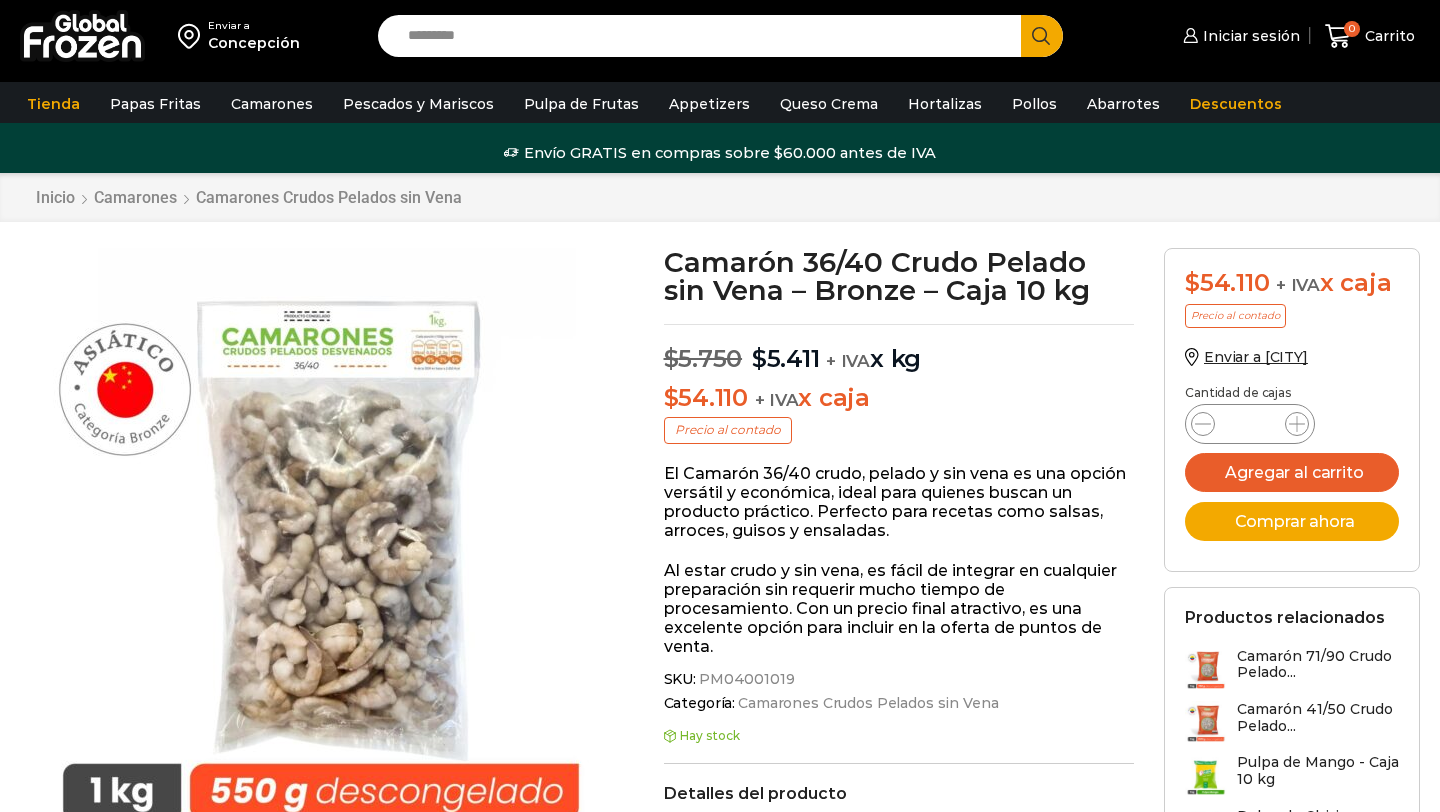 scroll, scrollTop: 1, scrollLeft: 0, axis: vertical 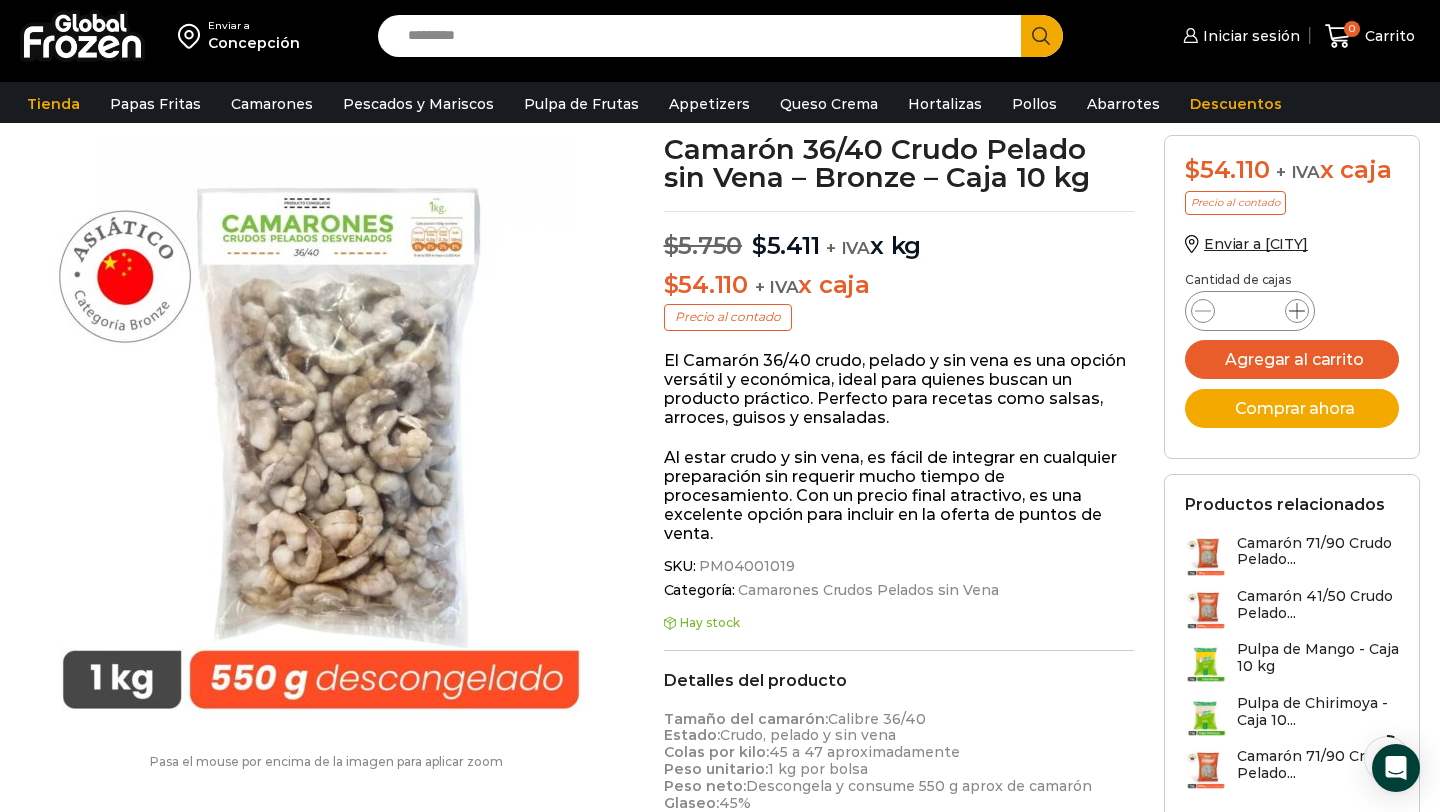 click at bounding box center [1297, 311] 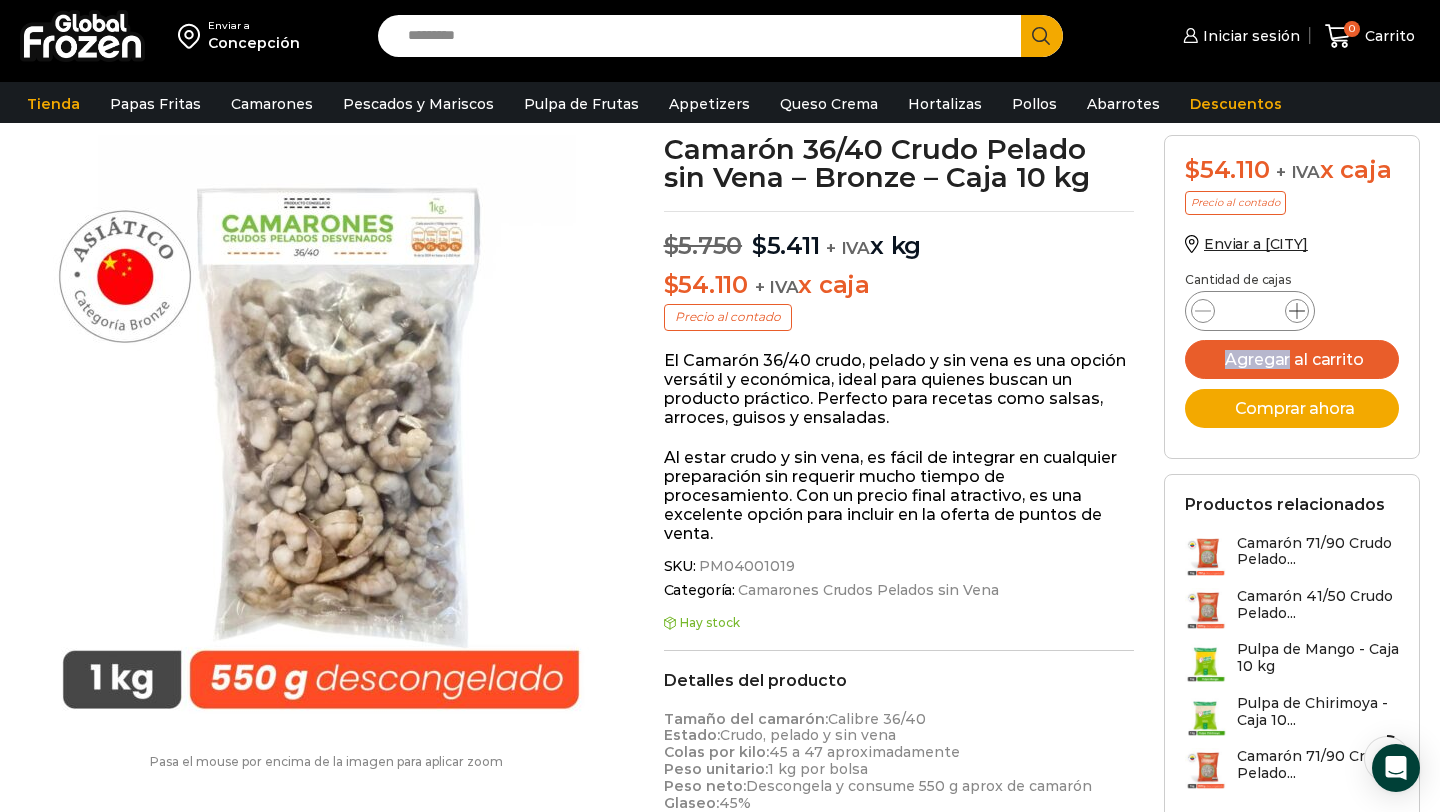 click at bounding box center [1297, 311] 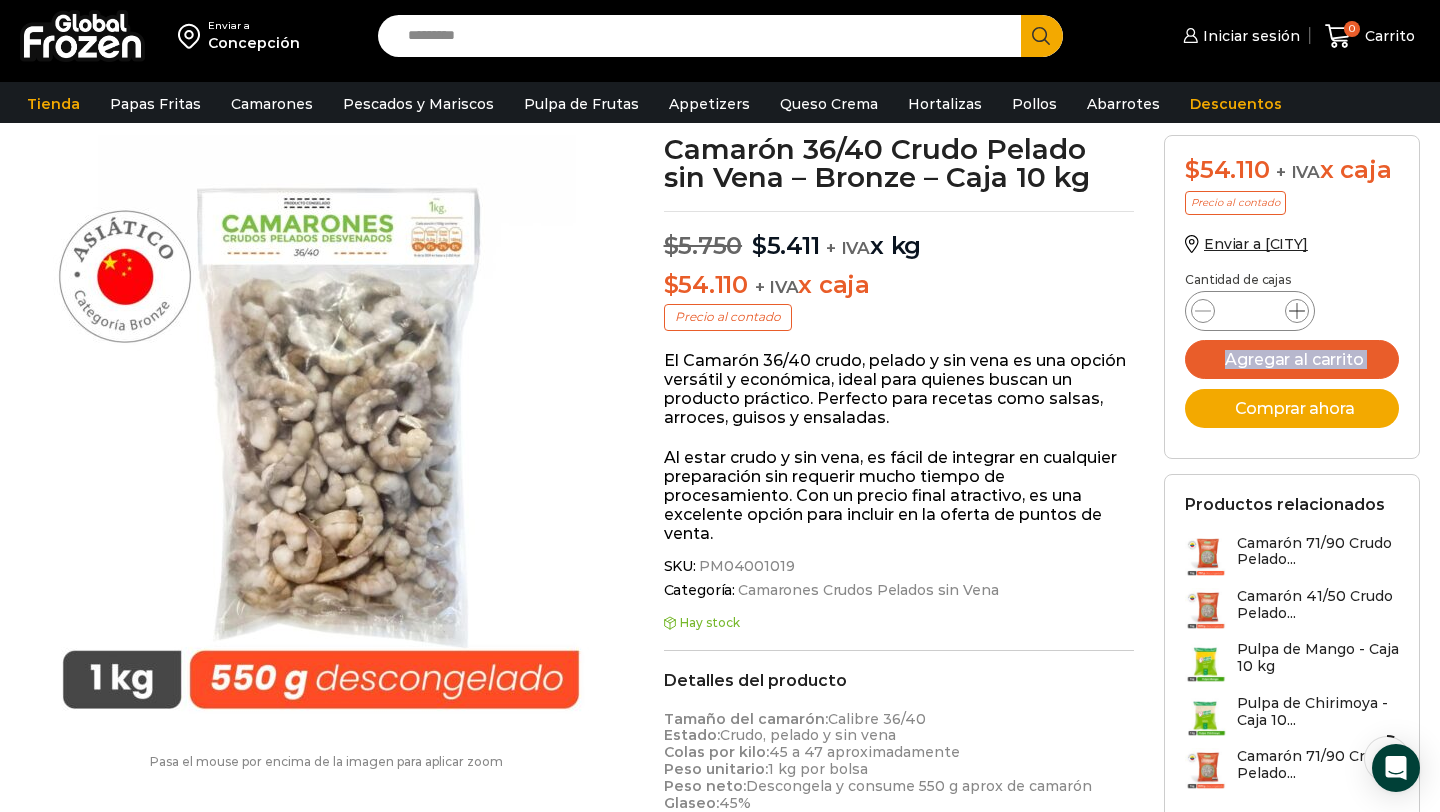 click at bounding box center [1297, 311] 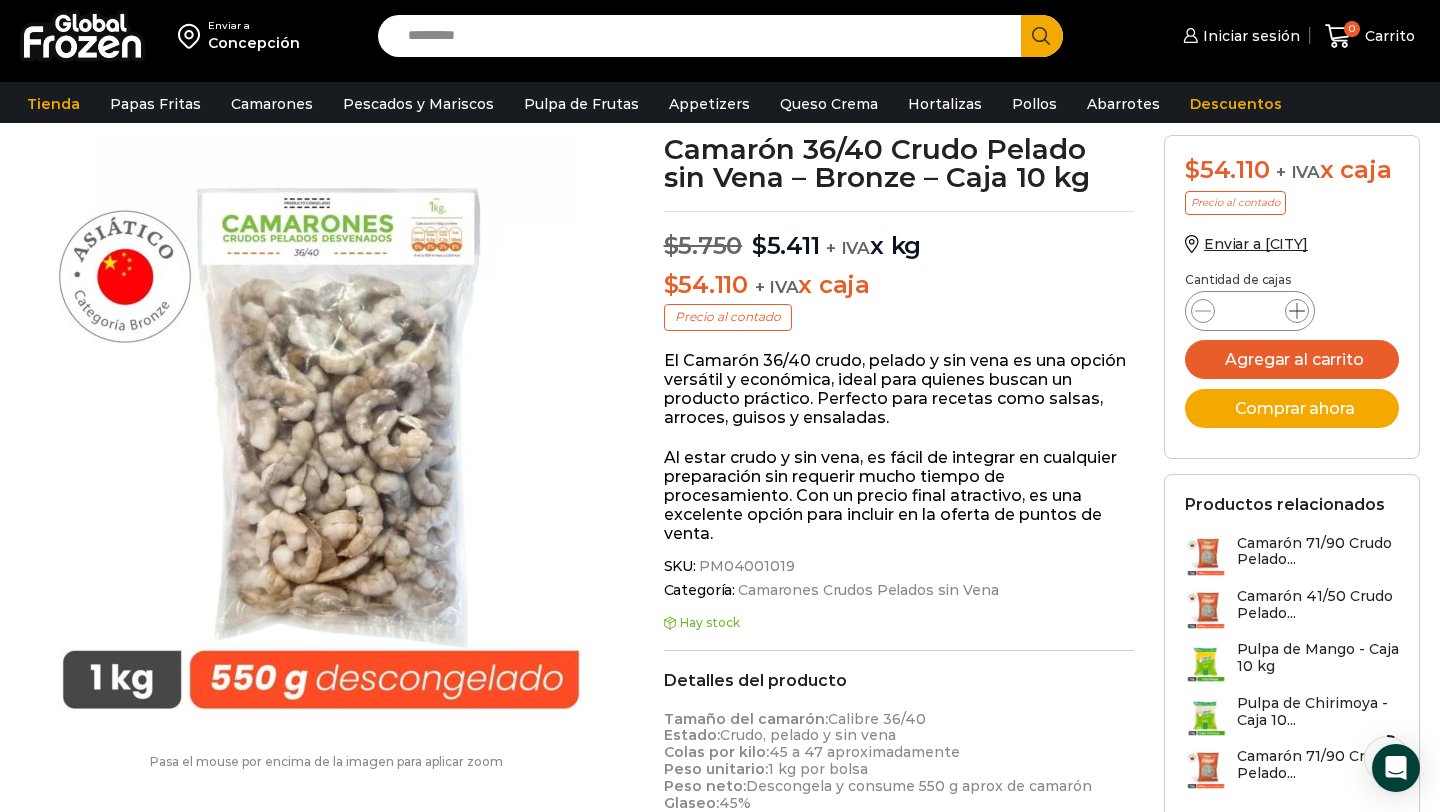 click at bounding box center [1297, 311] 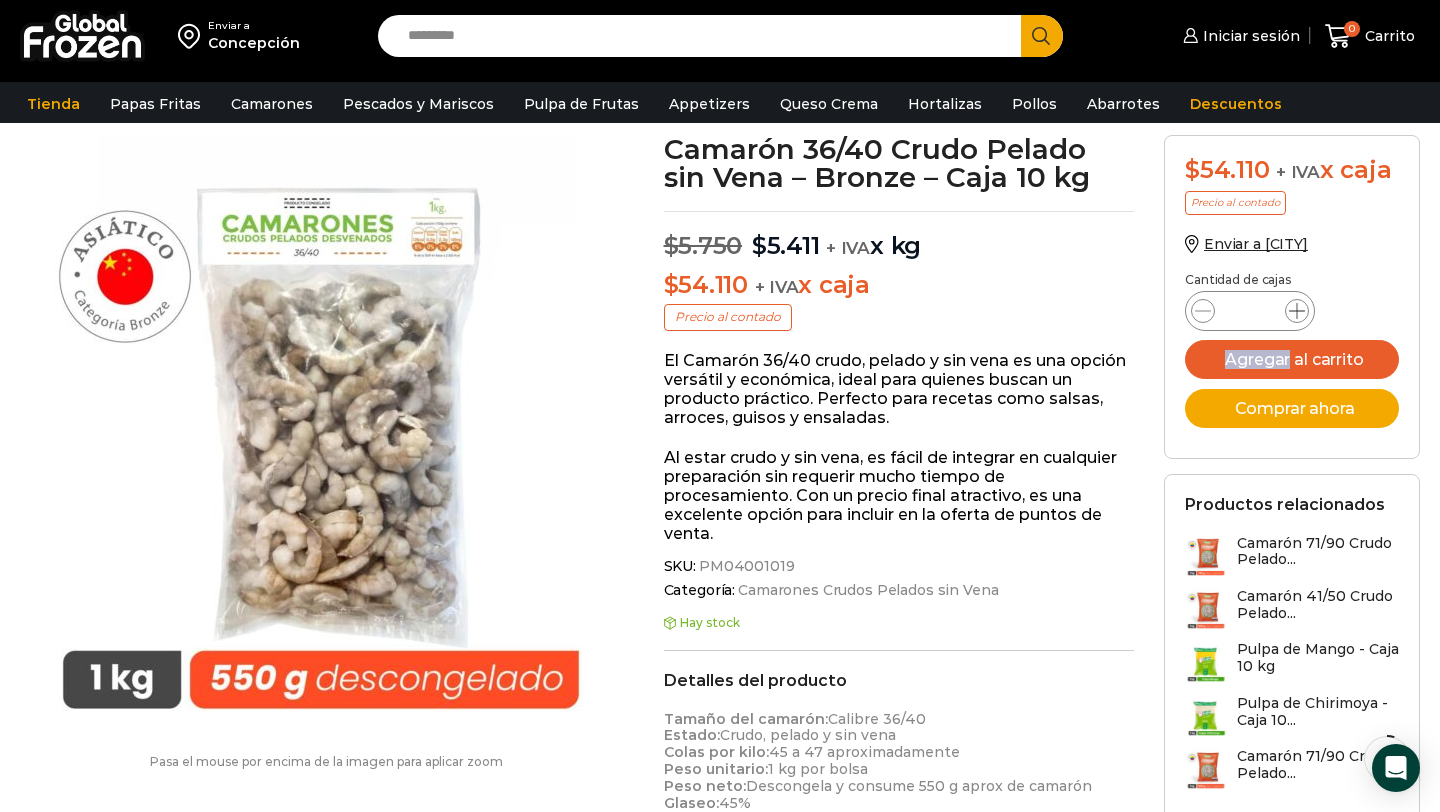 click at bounding box center [1297, 311] 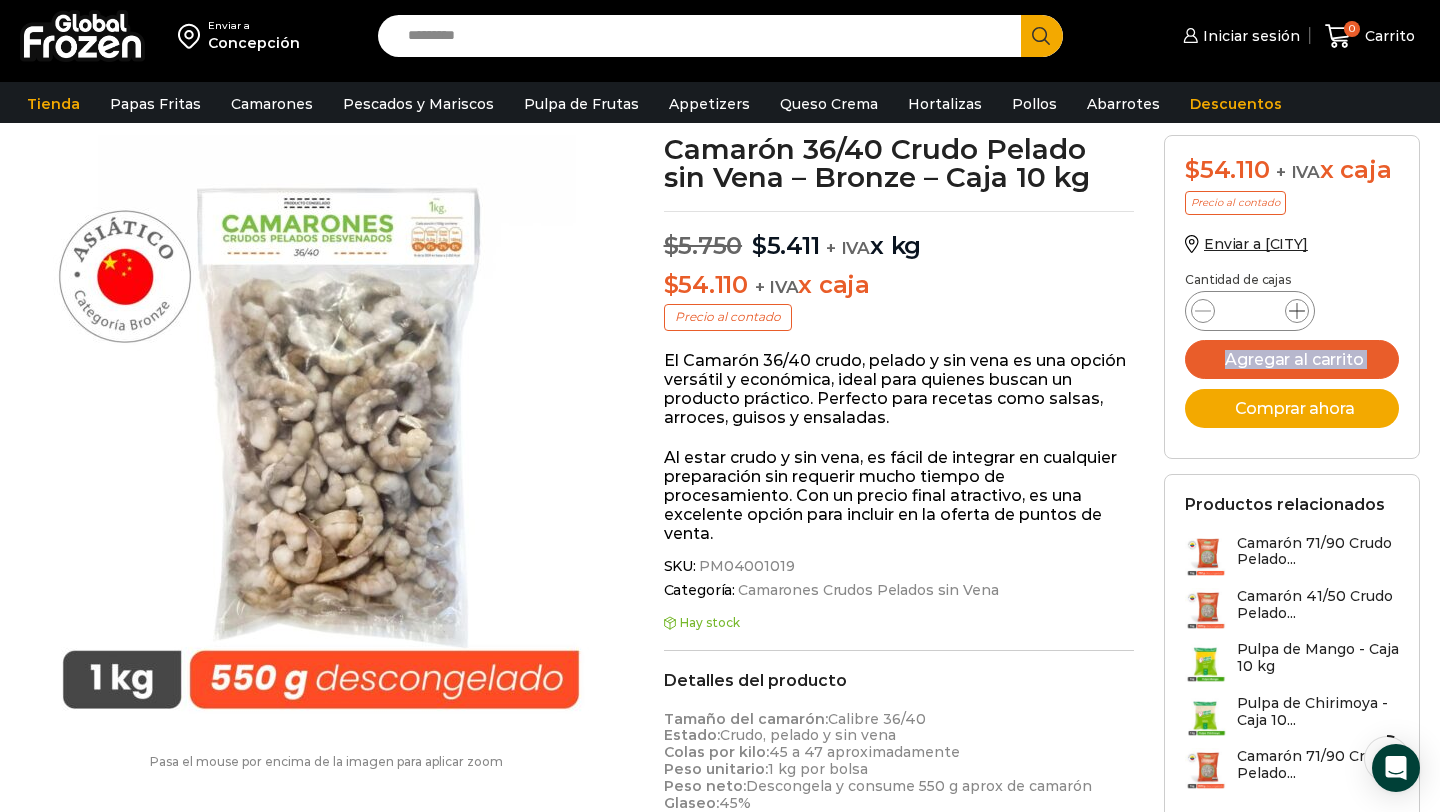 click at bounding box center [1297, 311] 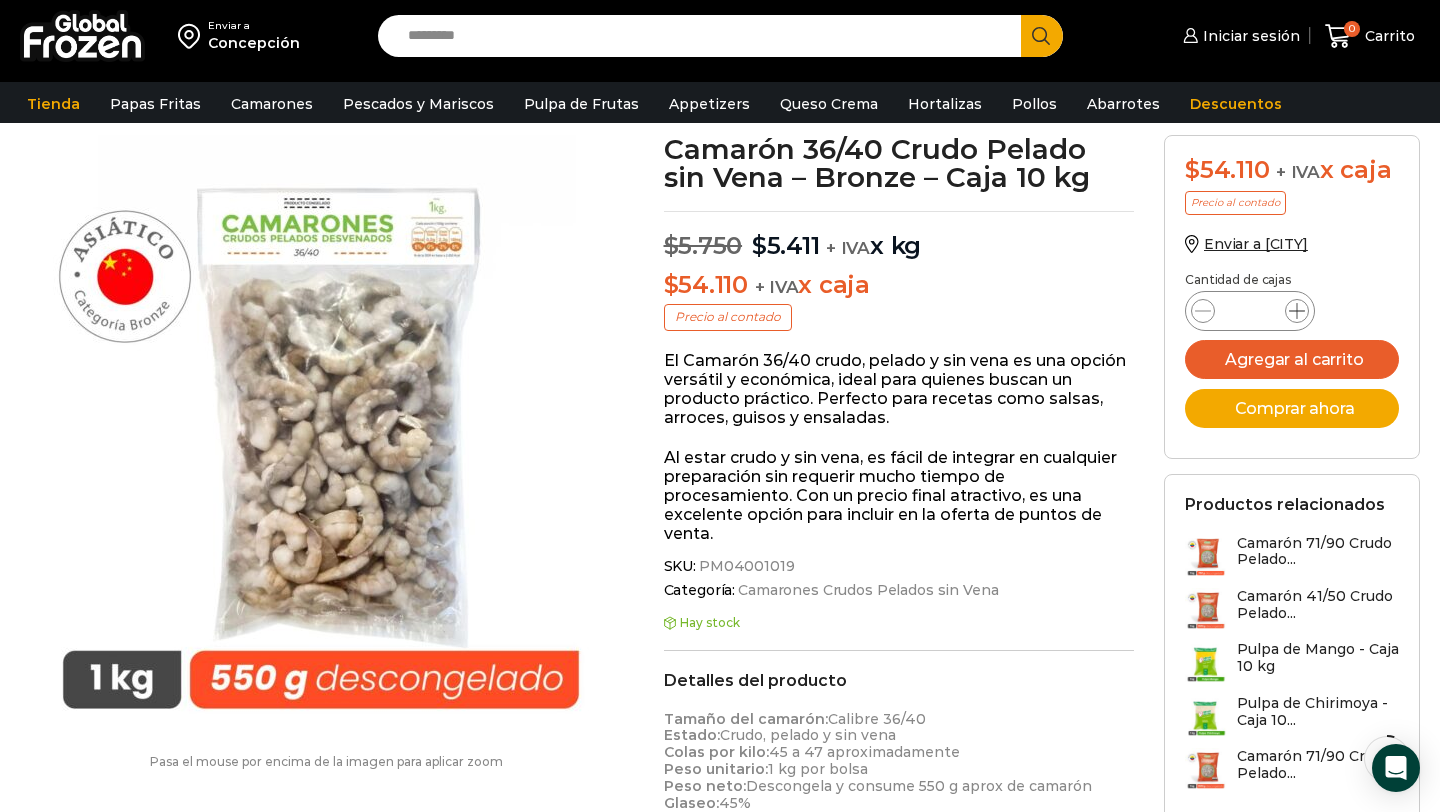 click at bounding box center [1297, 311] 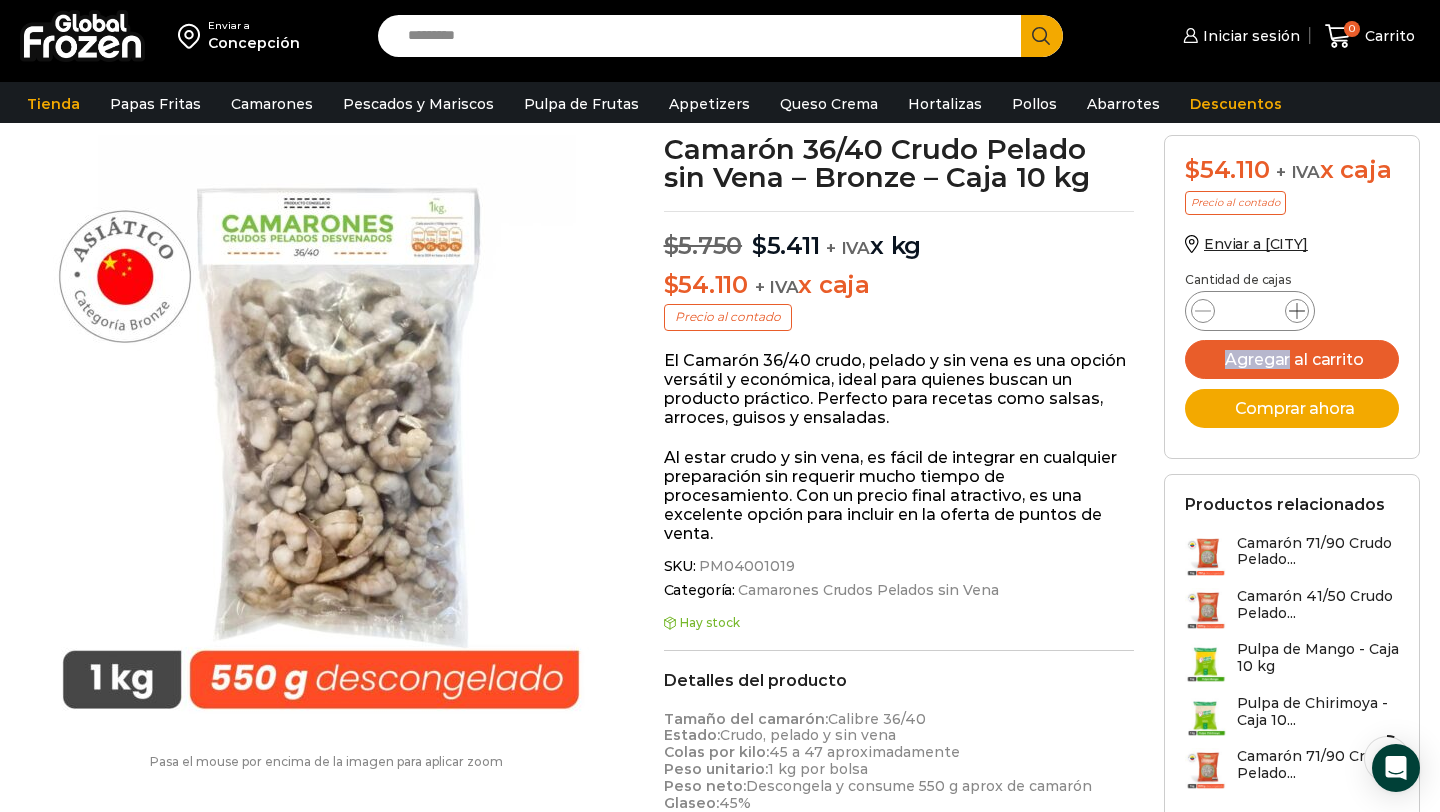 click at bounding box center [1297, 311] 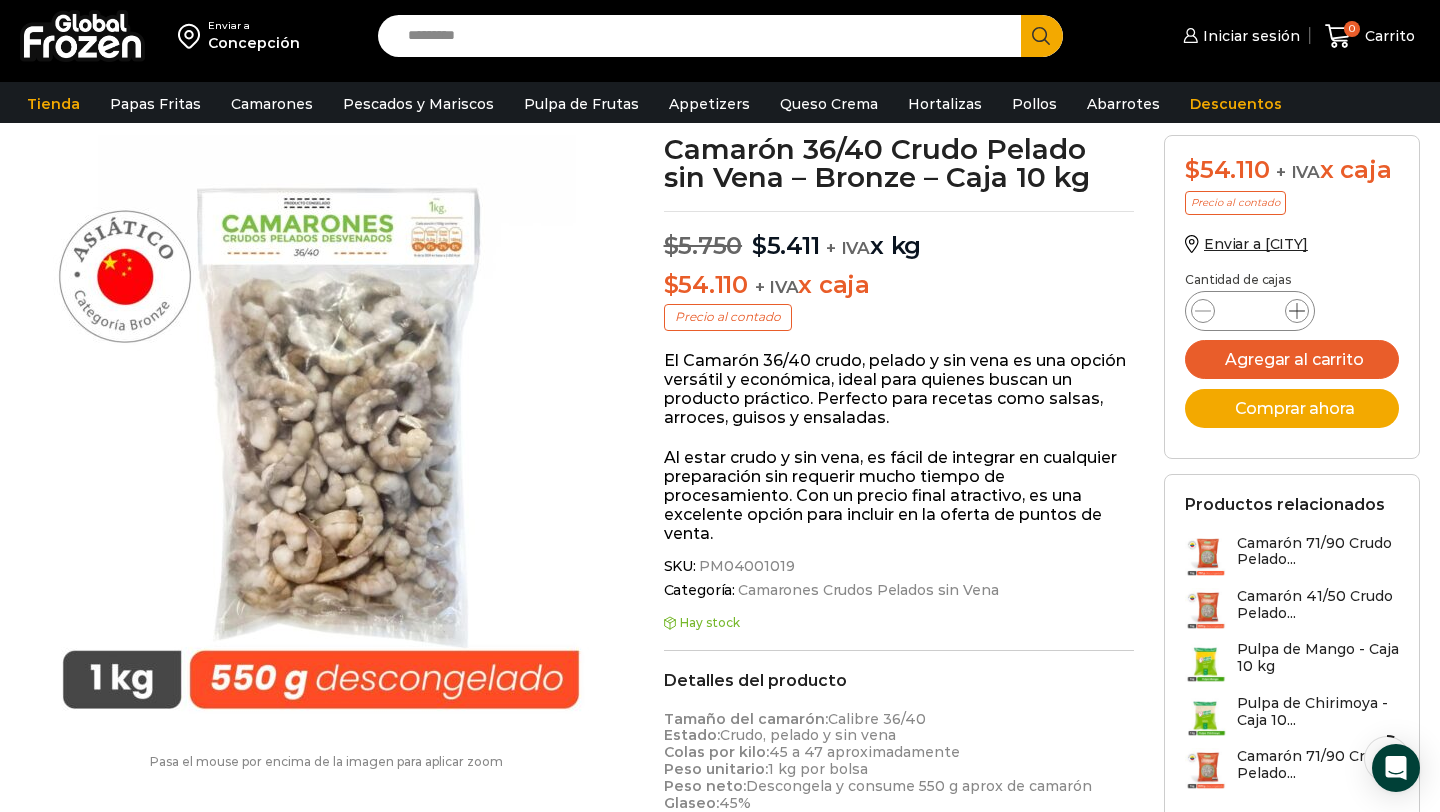 click at bounding box center [1297, 311] 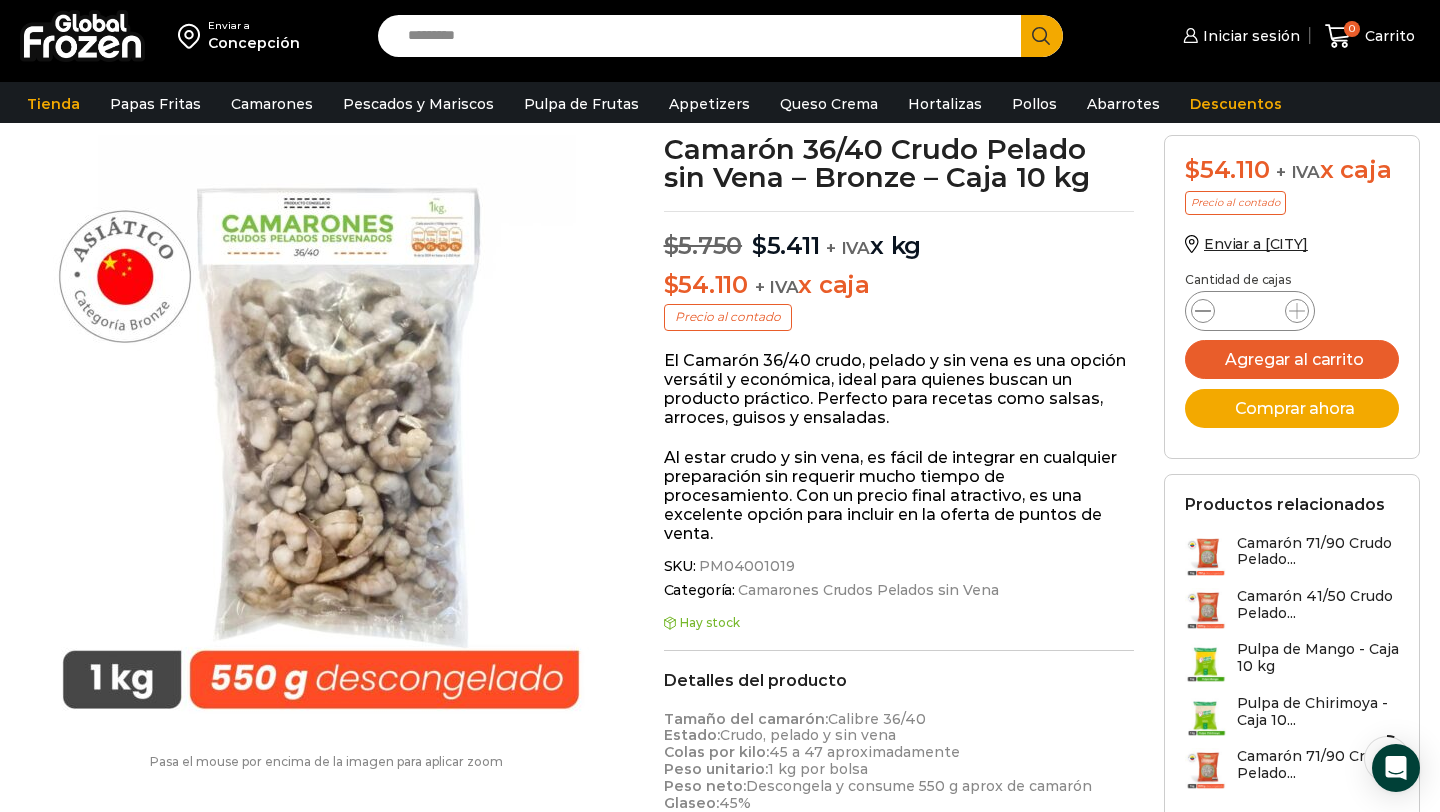 click at bounding box center (1203, 311) 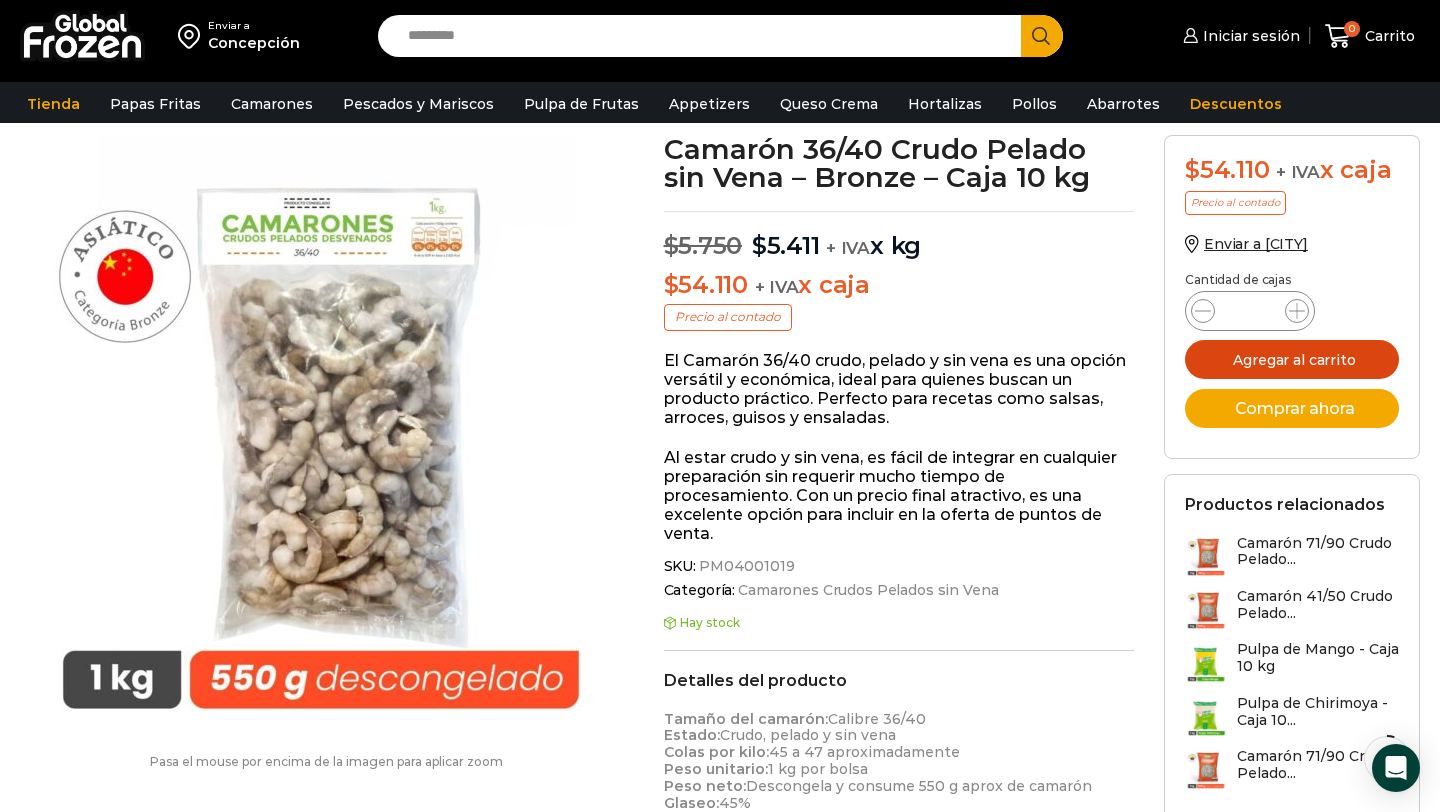 click on "Agregar al carrito" at bounding box center (1292, 359) 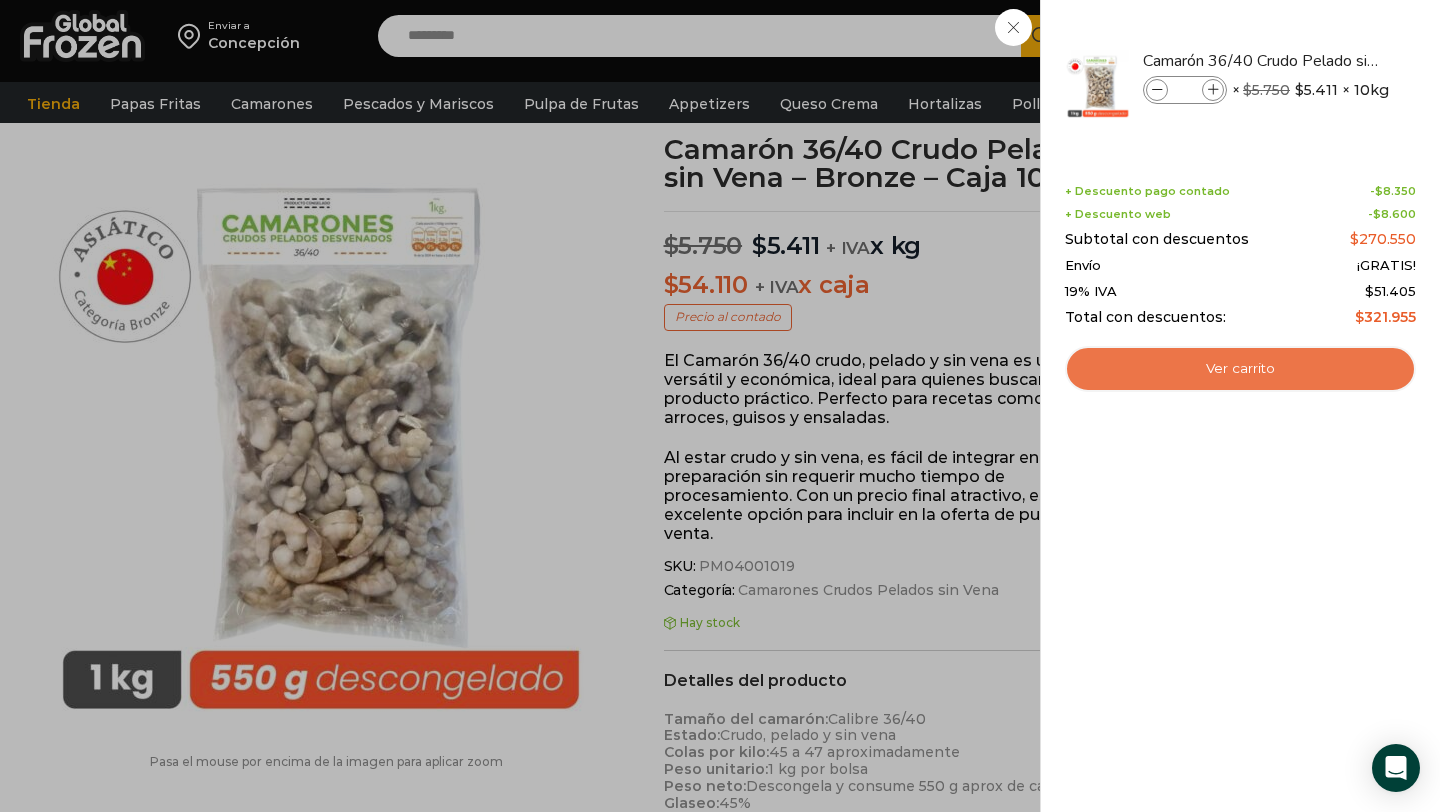click on "Ver carrito" at bounding box center [1240, 369] 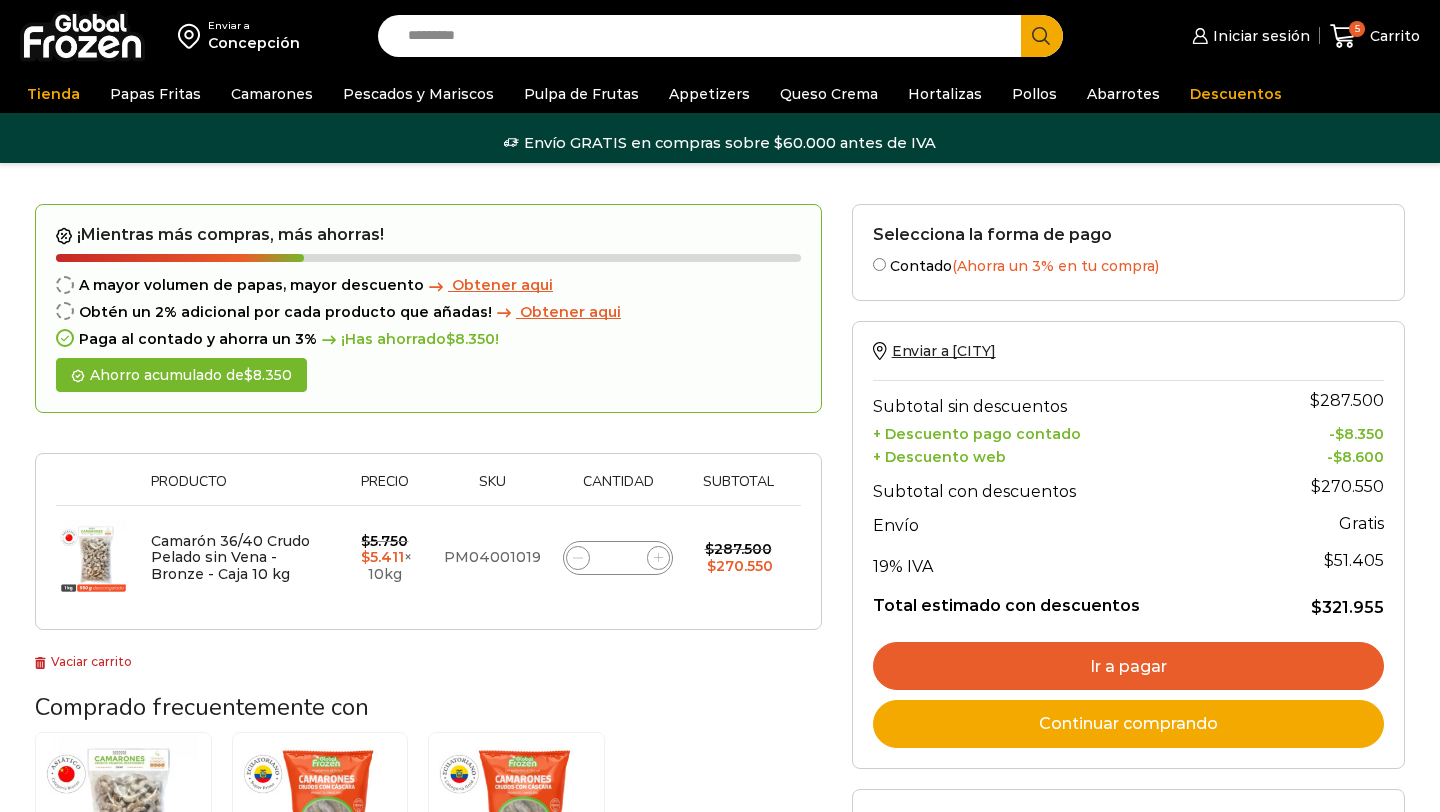 scroll, scrollTop: 0, scrollLeft: 0, axis: both 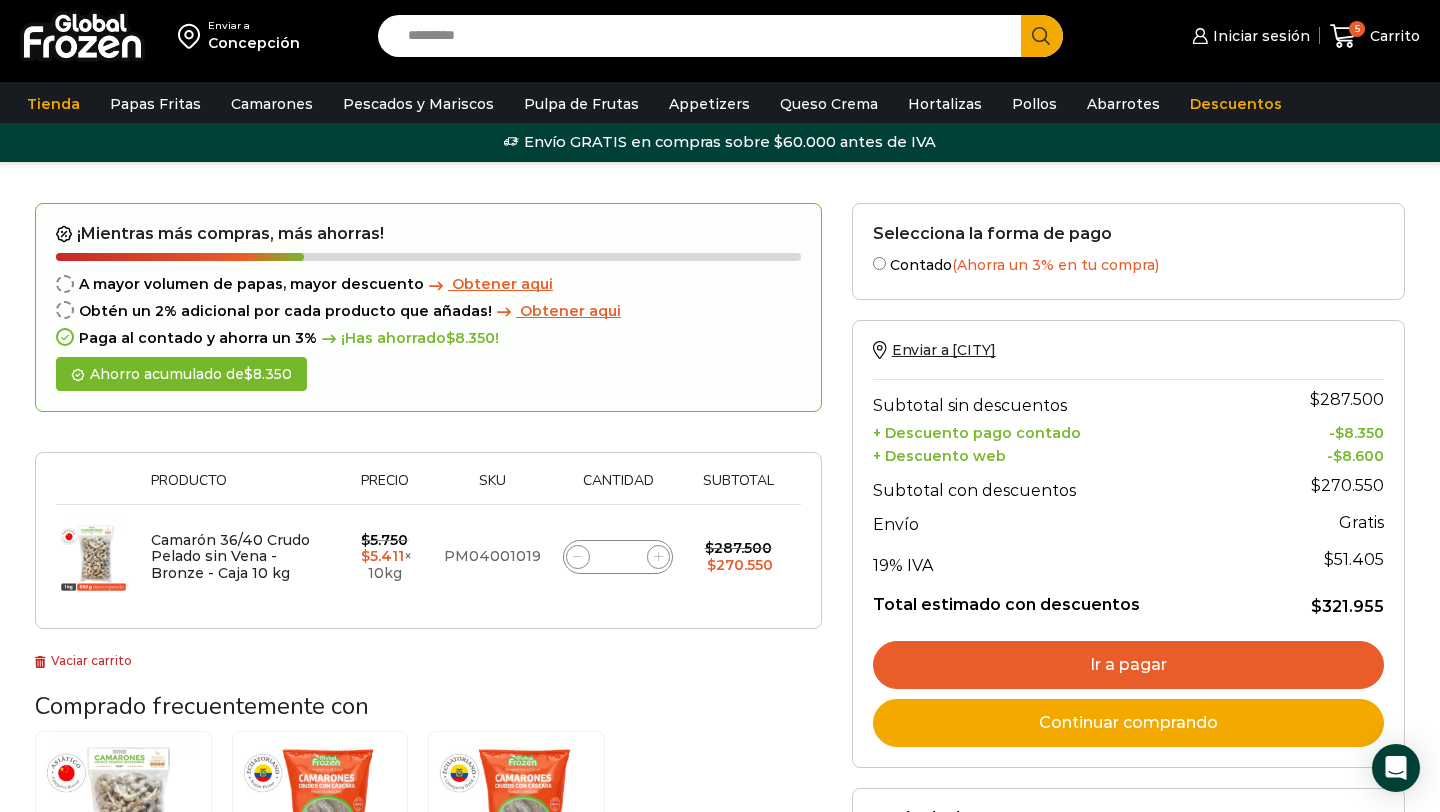 click on "Obtener aqui" at bounding box center (502, 284) 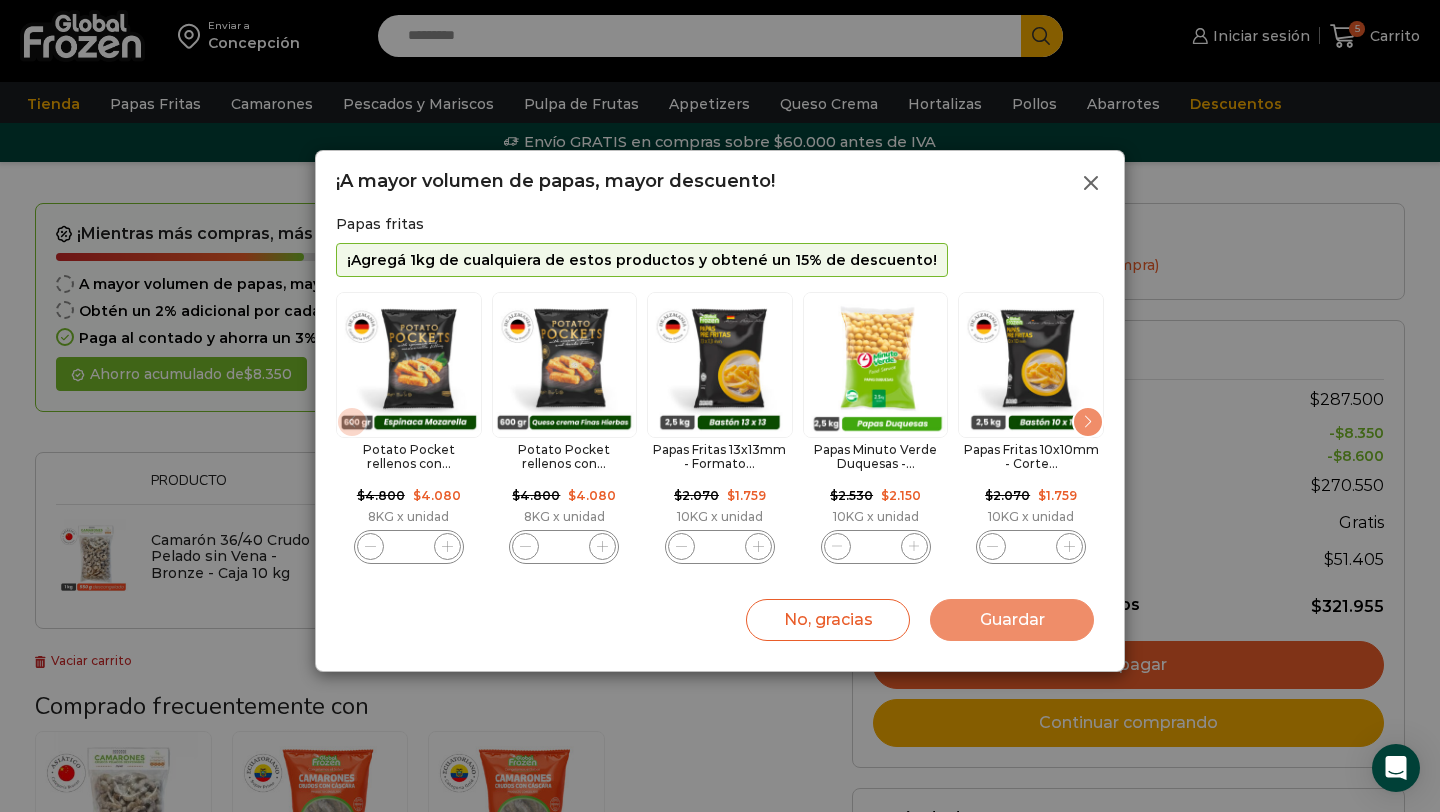 click at bounding box center [1091, 183] 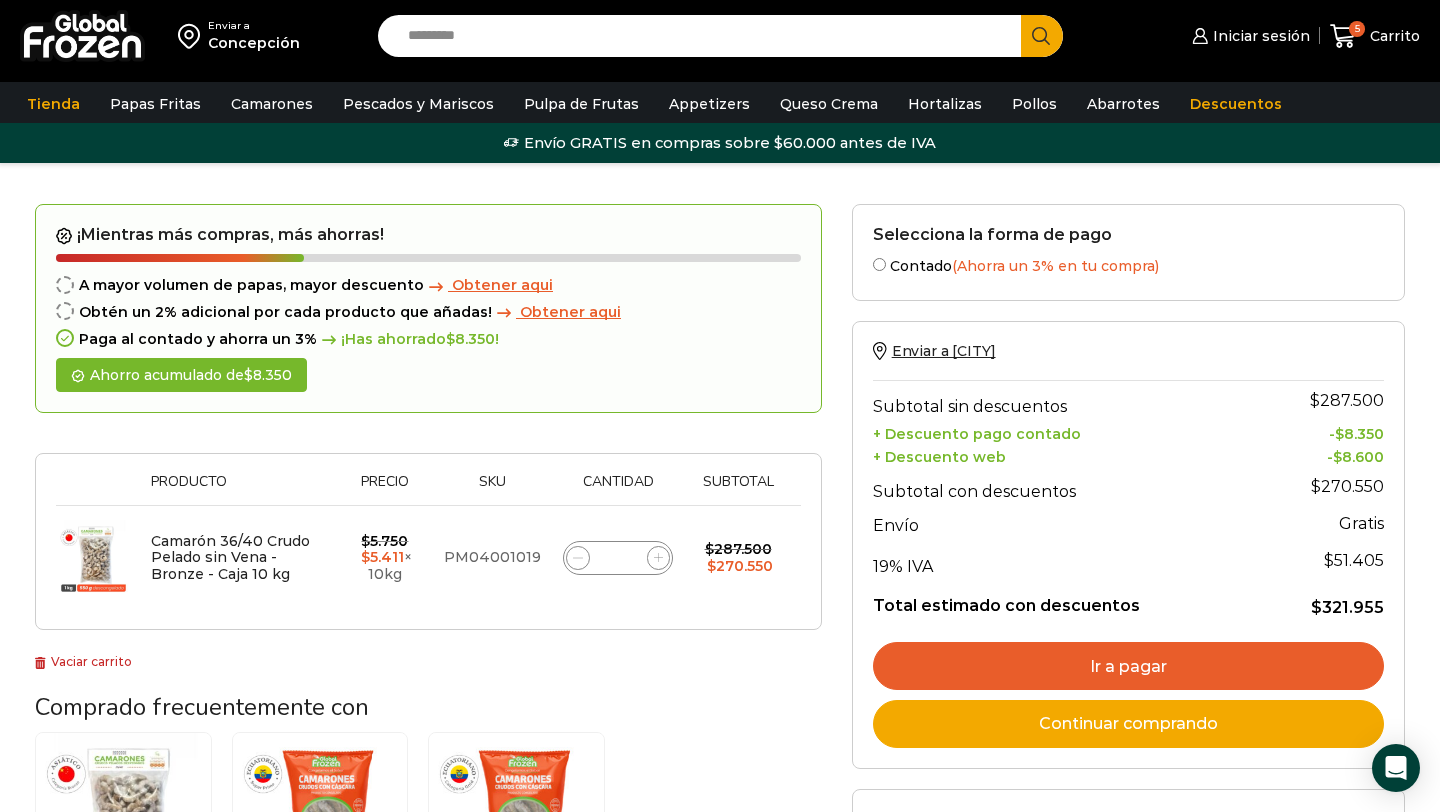 scroll, scrollTop: 0, scrollLeft: 0, axis: both 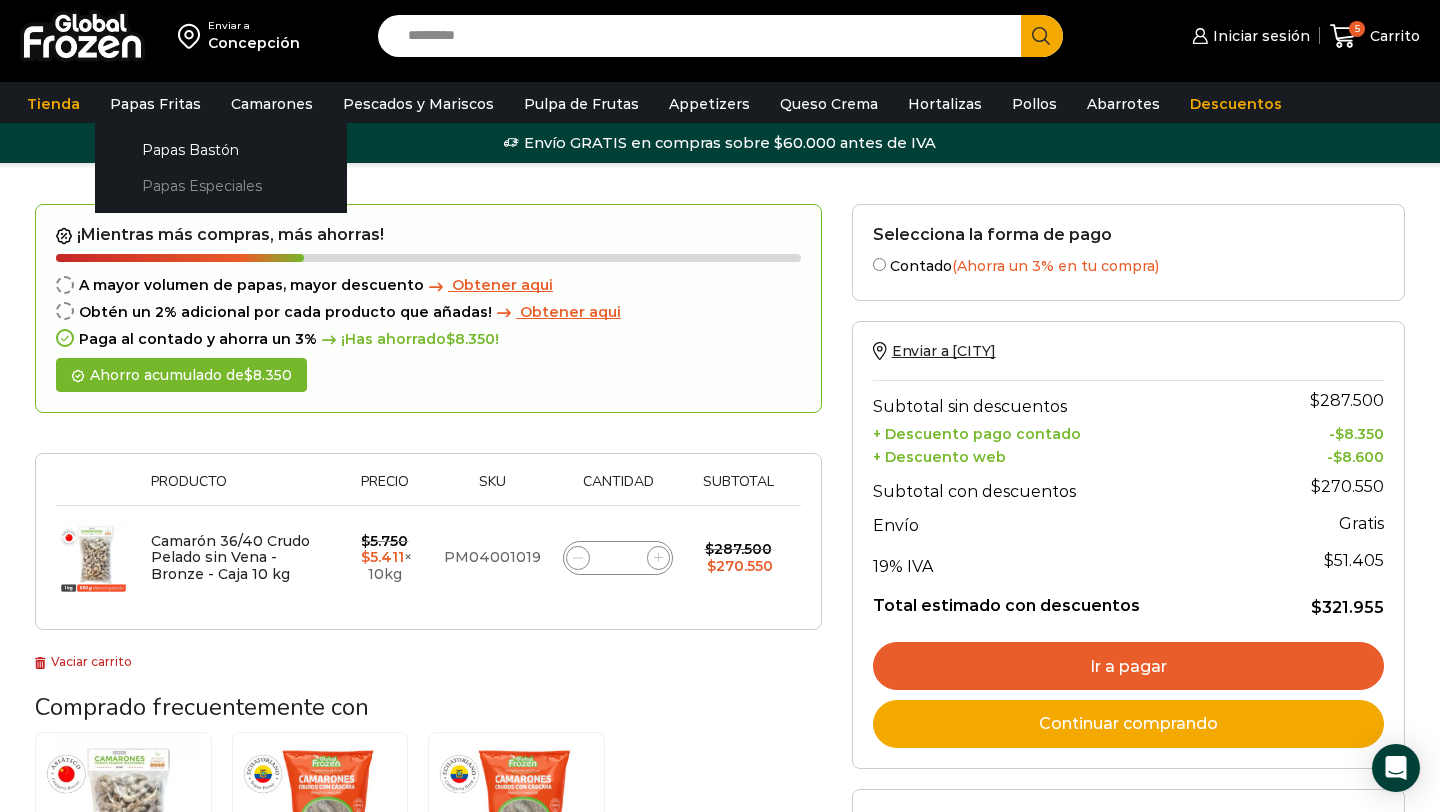 click on "Papas Especiales" at bounding box center [221, 186] 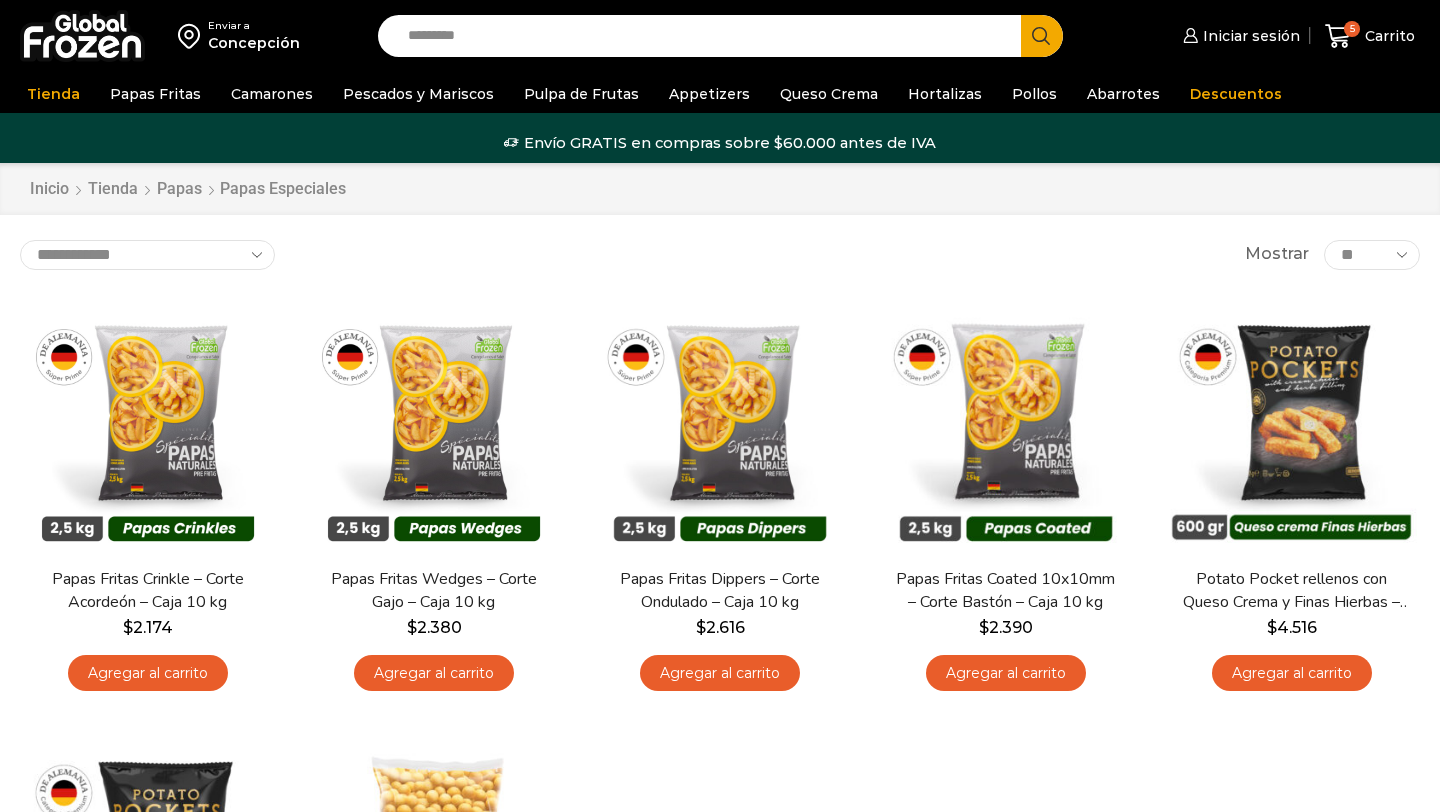scroll, scrollTop: 0, scrollLeft: 0, axis: both 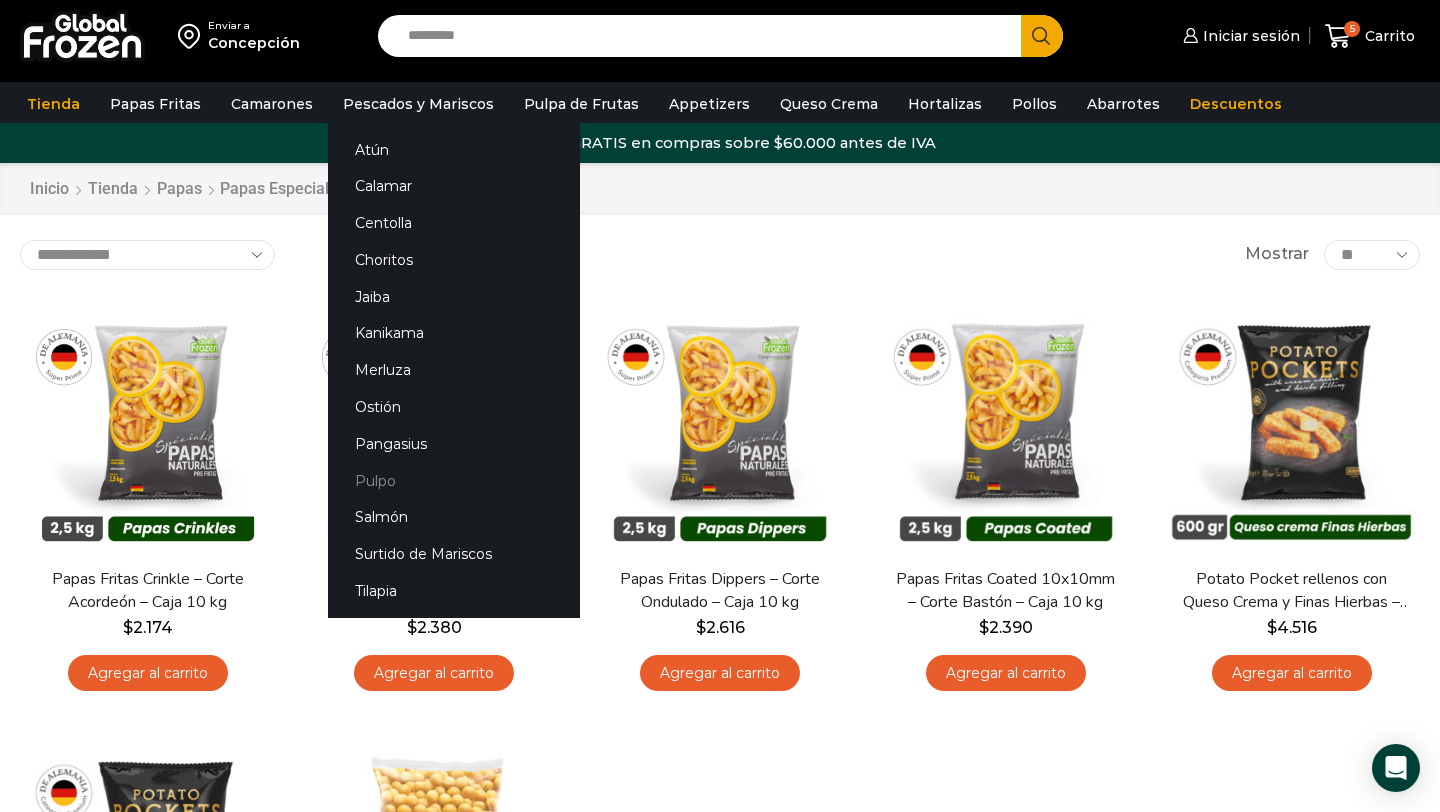 click on "Pulpo" at bounding box center [454, 480] 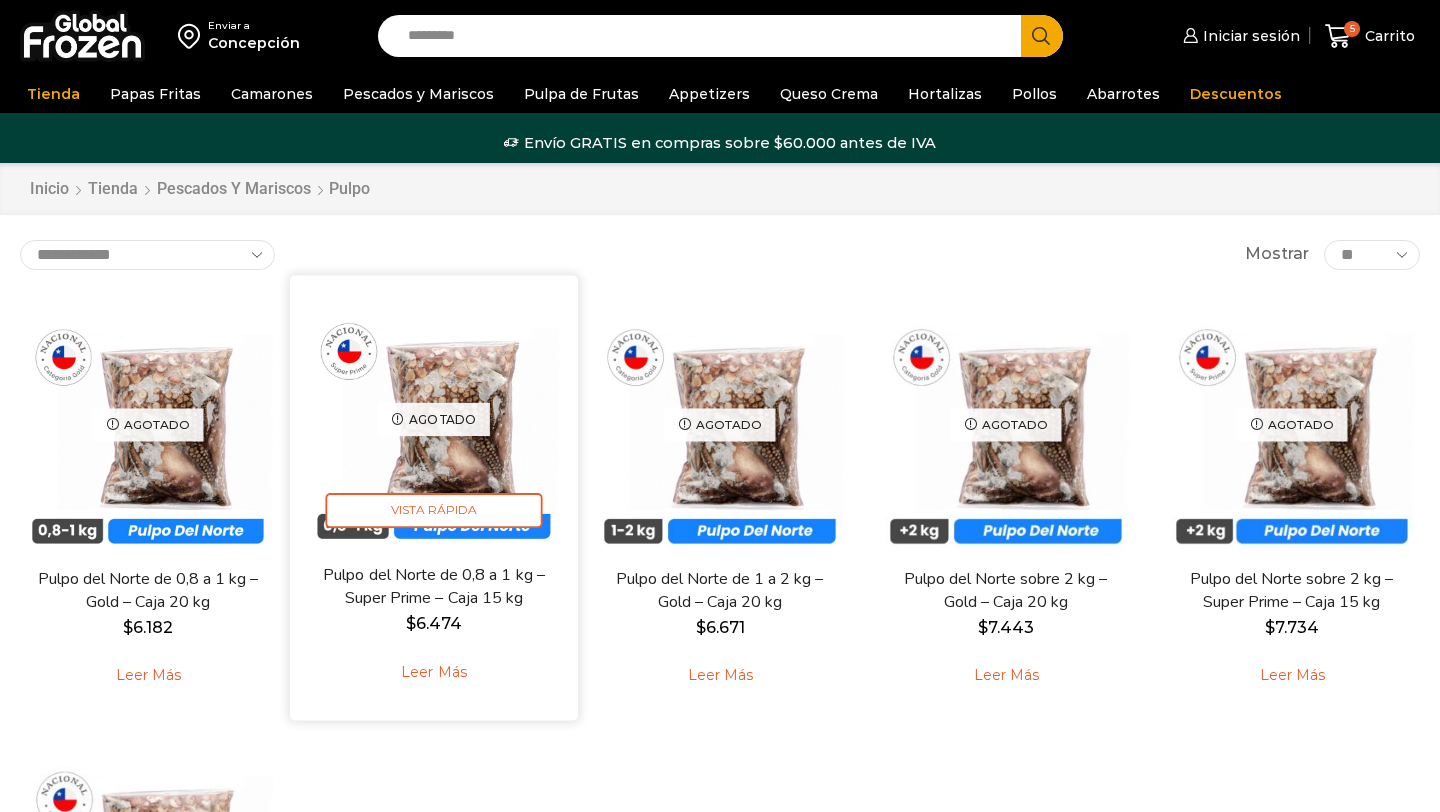 scroll, scrollTop: 0, scrollLeft: 0, axis: both 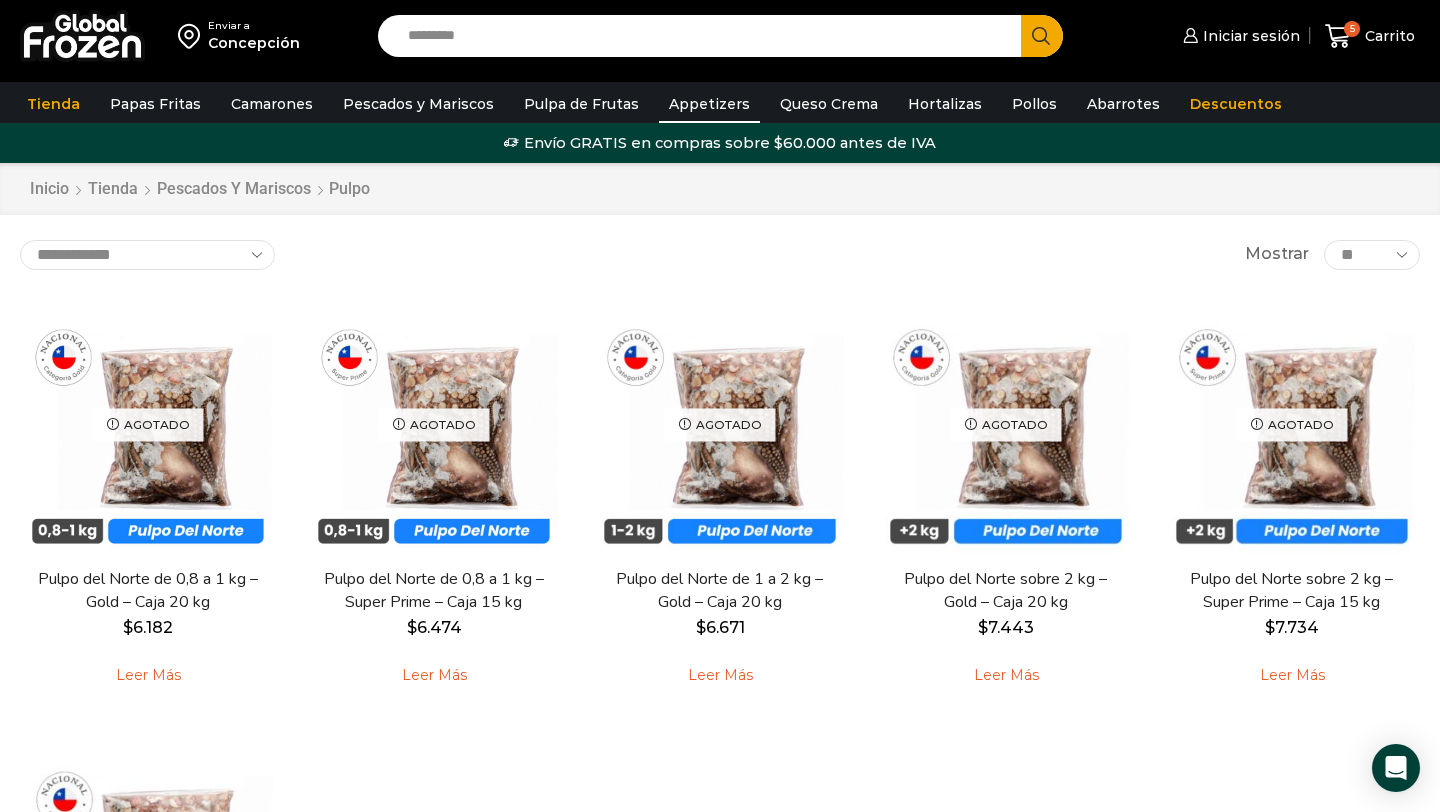 click on "Appetizers" at bounding box center [709, 104] 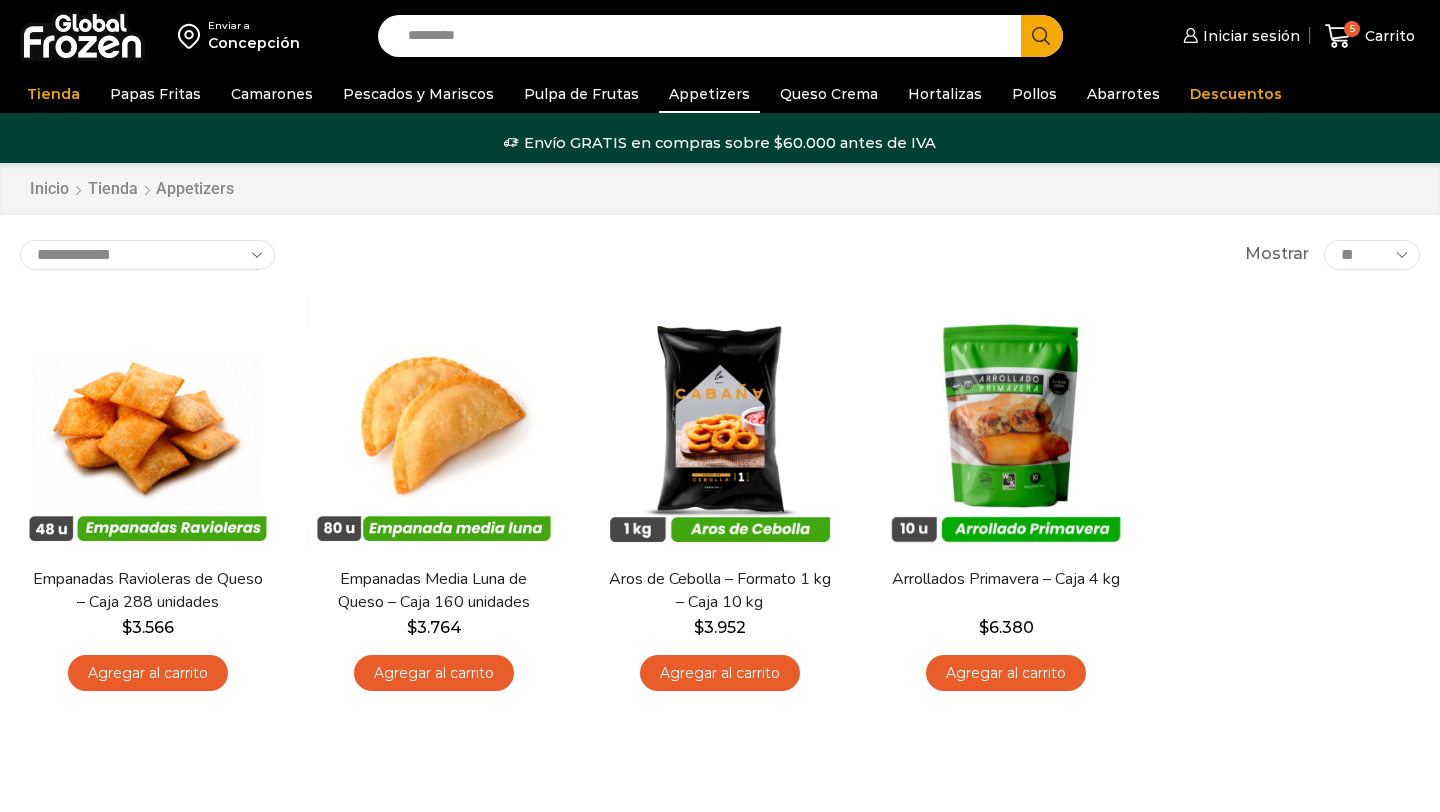 scroll, scrollTop: 0, scrollLeft: 0, axis: both 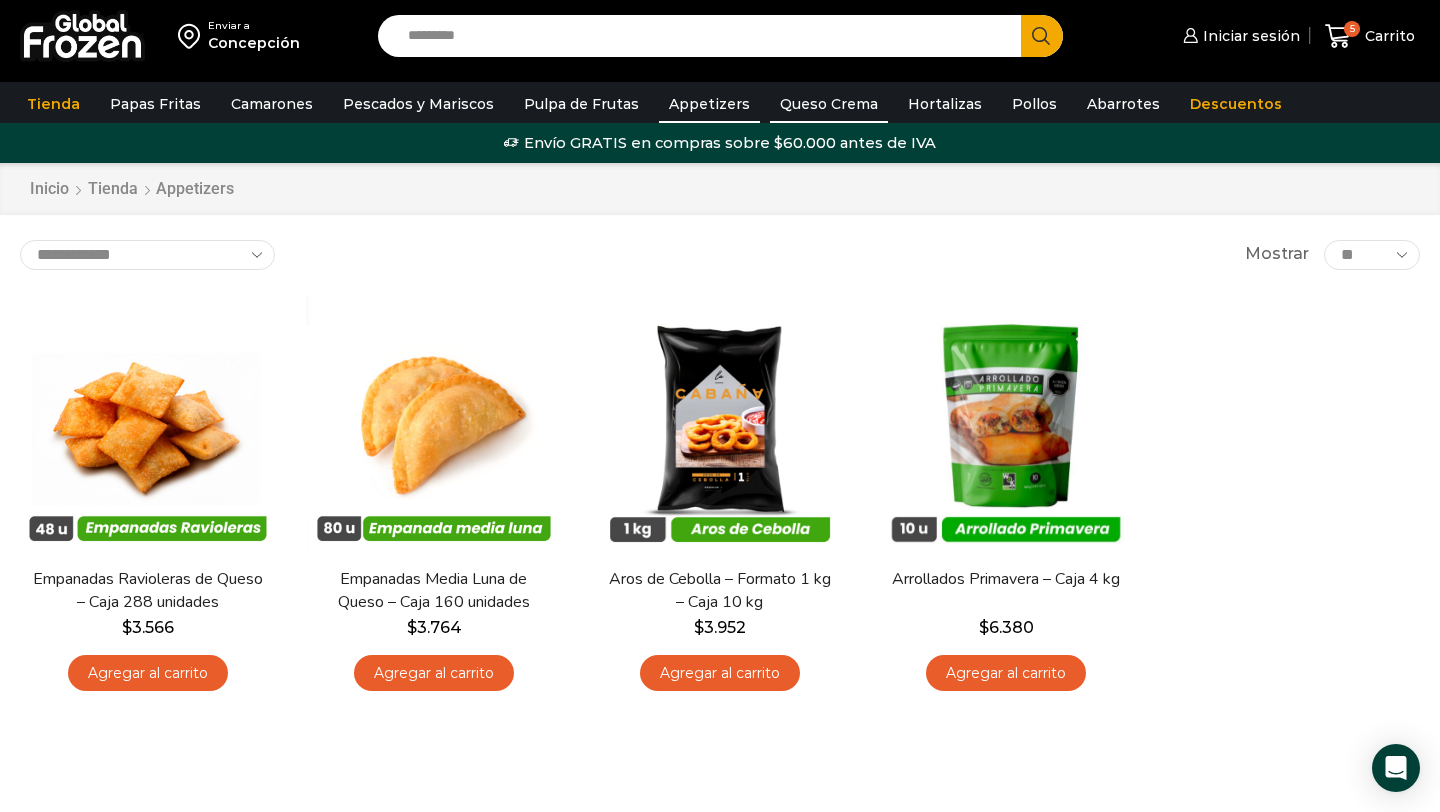 click on "Queso Crema" at bounding box center [829, 104] 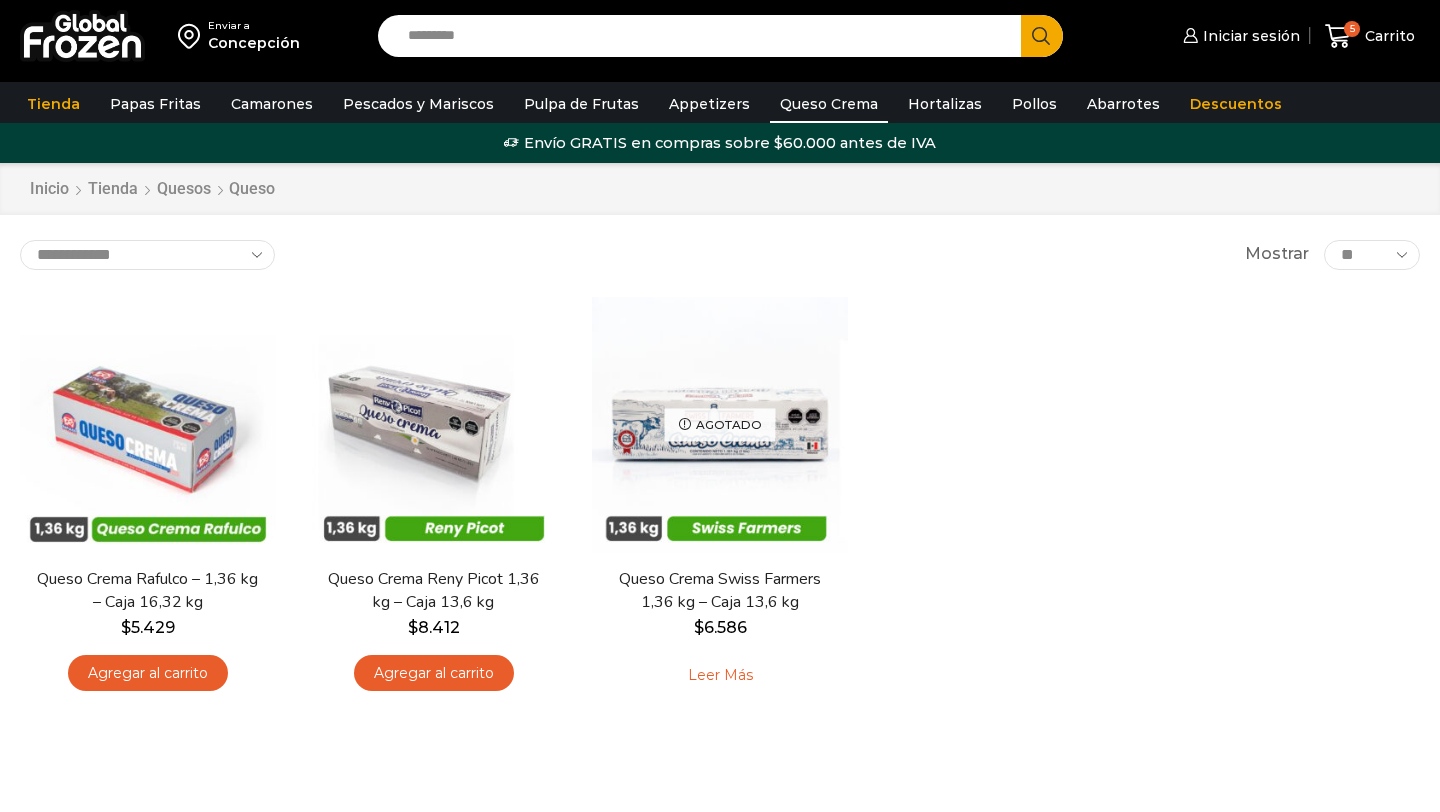 scroll, scrollTop: 0, scrollLeft: 0, axis: both 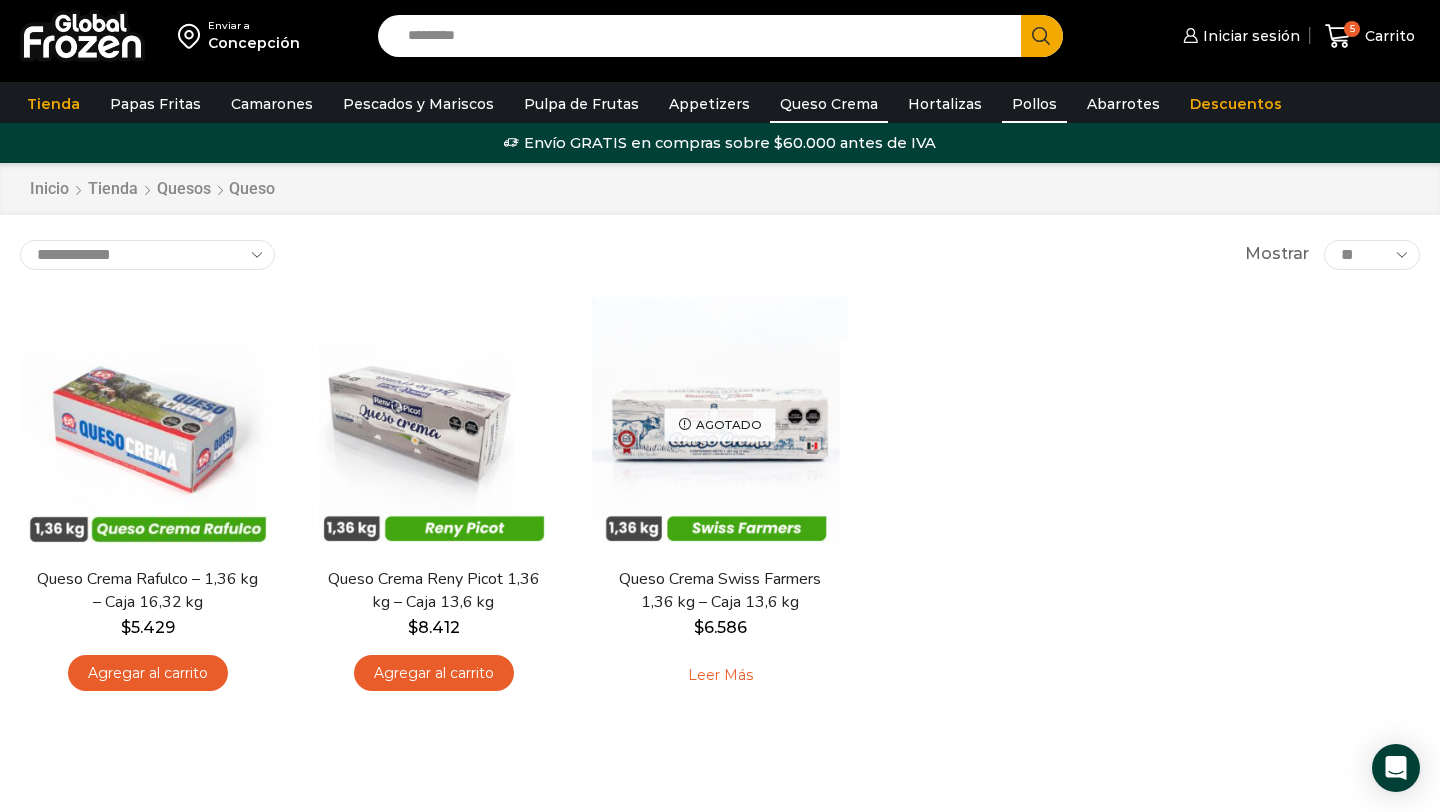 click on "Pollos" at bounding box center (1034, 104) 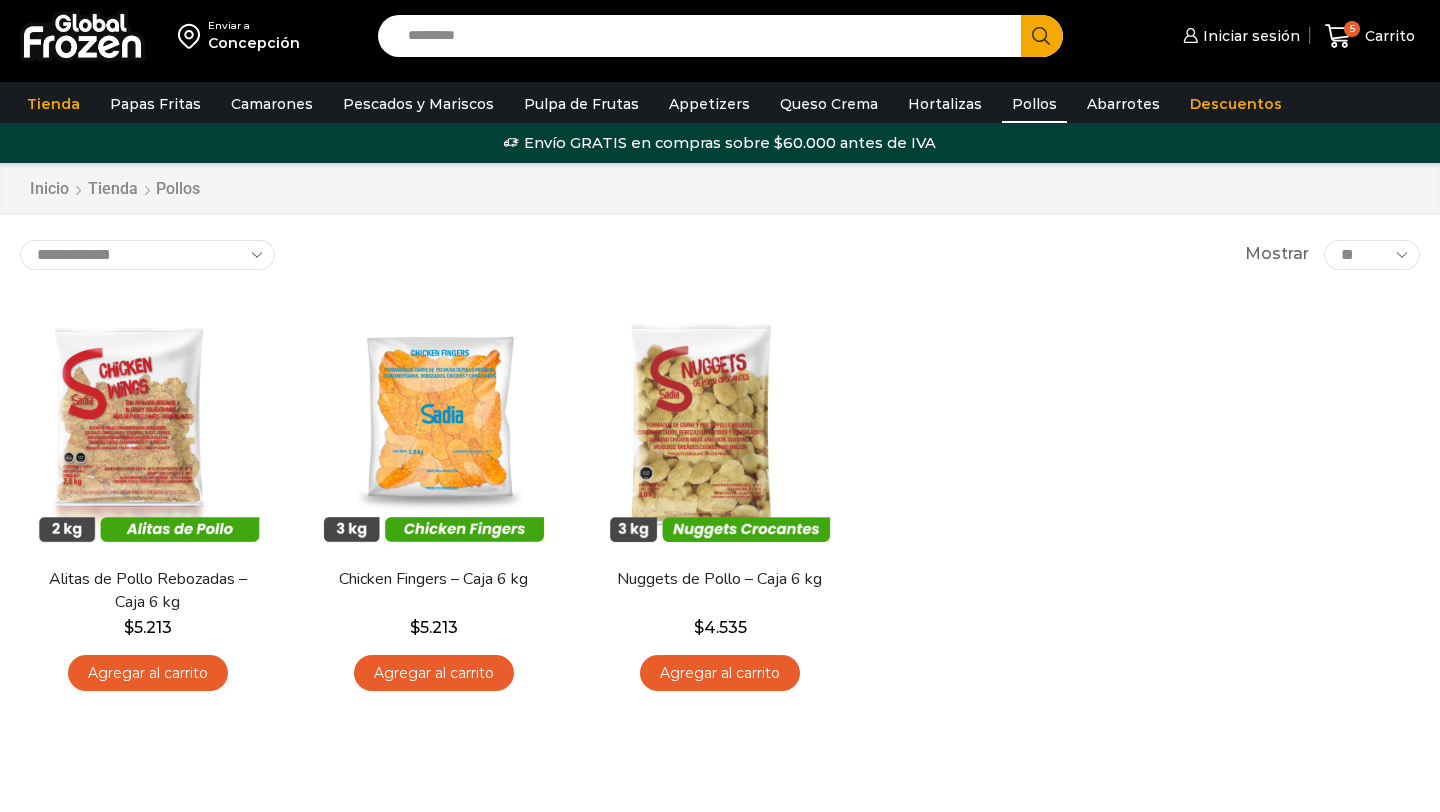 scroll, scrollTop: 0, scrollLeft: 0, axis: both 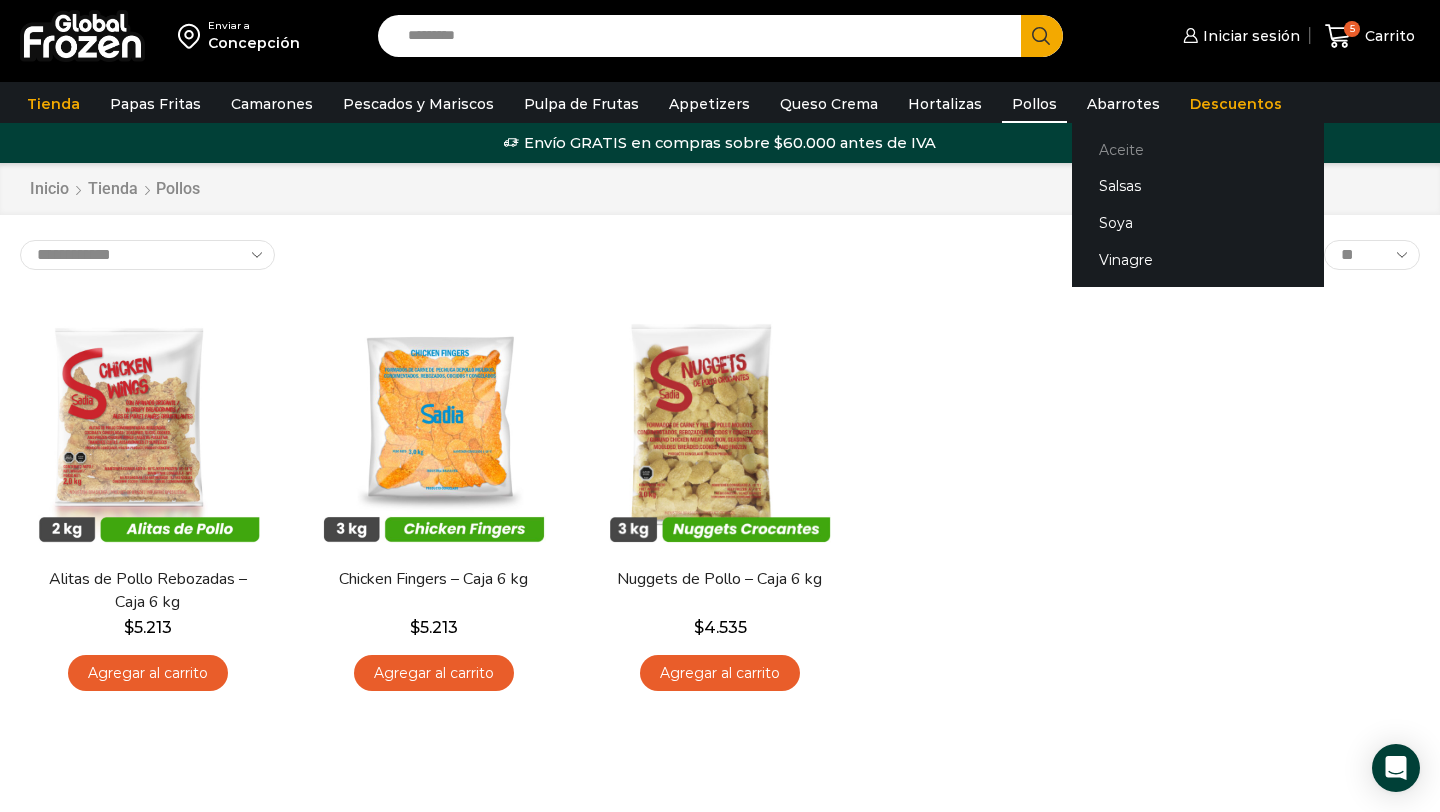 click on "Aceite" at bounding box center (1198, 149) 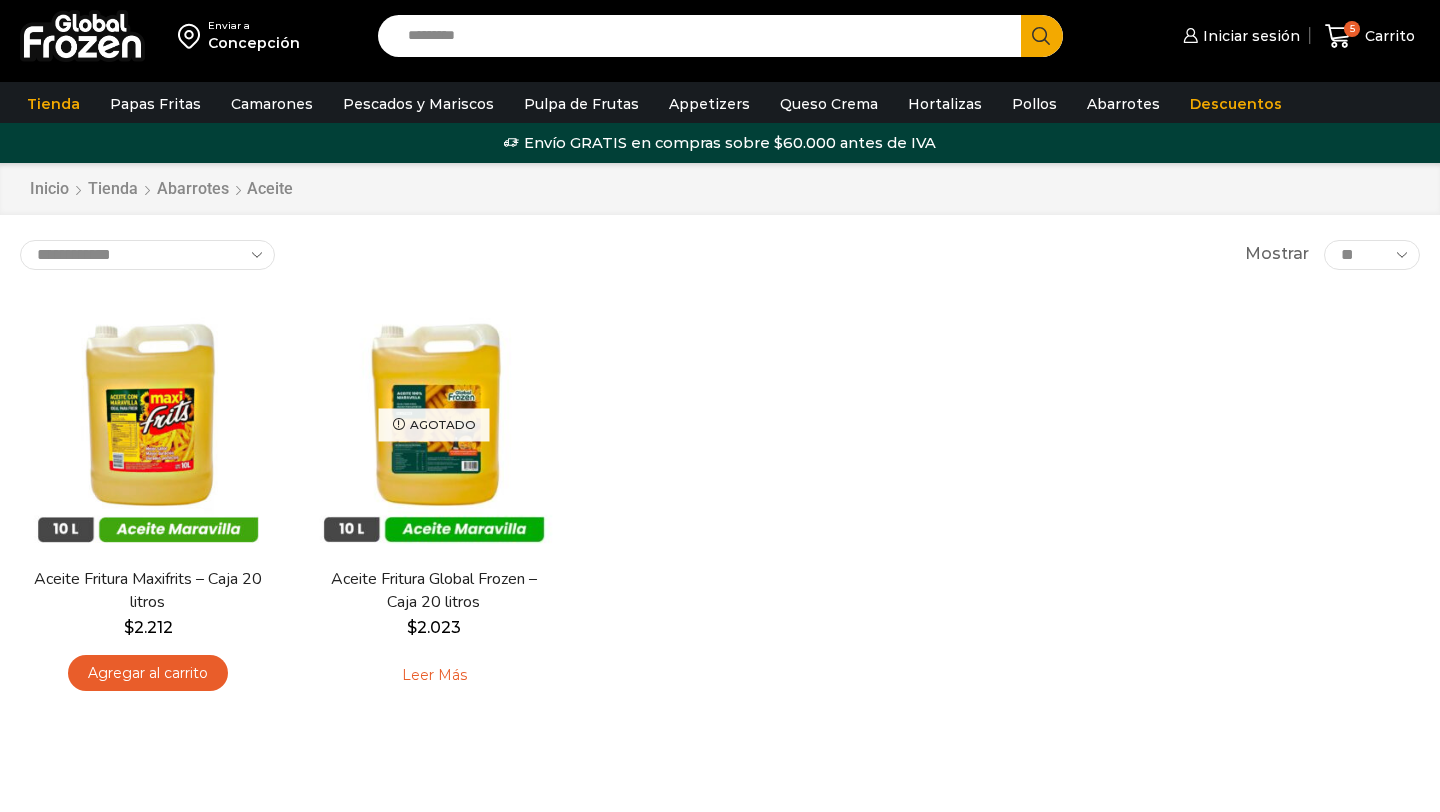 scroll, scrollTop: 0, scrollLeft: 0, axis: both 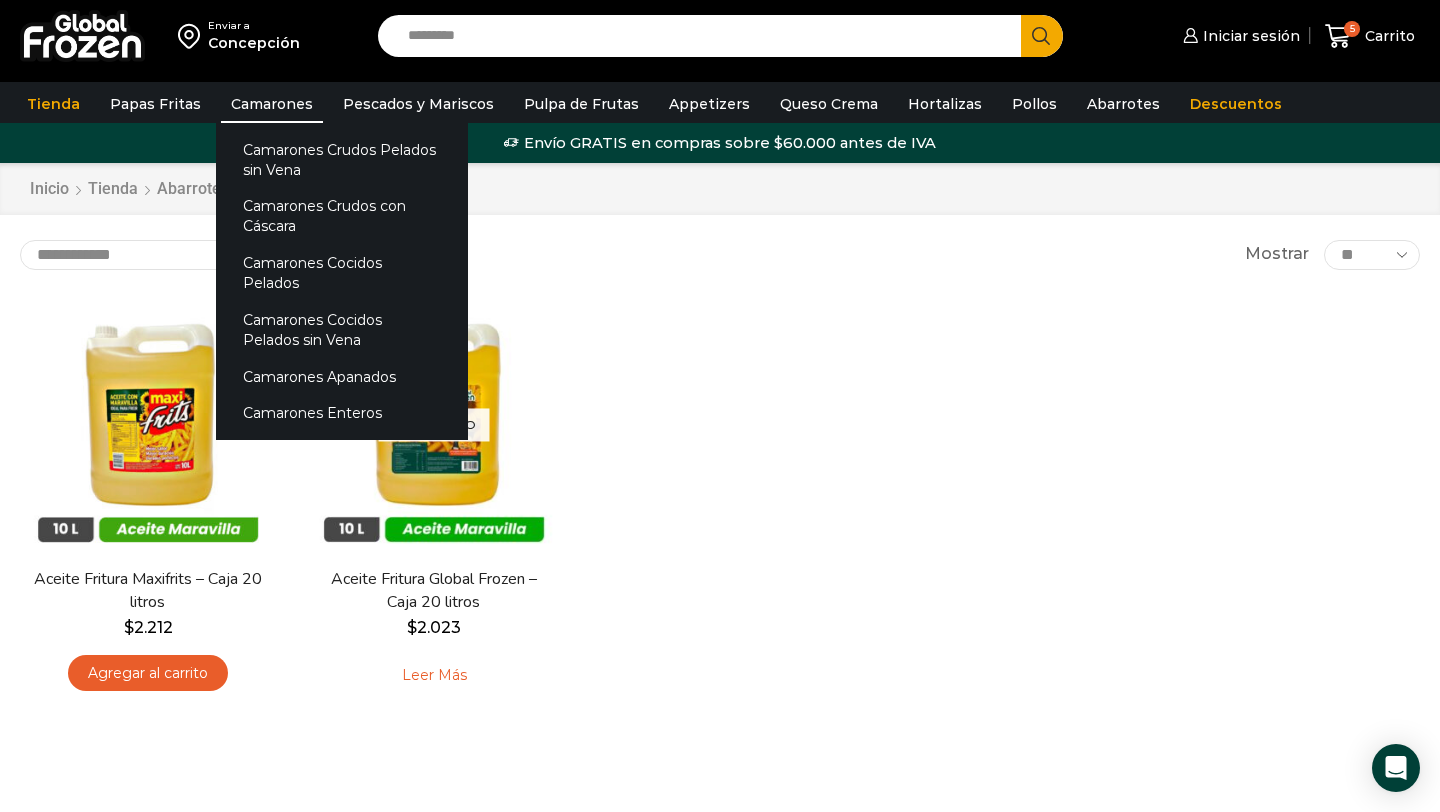 click on "Camarones" at bounding box center (272, 104) 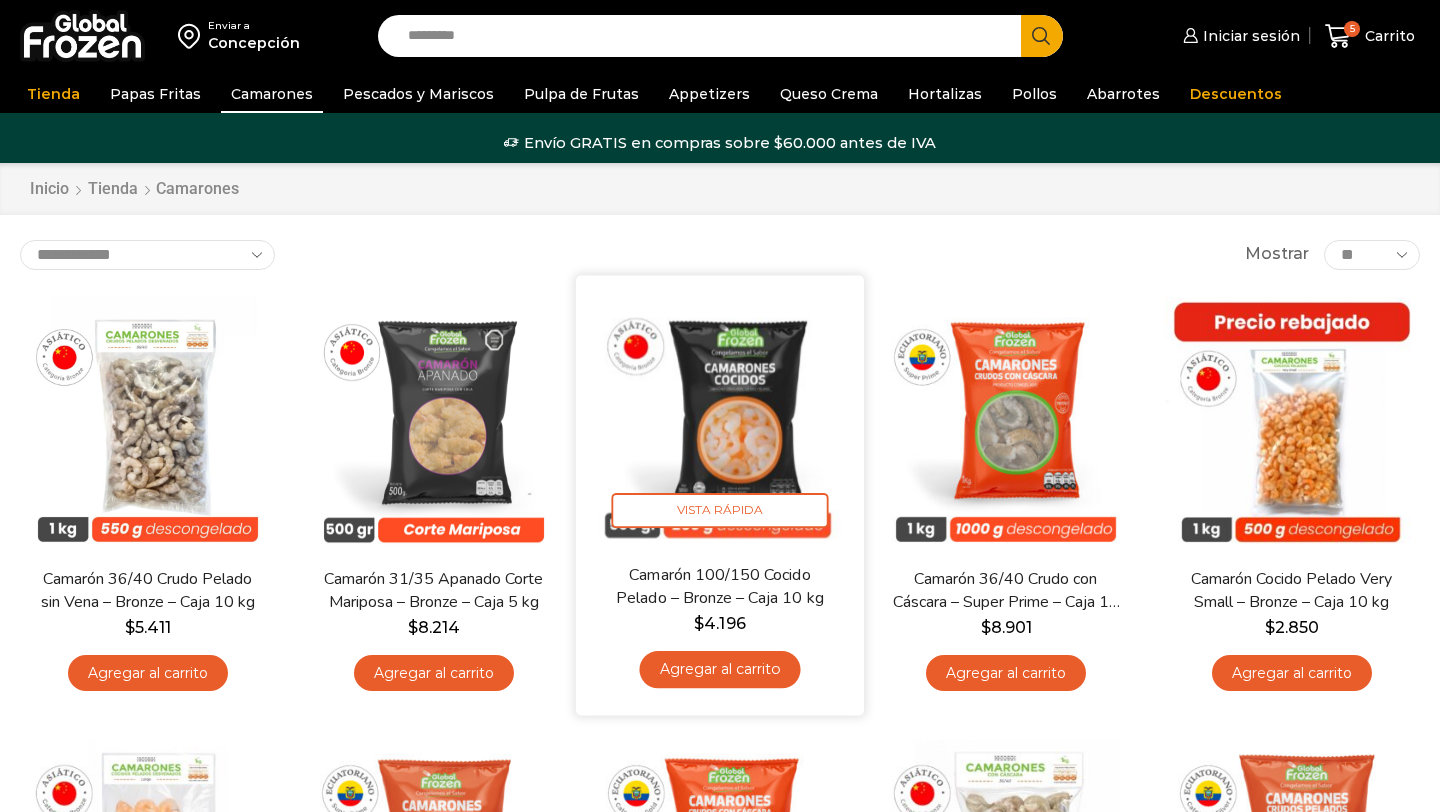 scroll, scrollTop: 0, scrollLeft: 0, axis: both 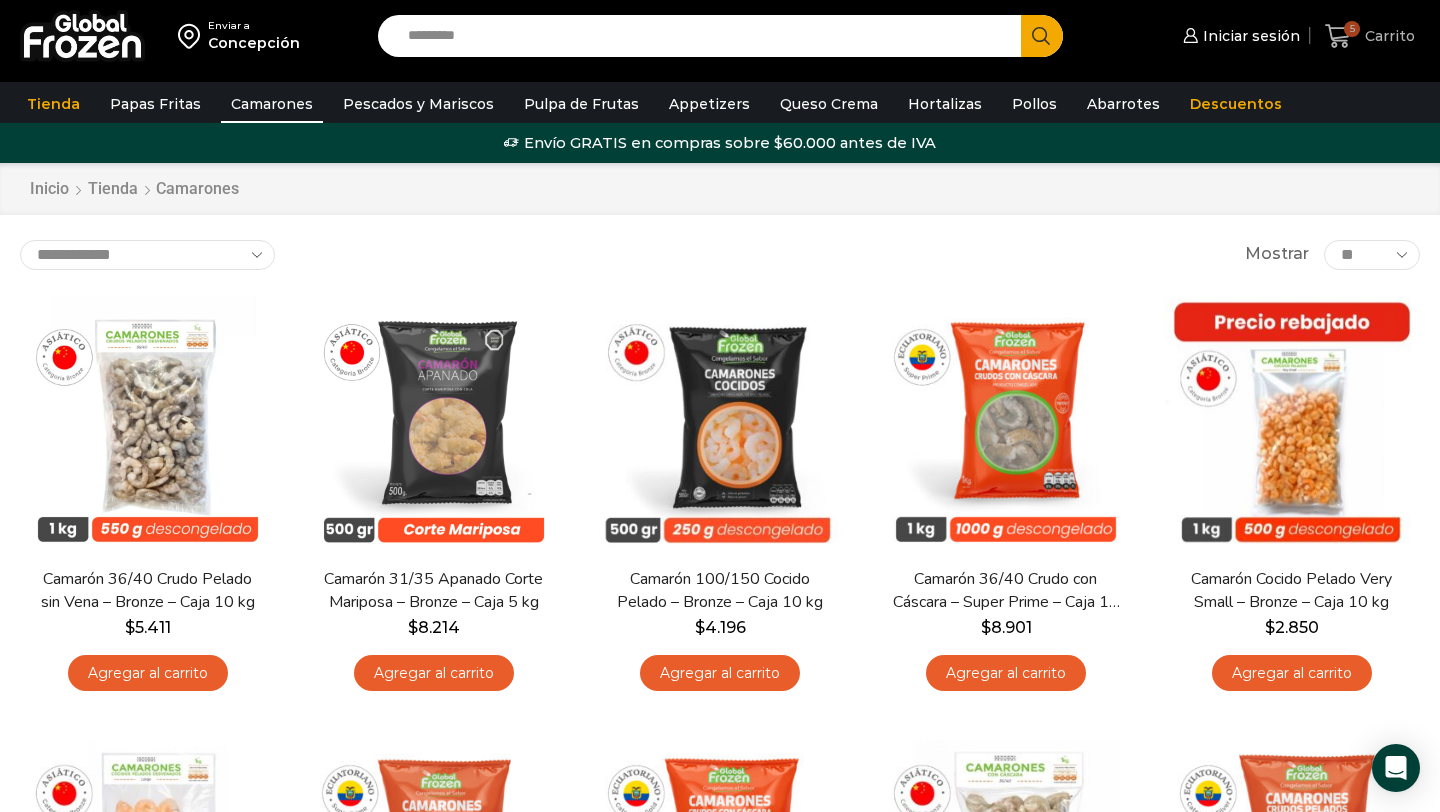 click on "Carrito" at bounding box center (1387, 36) 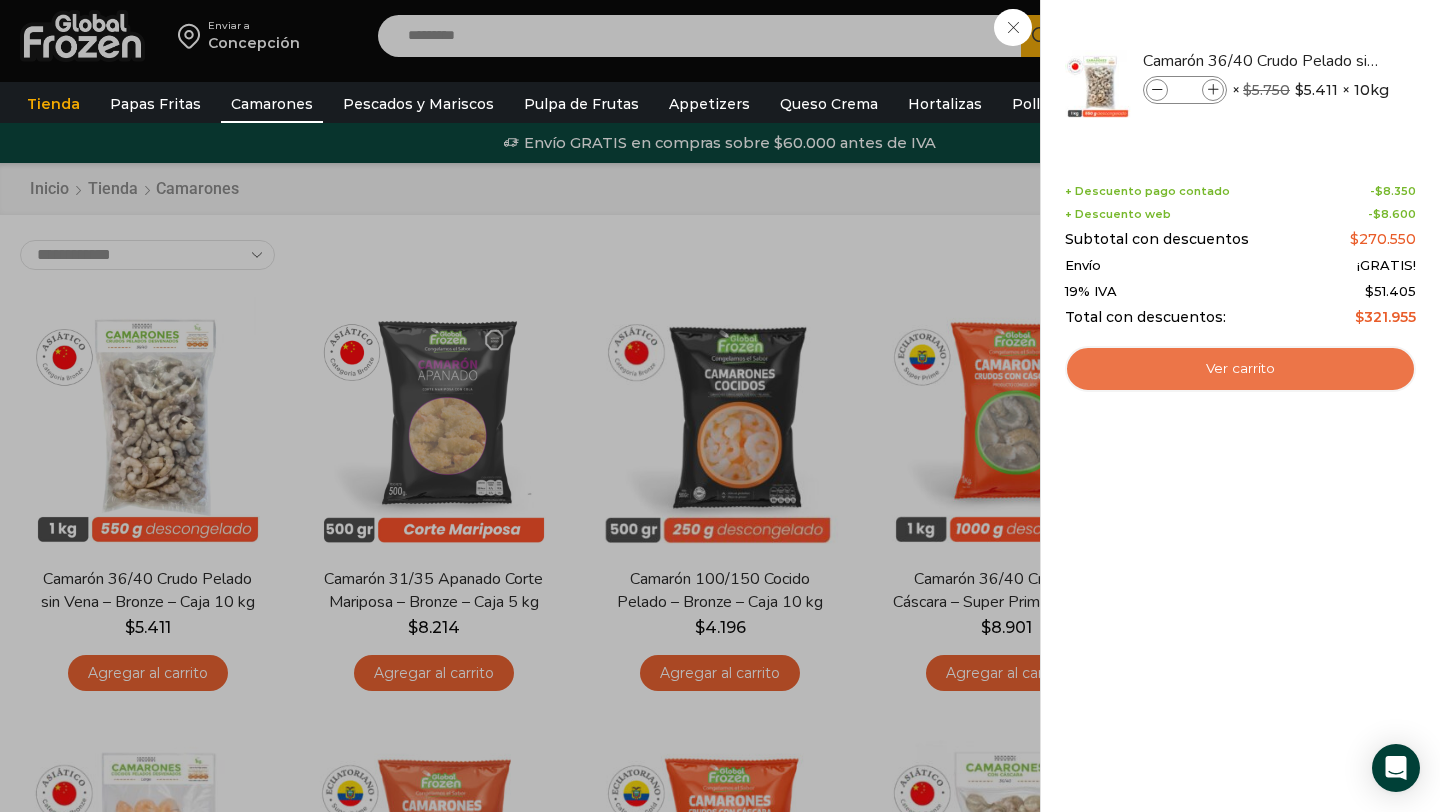click on "Ver carrito" at bounding box center (1240, 369) 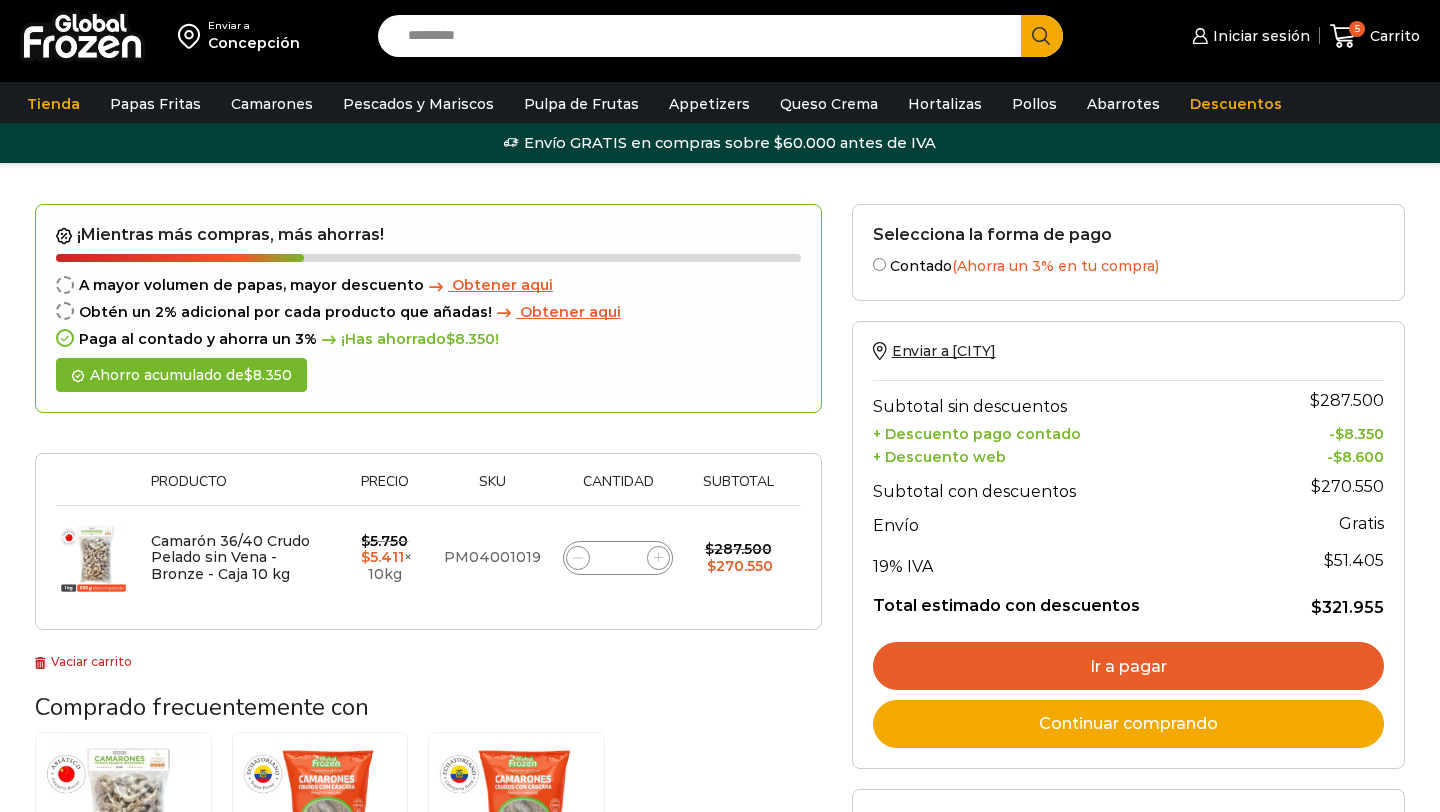 scroll, scrollTop: 0, scrollLeft: 0, axis: both 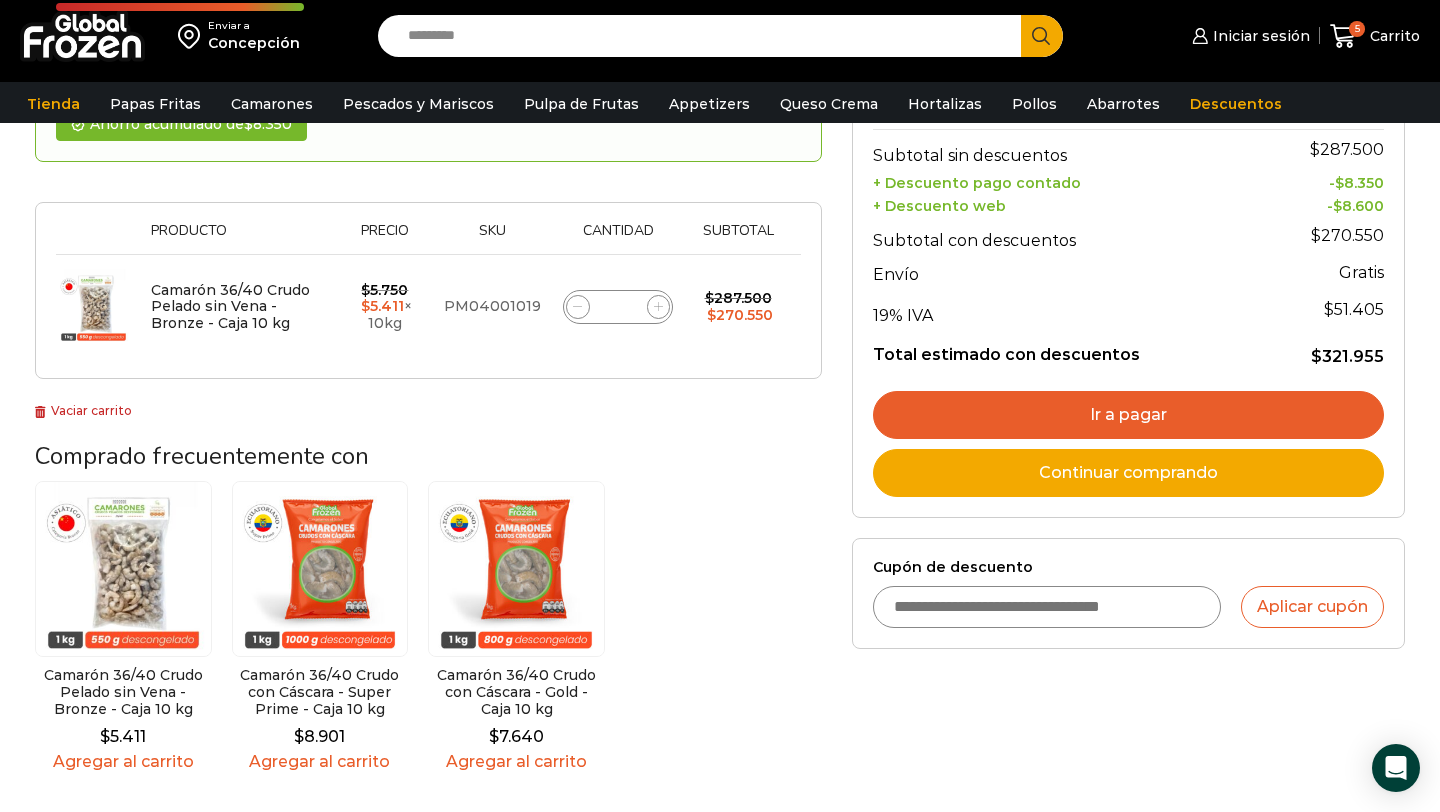 click on "Cupón de descuento" at bounding box center [1047, 607] 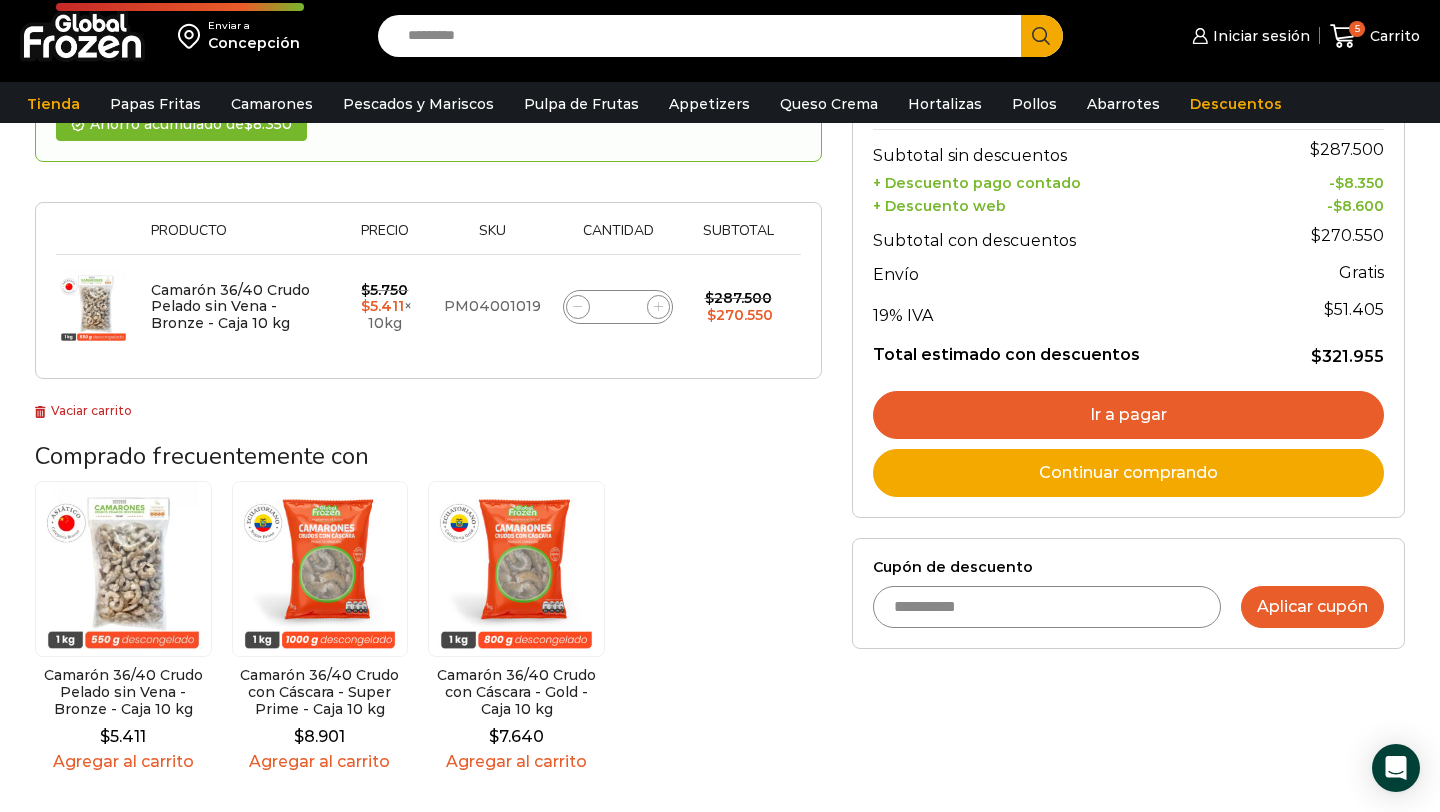 type on "**********" 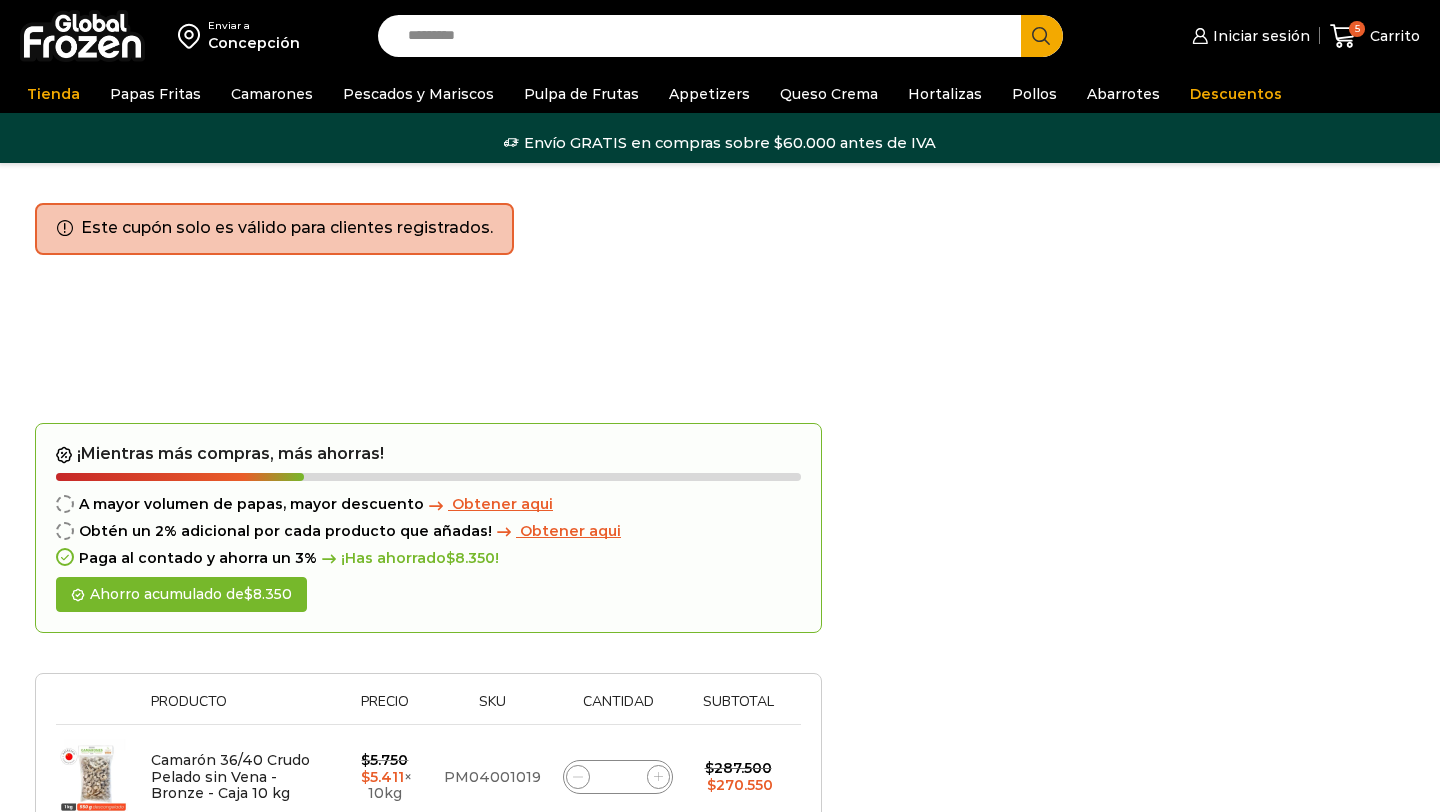 scroll, scrollTop: 0, scrollLeft: 0, axis: both 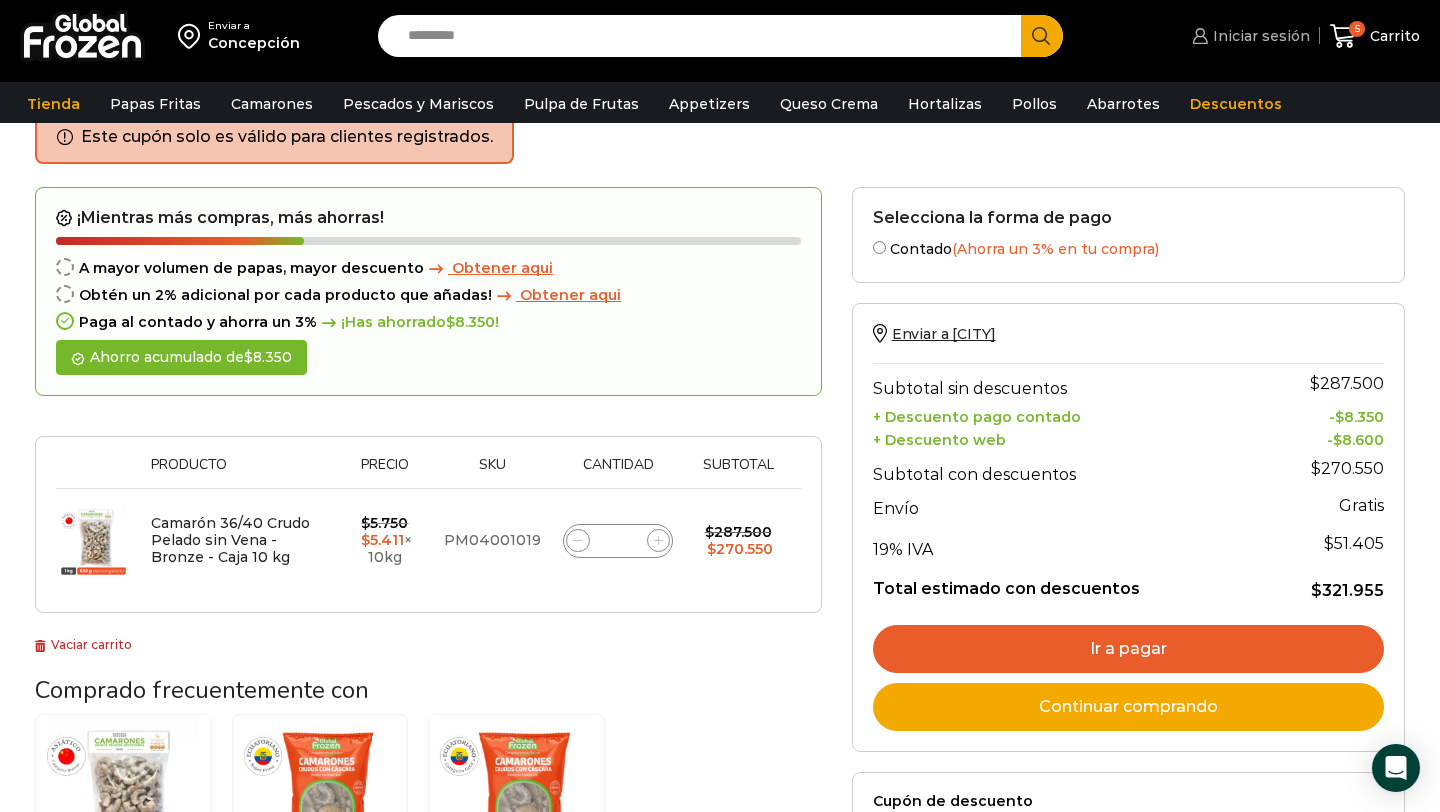click on "Iniciar sesión" at bounding box center [1259, 36] 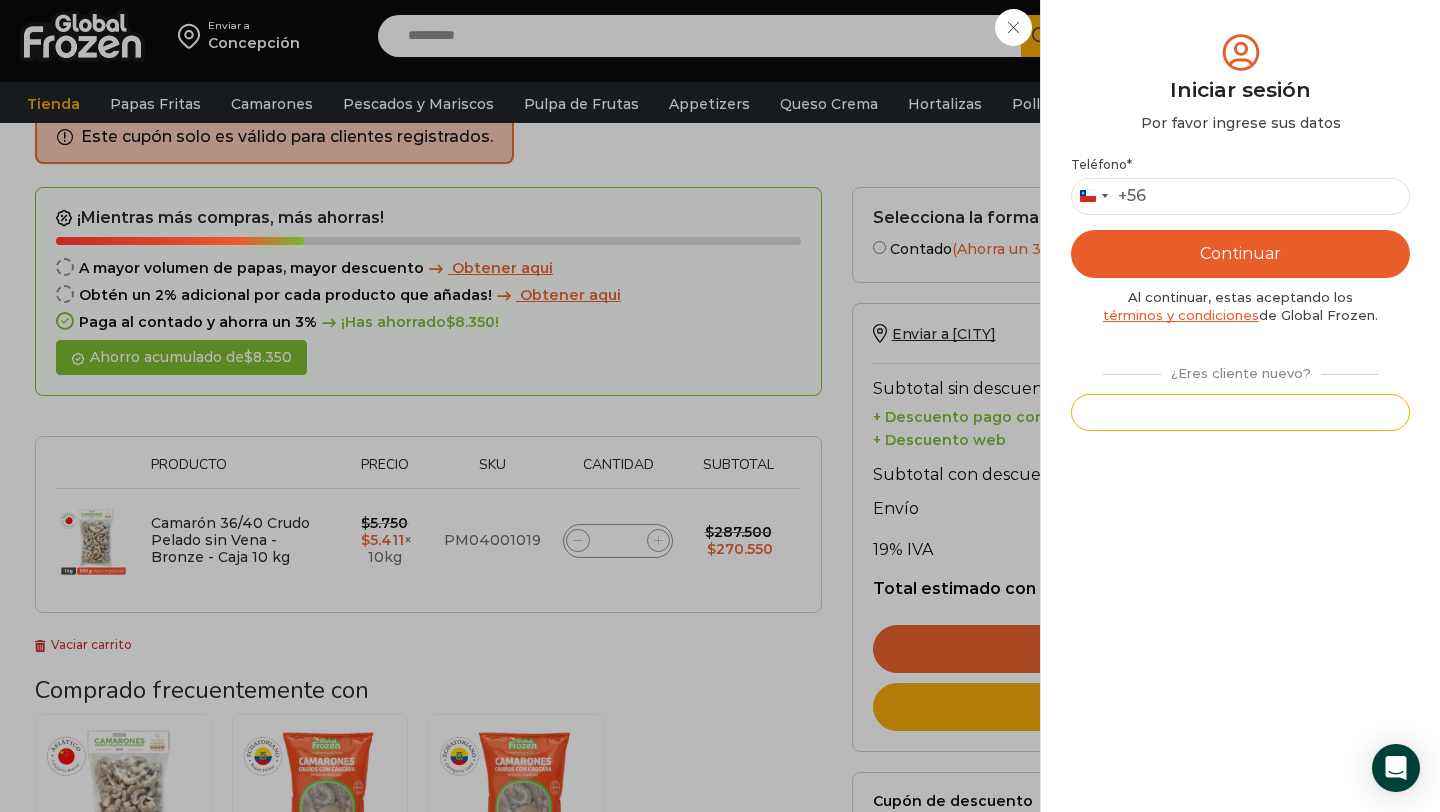 click on "Registrarse" at bounding box center [1240, 412] 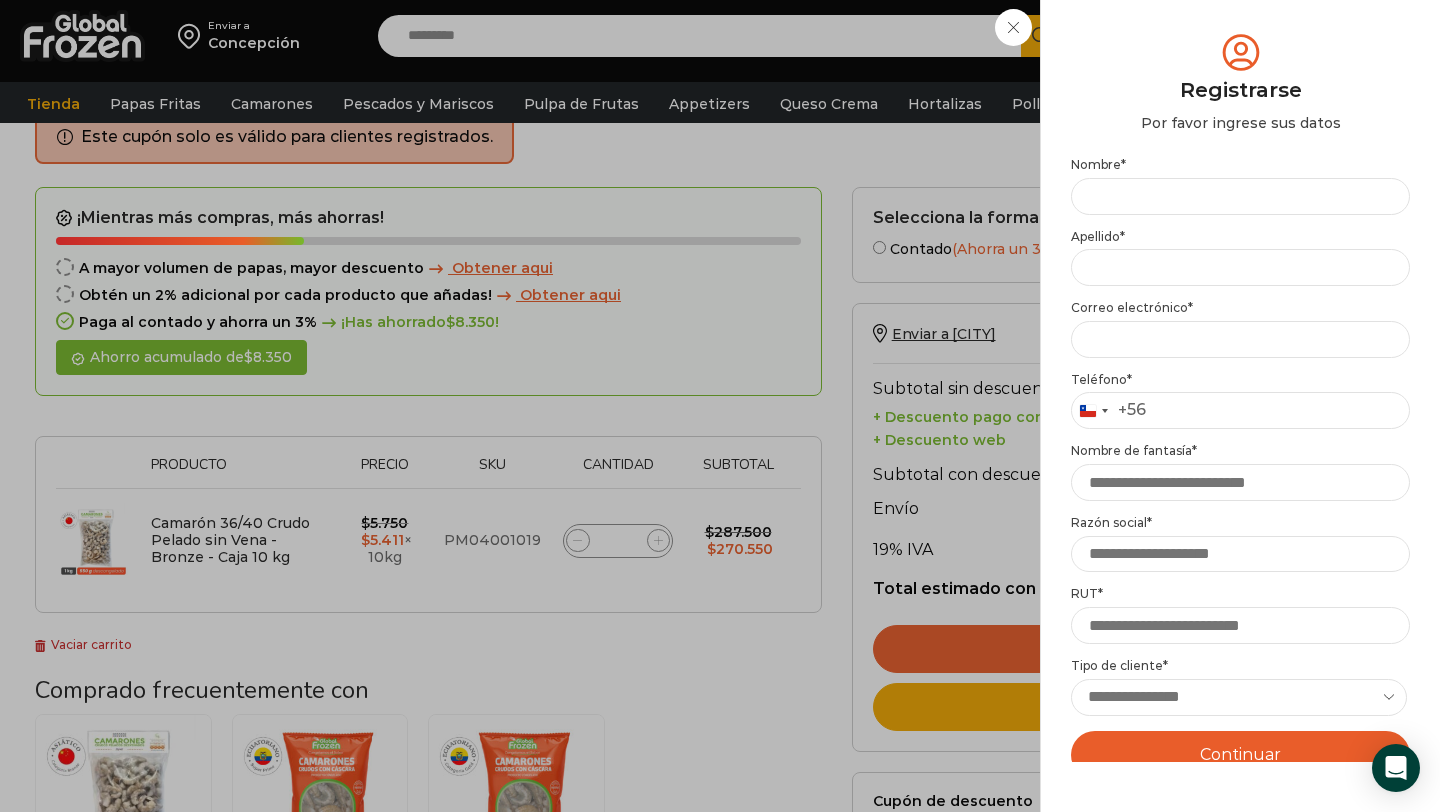 click on "Nombre  *" at bounding box center (1240, 186) 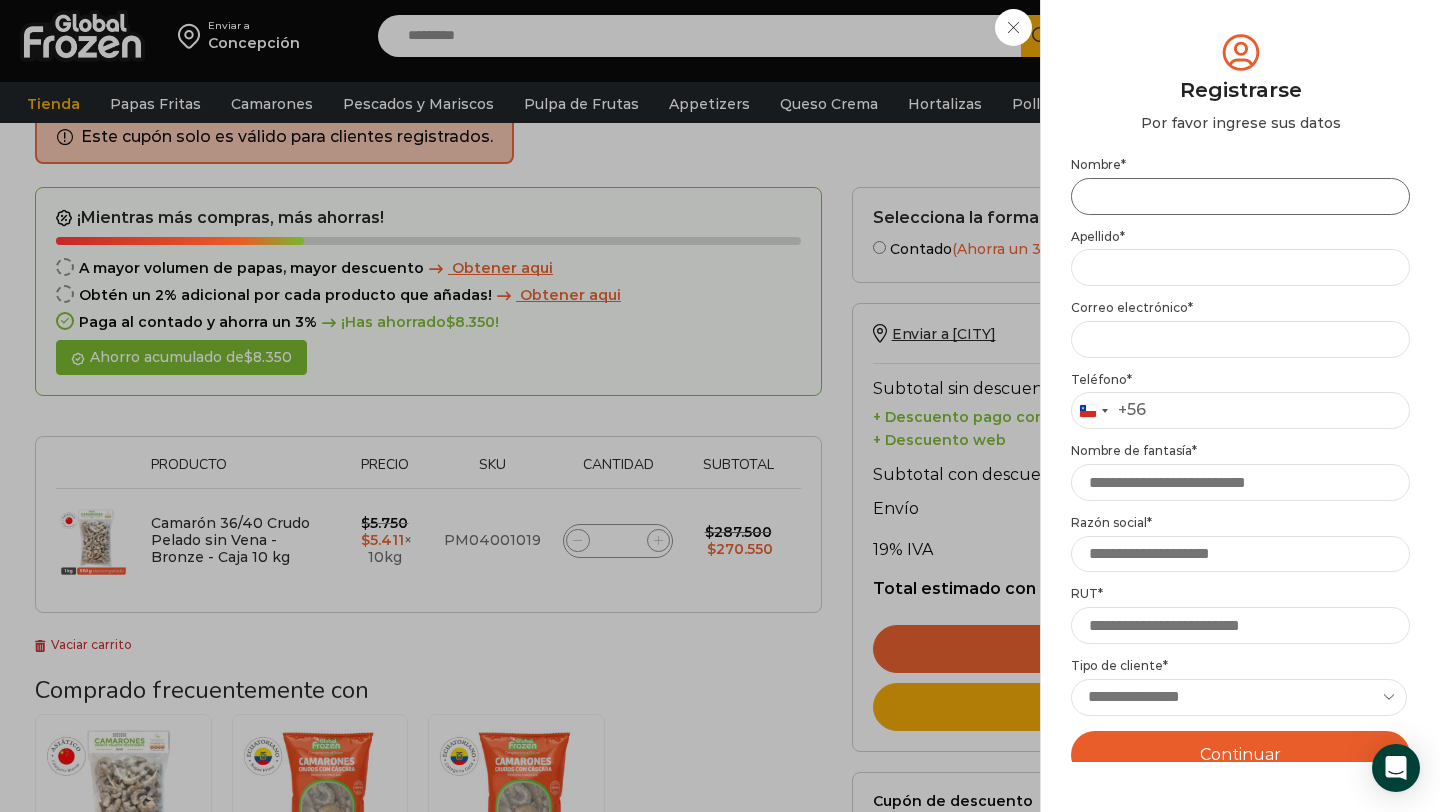 click on "Nombre  *" at bounding box center [1240, 196] 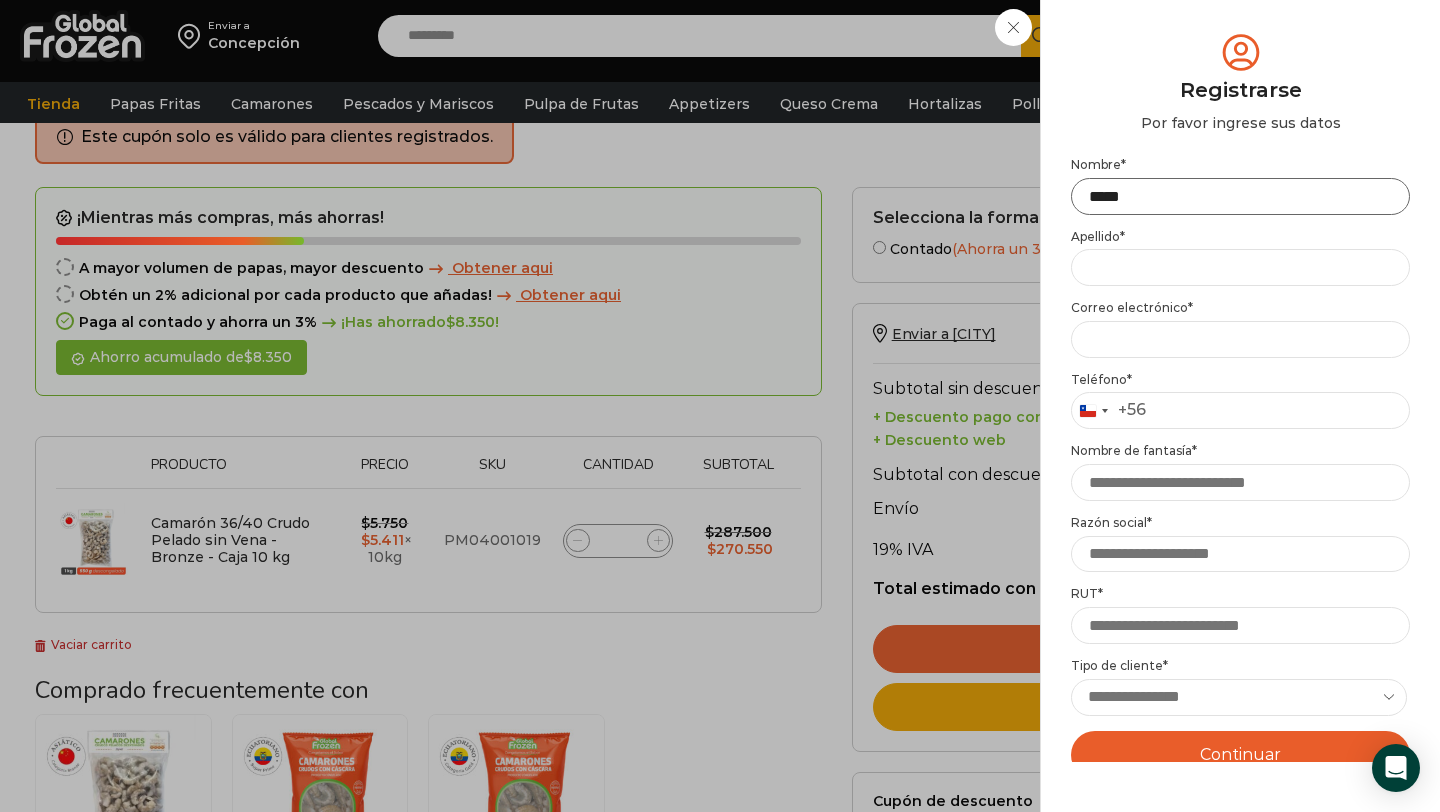 type on "****" 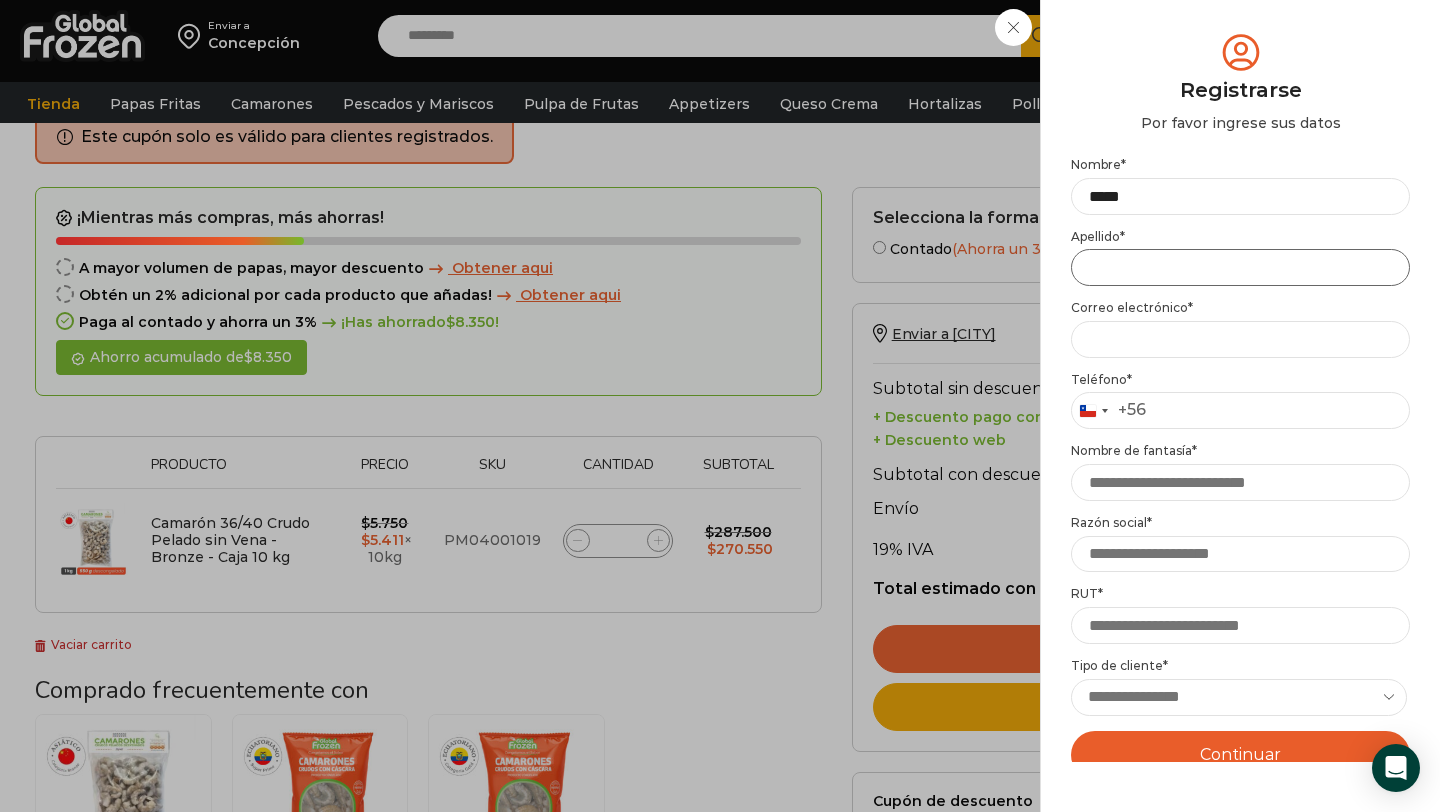click on "Apellido  *" at bounding box center (1240, 267) 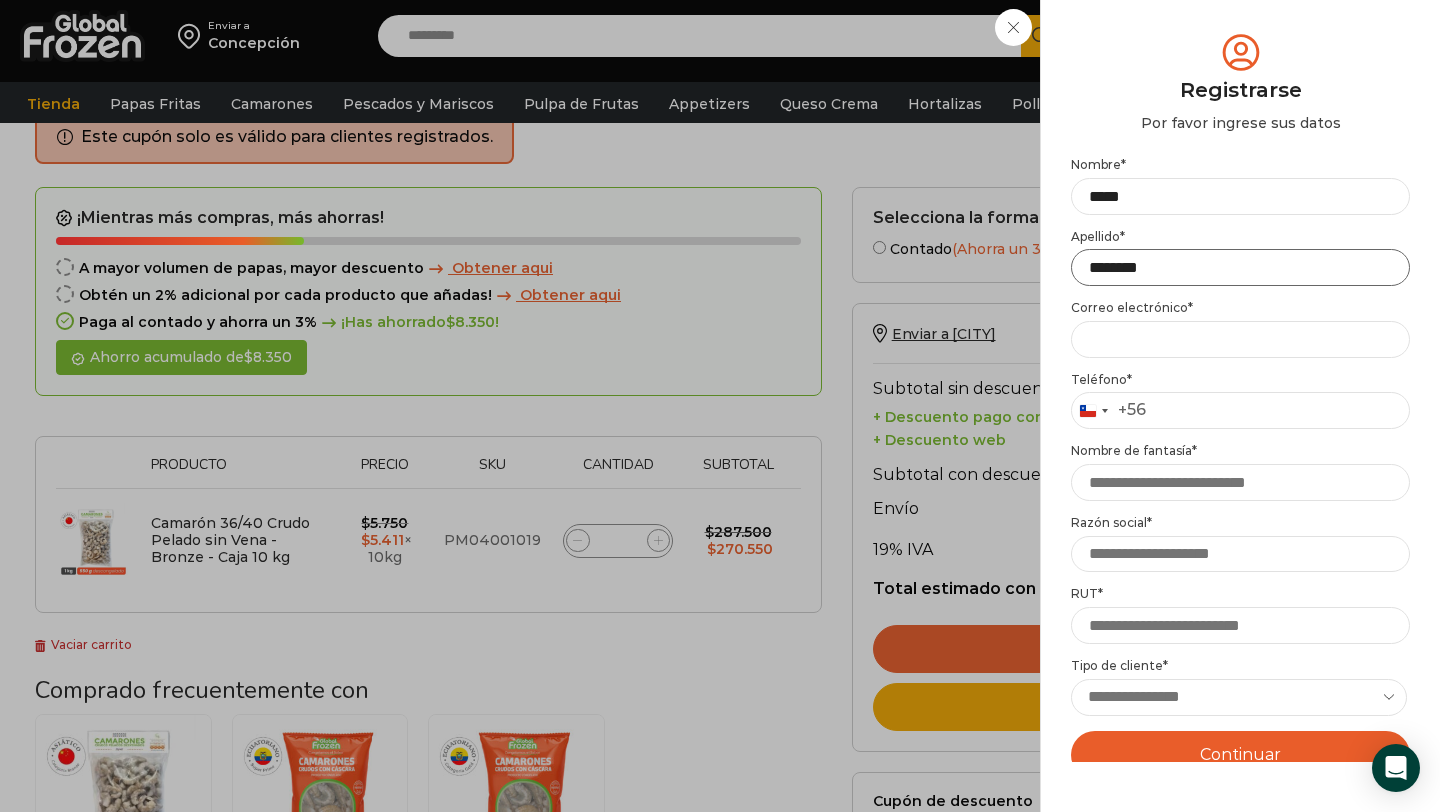 type on "********" 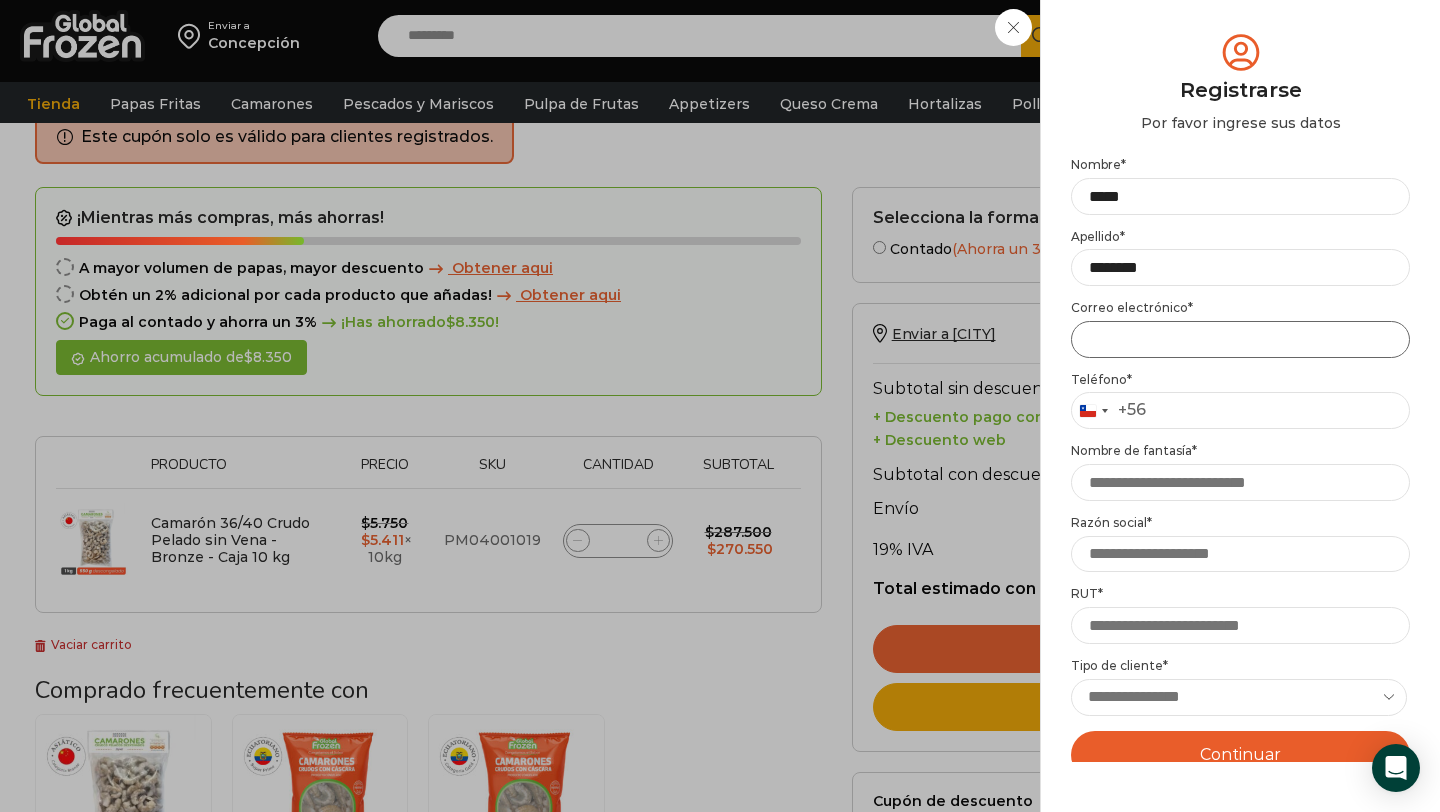 click on "Email address                                          *" at bounding box center [1240, 339] 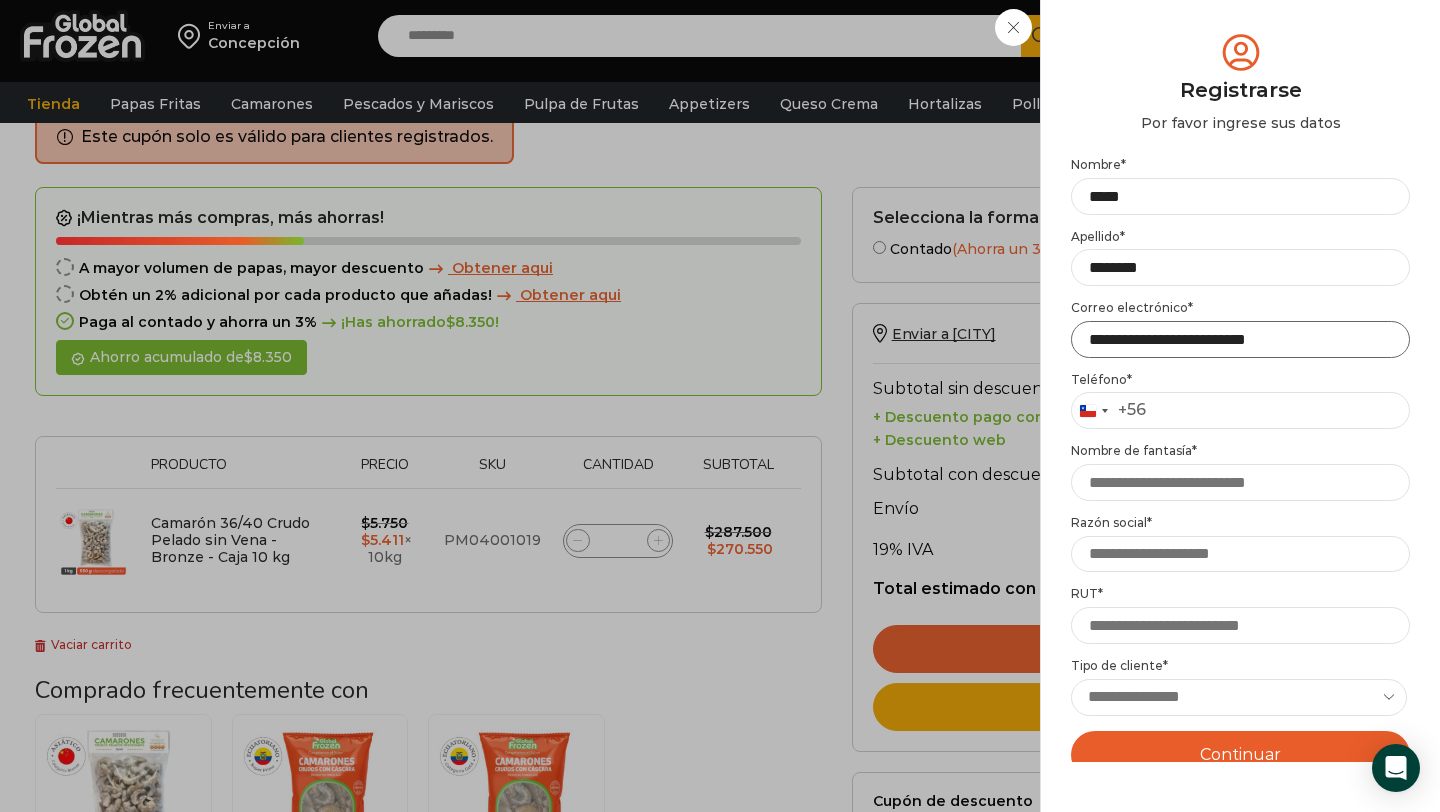 type on "**********" 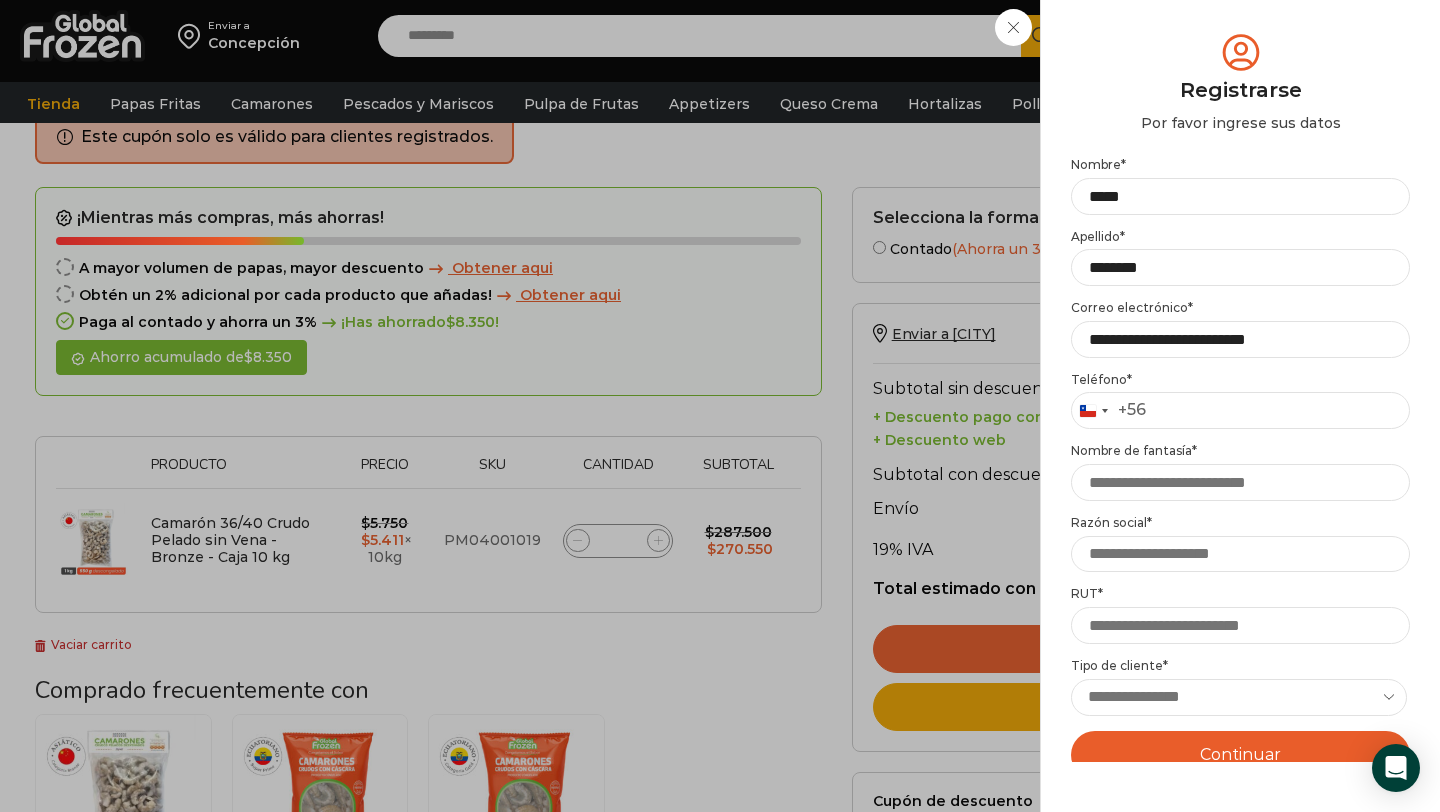 click on "Mi cuenta
Login
Register
Iniciar sesión
Por favor ingrese sus datos
Iniciar sesión
Se envió un mensaje de WhatsApp con el código de verificación a tu teléfono
Teléfono
*
Chile +56 +56 Argentina +54 Chile +56
Continuar
Registrarse" at bounding box center (1240, 406) 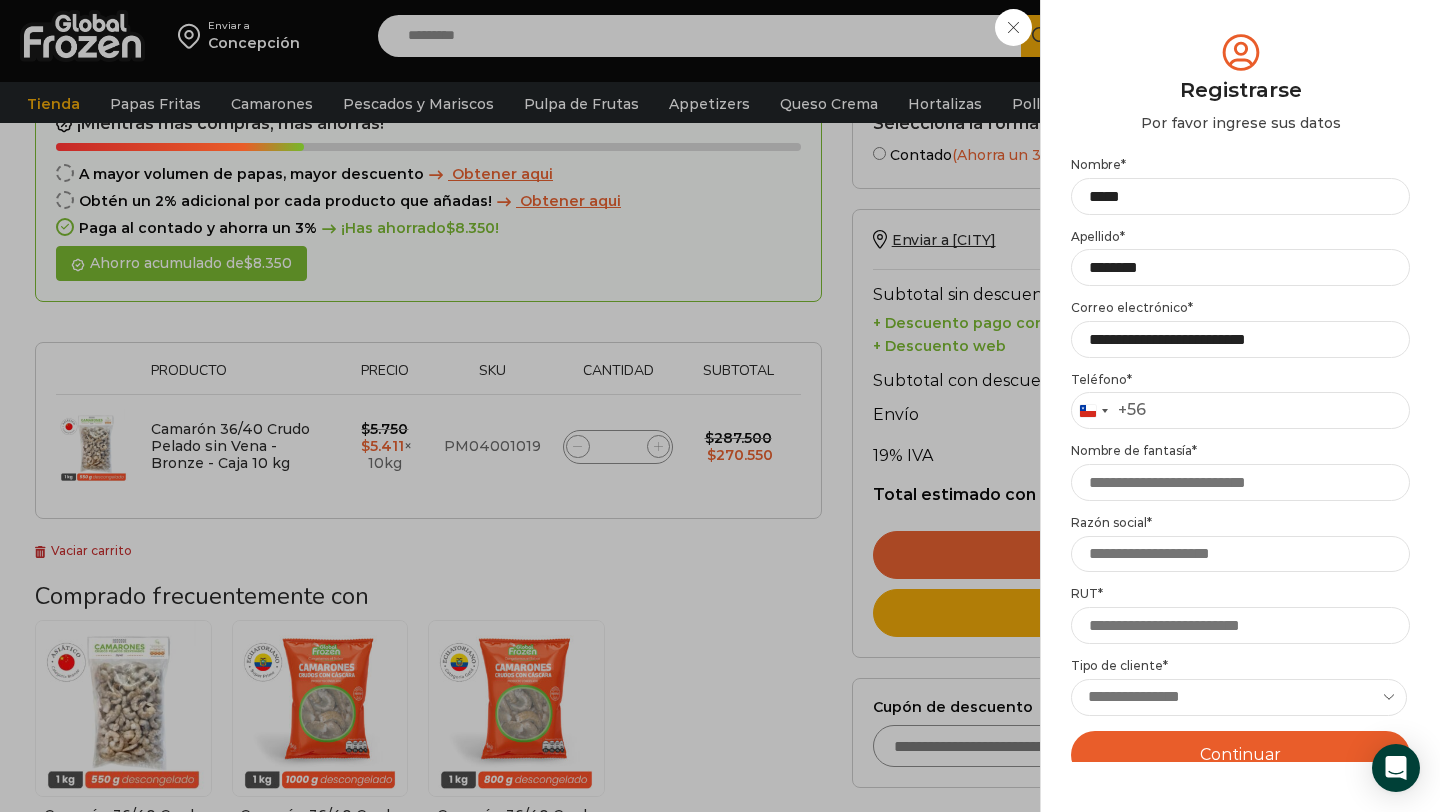 scroll, scrollTop: 213, scrollLeft: 0, axis: vertical 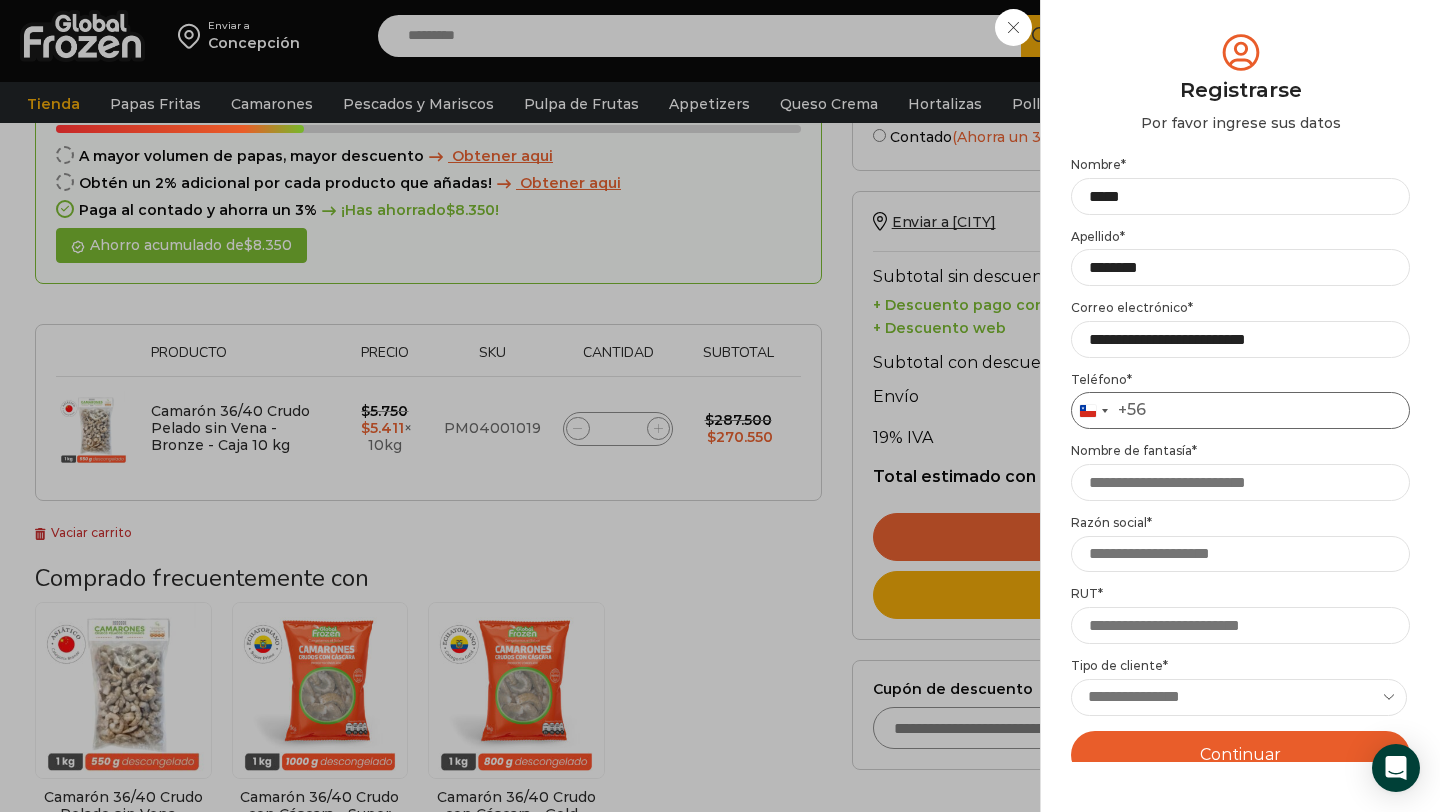 click on "Teléfono  *" at bounding box center [1240, 410] 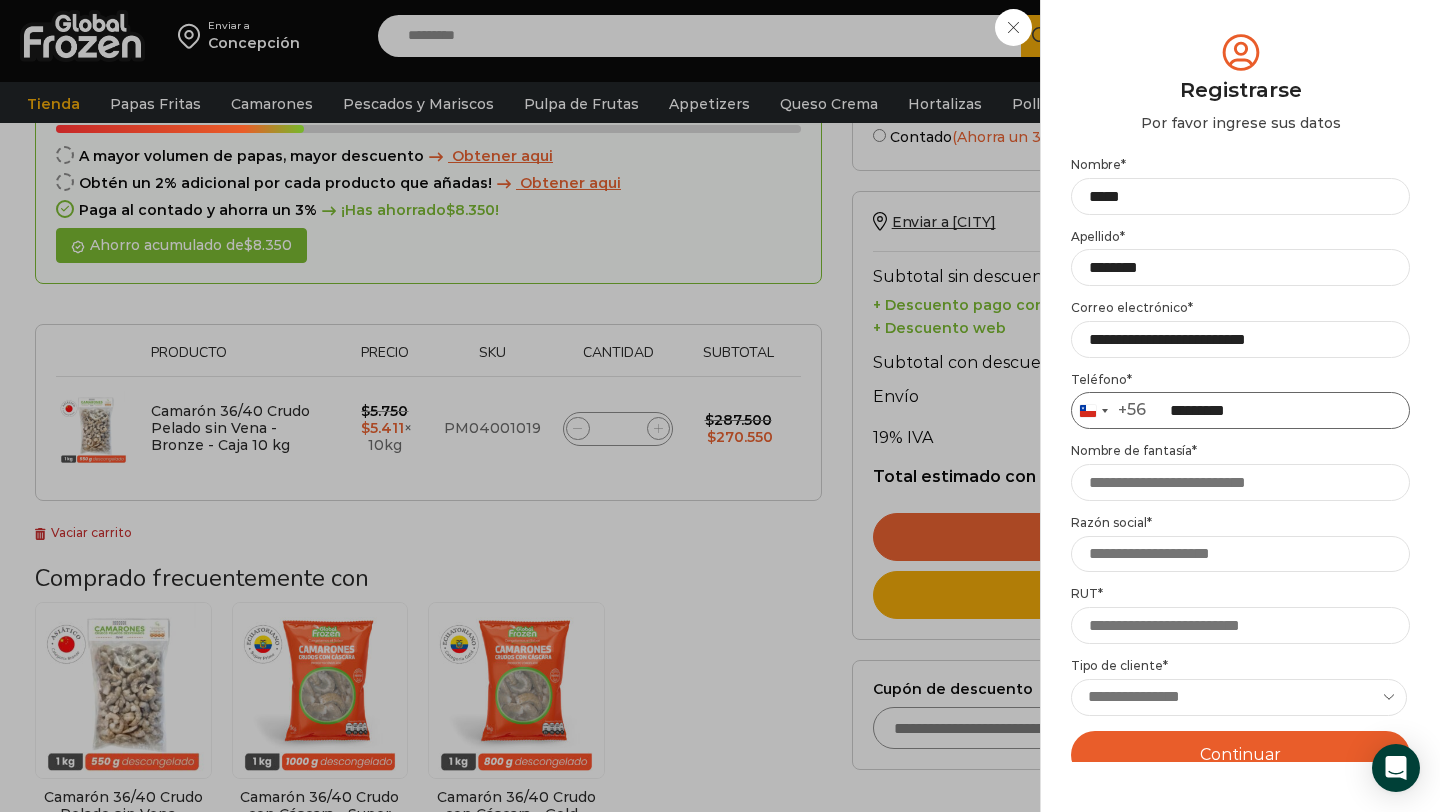 type on "*********" 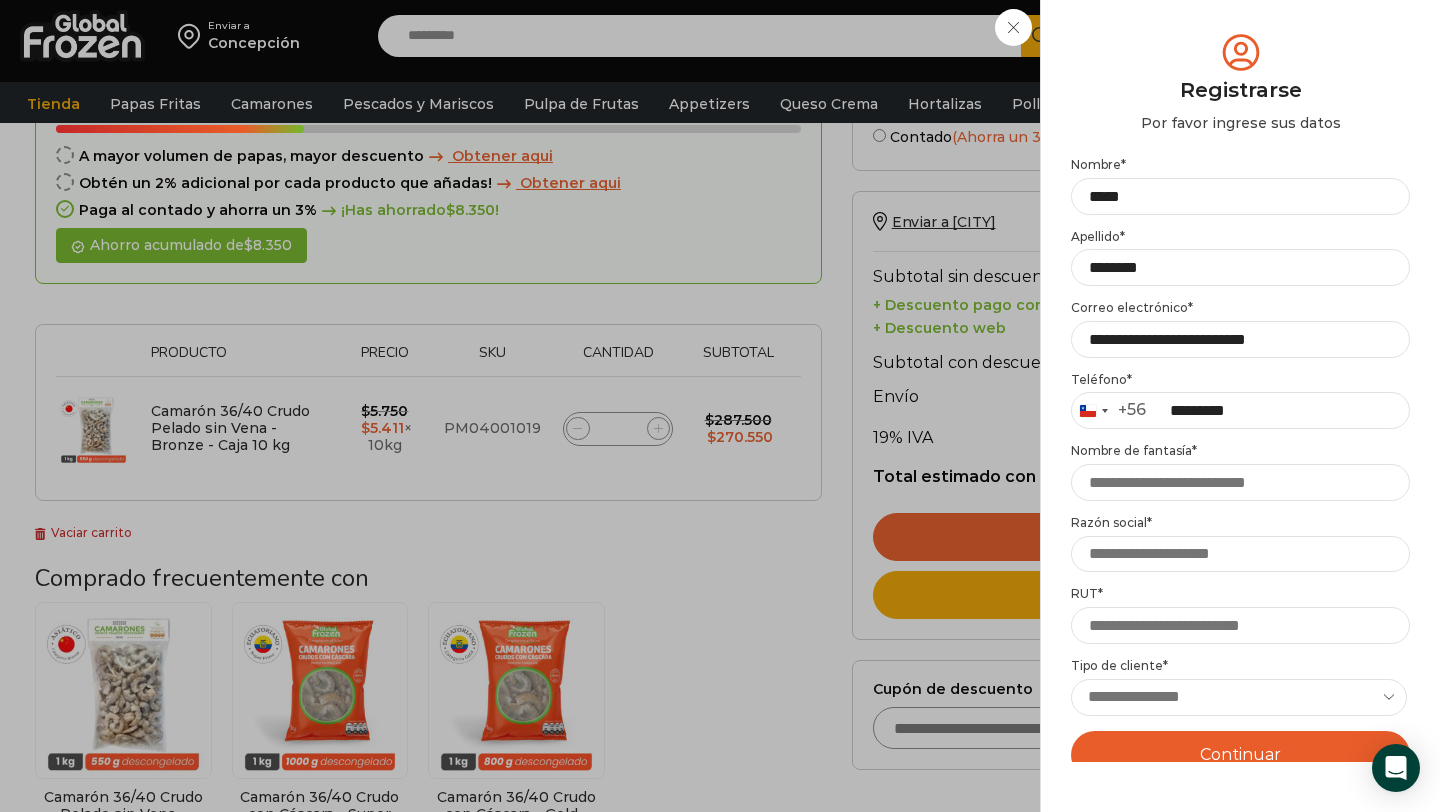 click on "**********" at bounding box center (1240, 544) 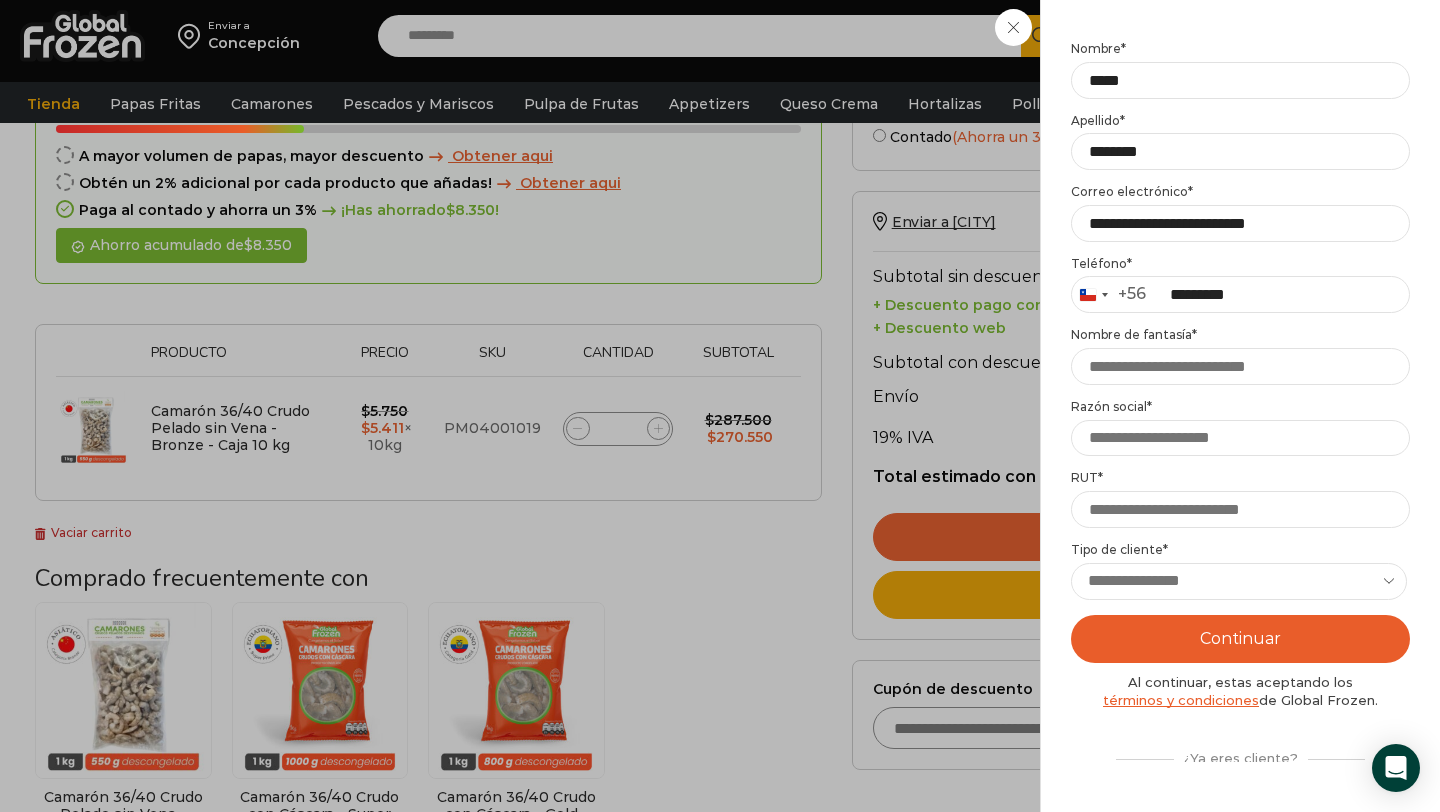 scroll, scrollTop: 118, scrollLeft: 0, axis: vertical 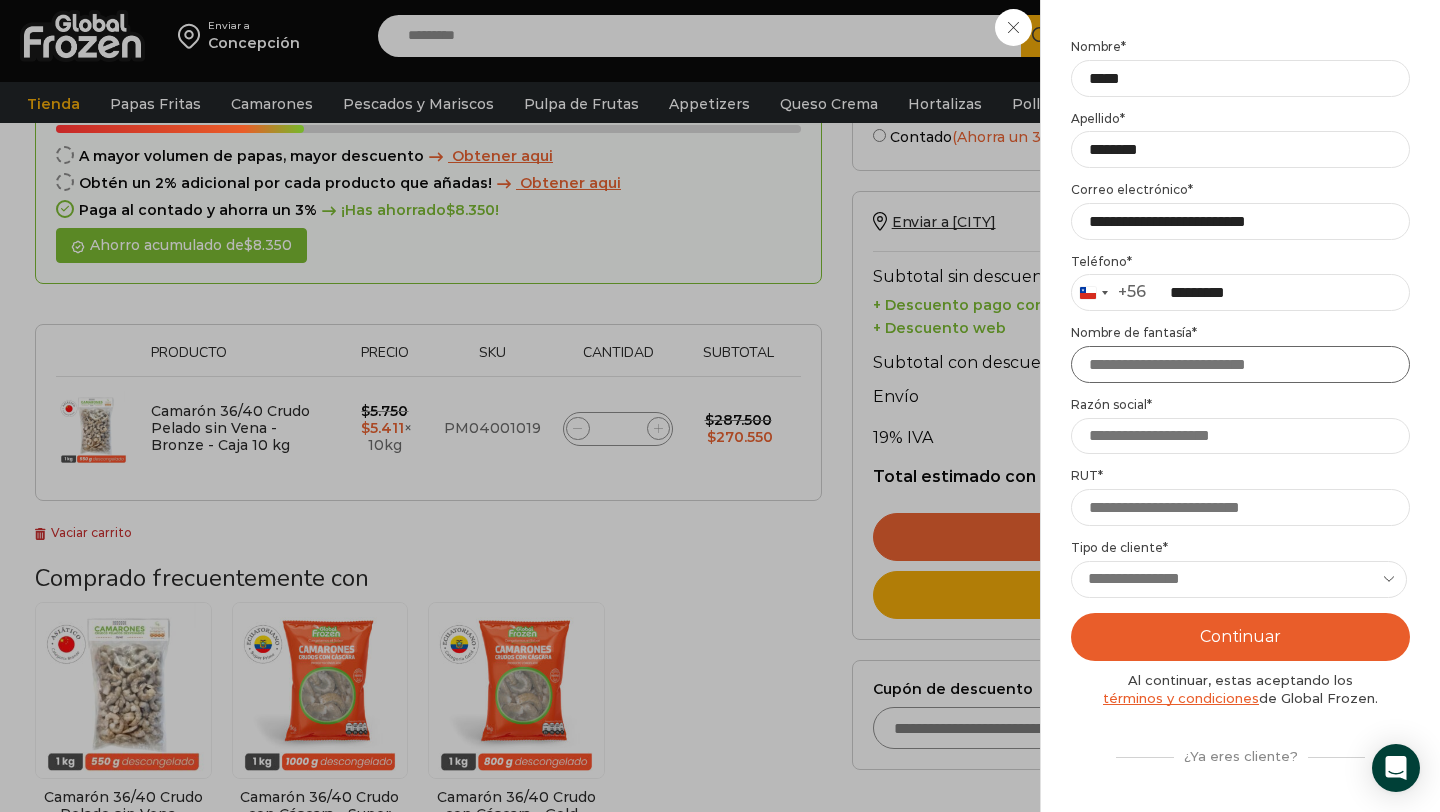 click on "Nombre de fantasía  *" at bounding box center [1240, 364] 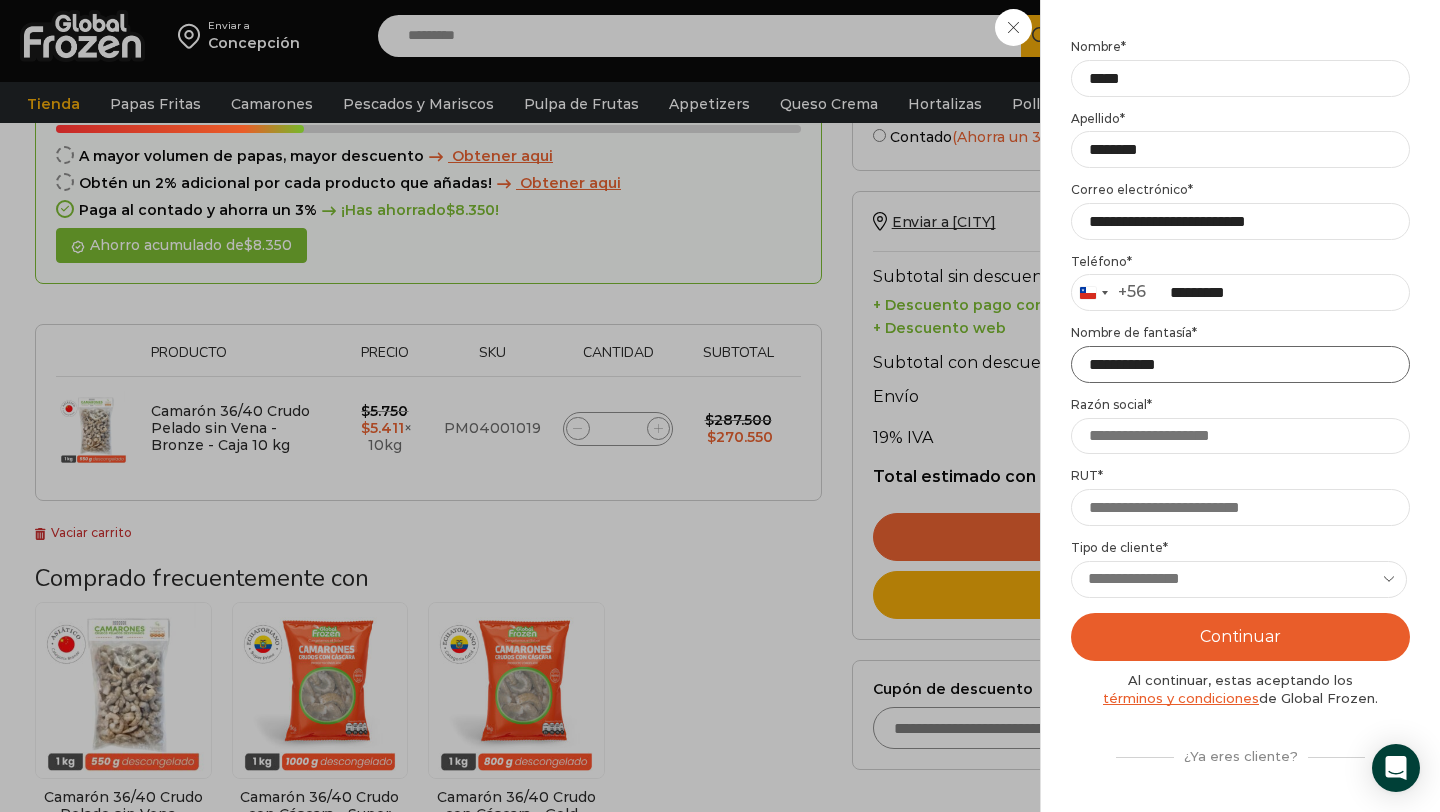 type on "**********" 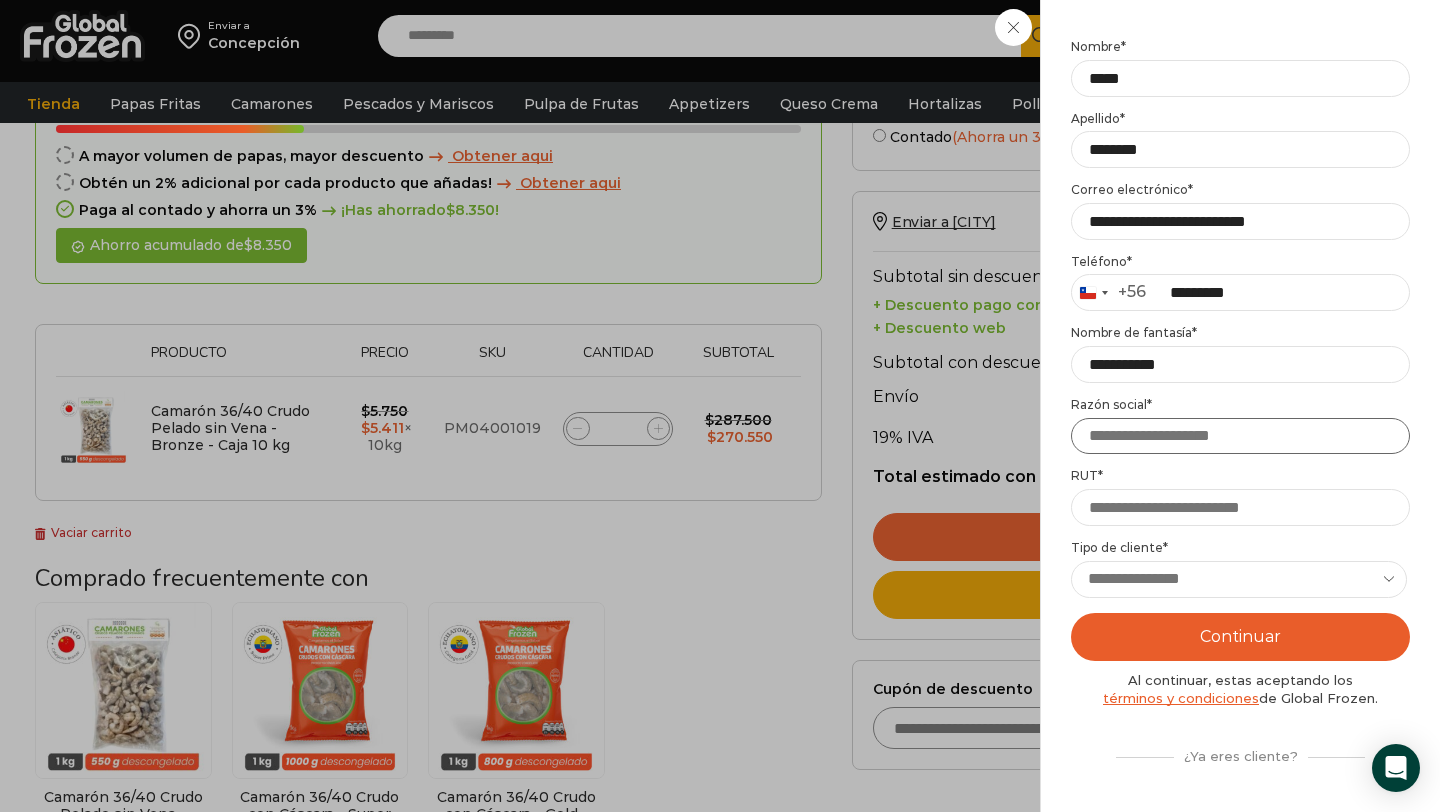 click on "Razón social  *" at bounding box center [1240, 436] 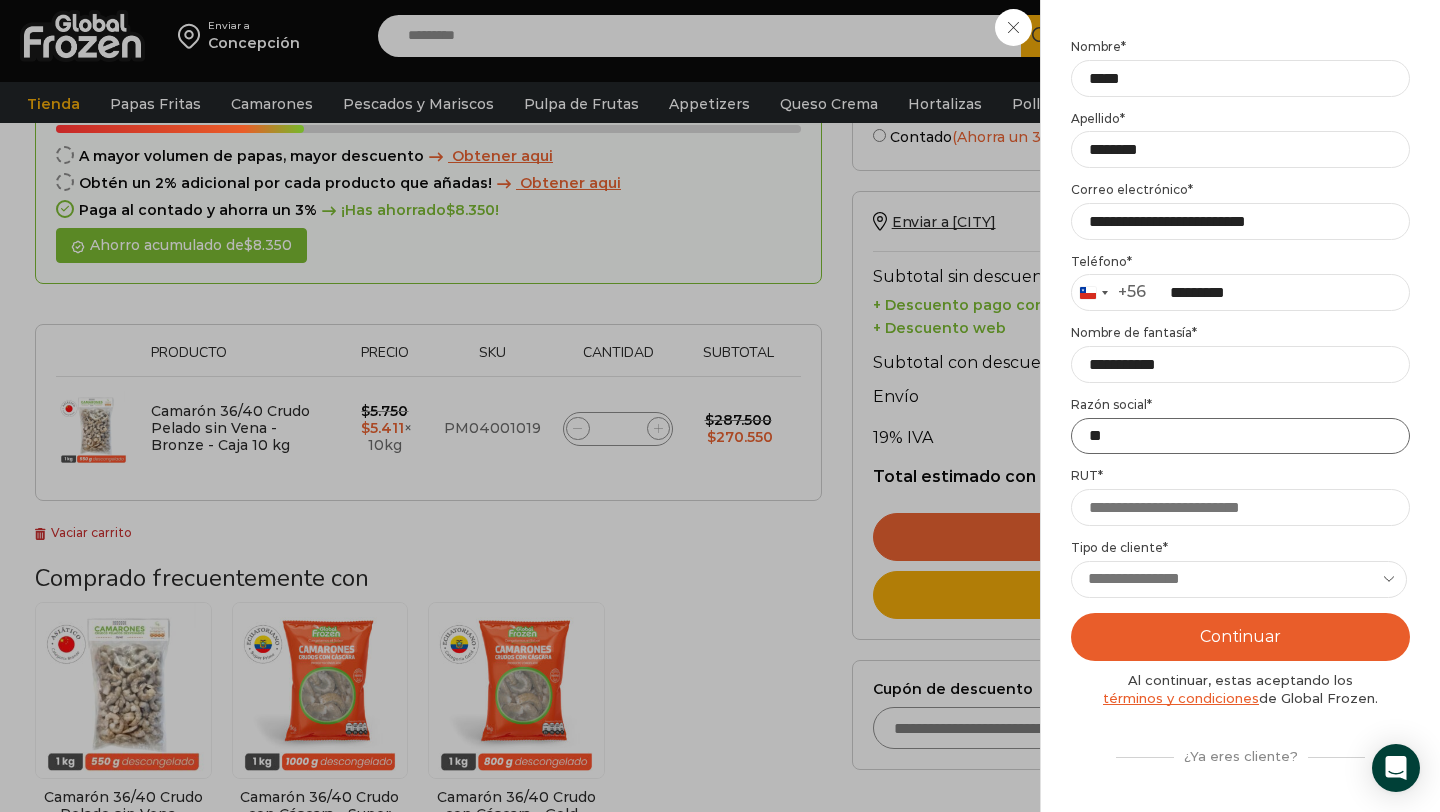 type on "*" 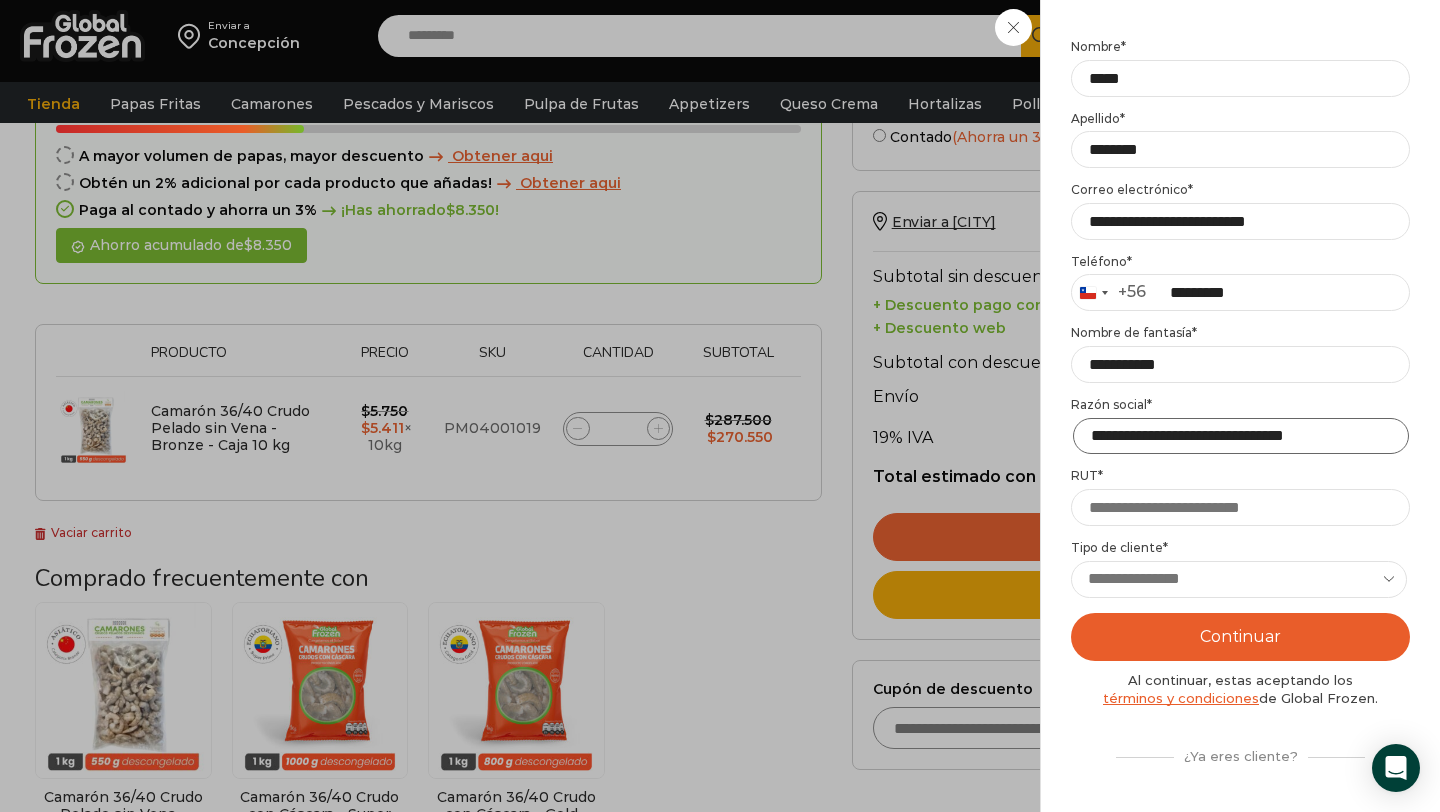 scroll, scrollTop: 0, scrollLeft: 27, axis: horizontal 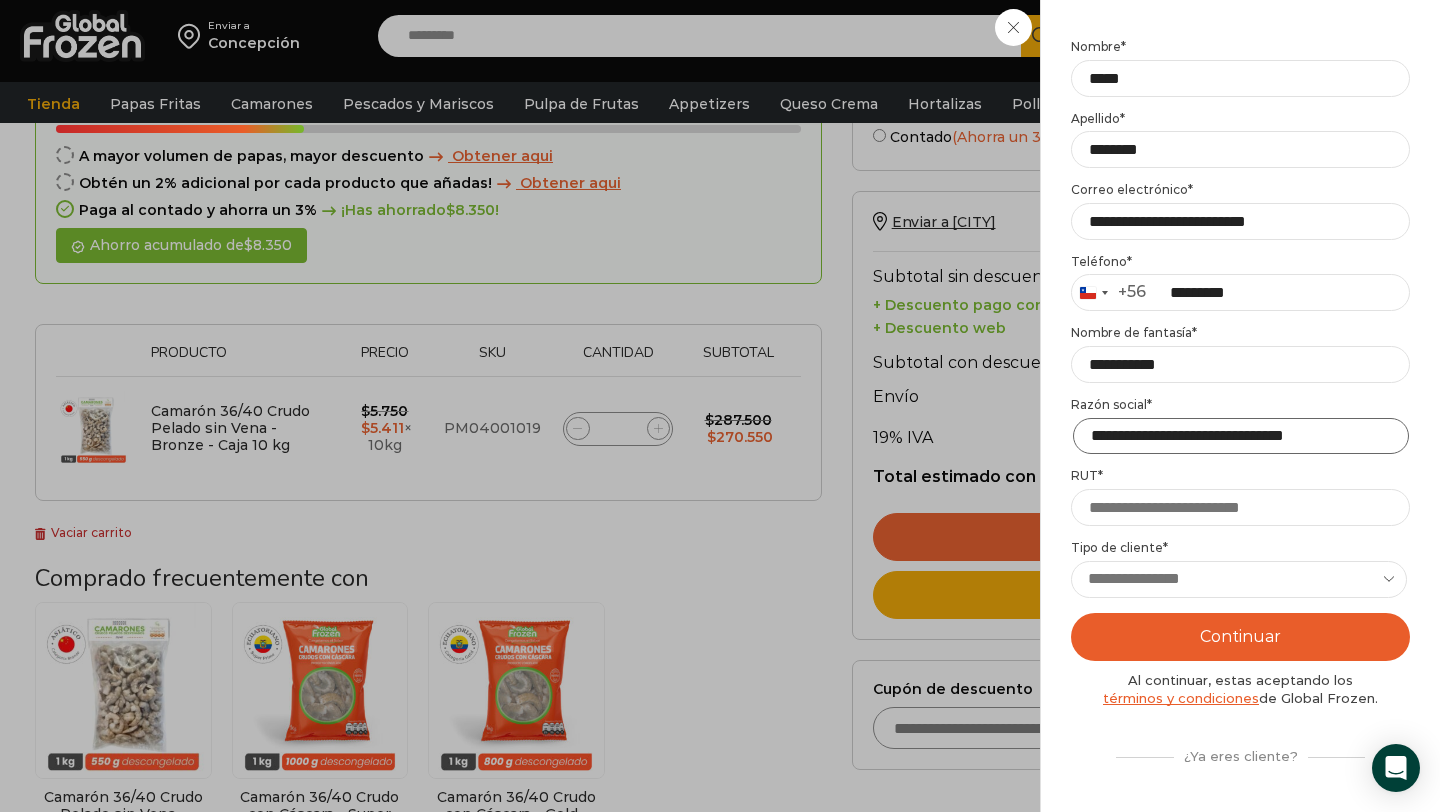 type on "**********" 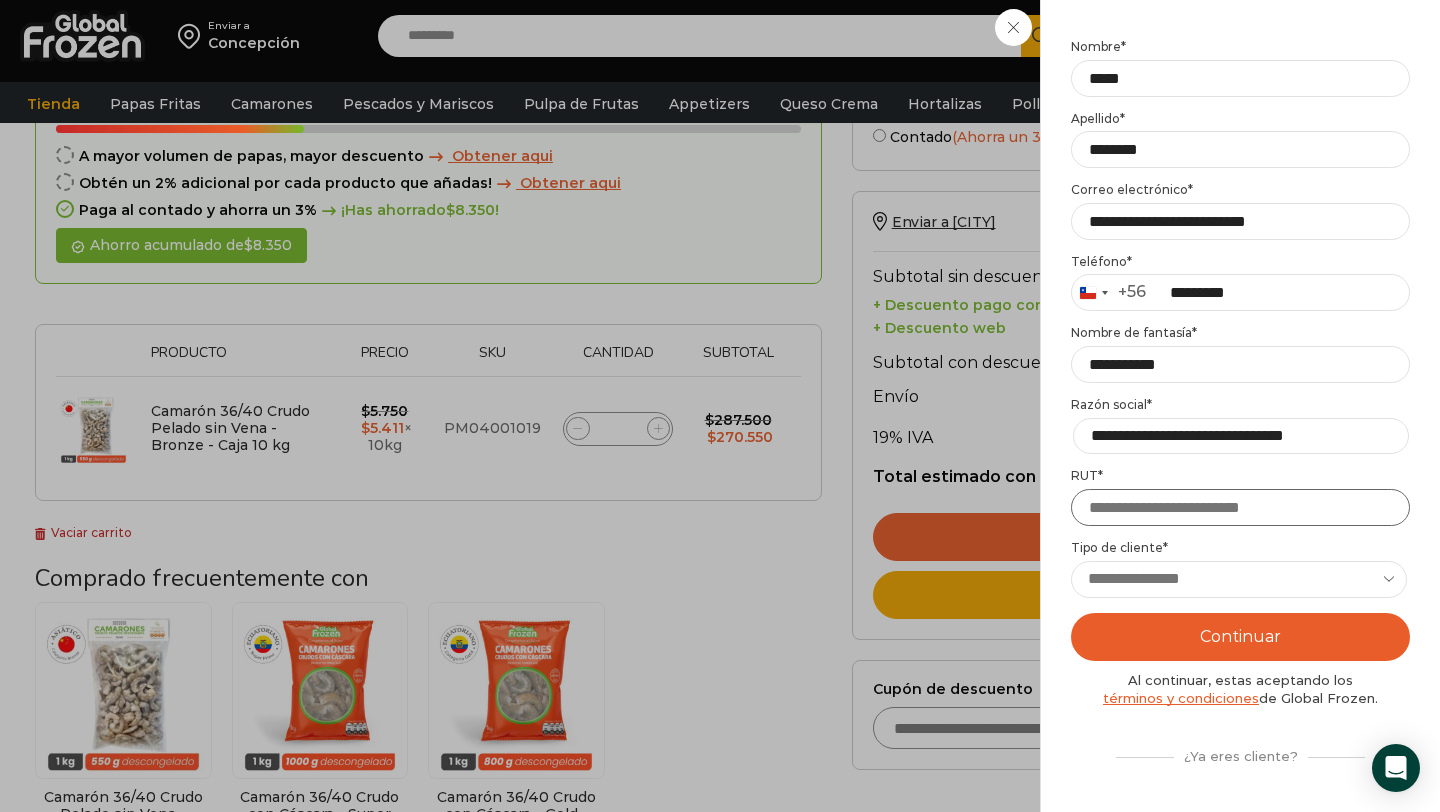 click on "RUT  *" at bounding box center [1240, 507] 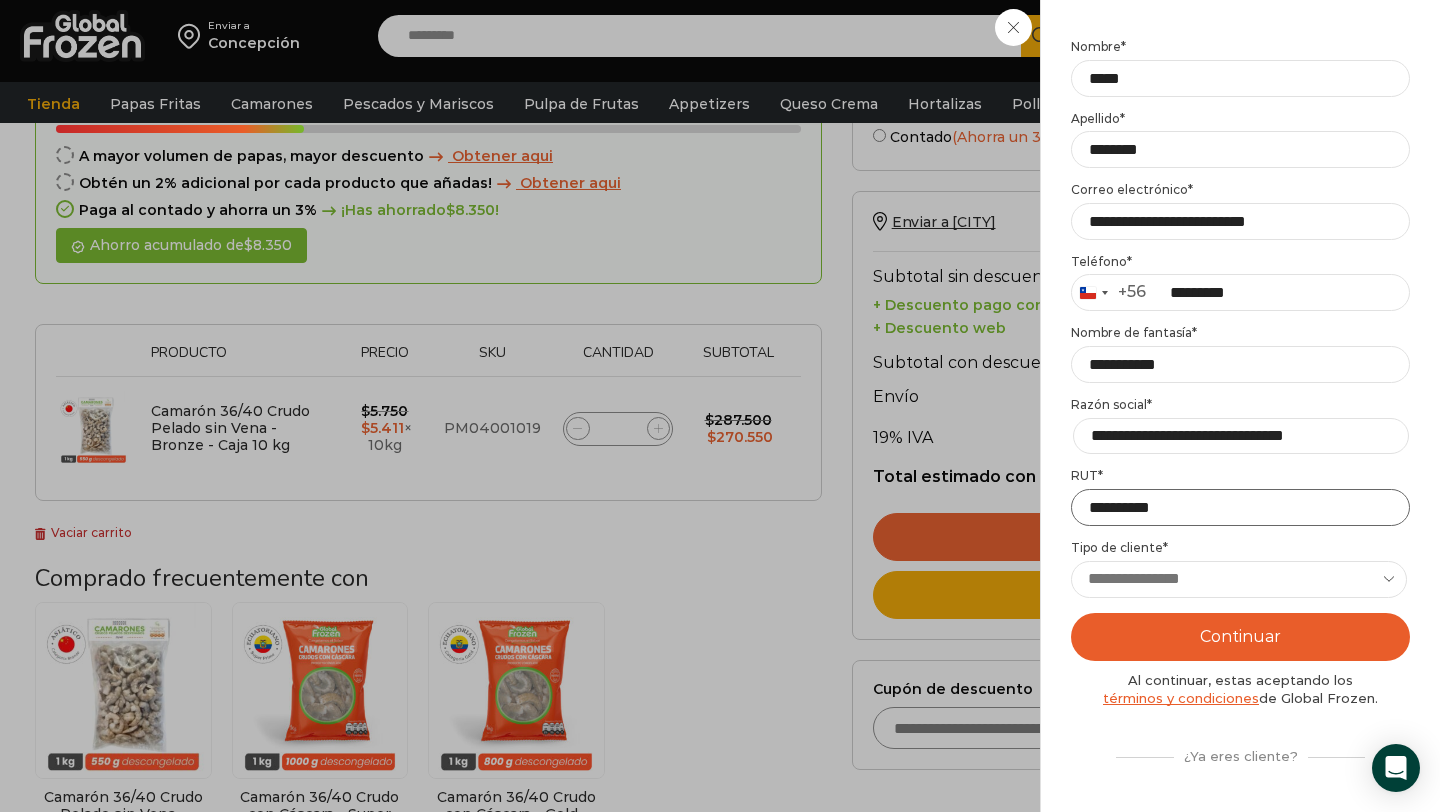 type on "**********" 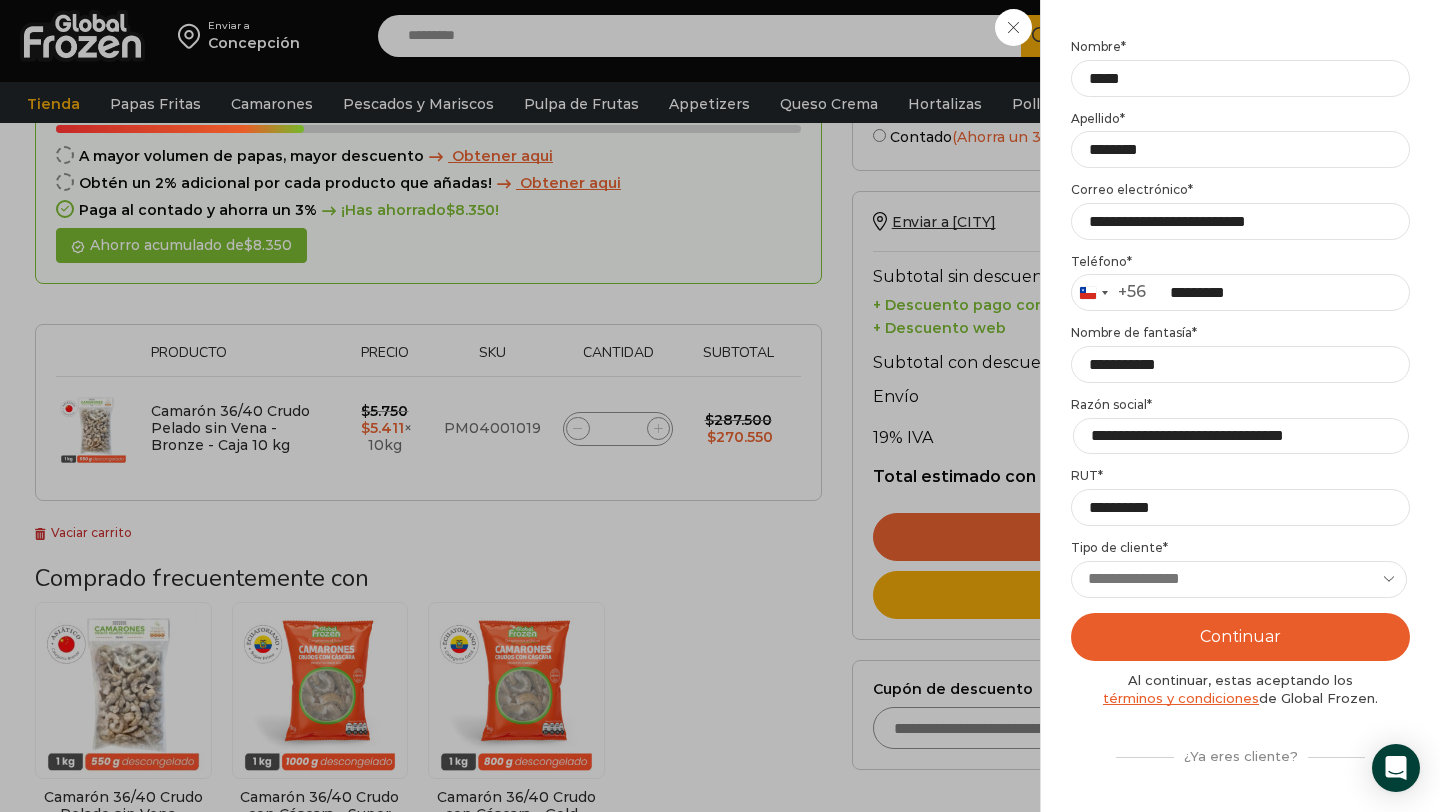click on "Tipo de cliente  * Required" at bounding box center [1240, 548] 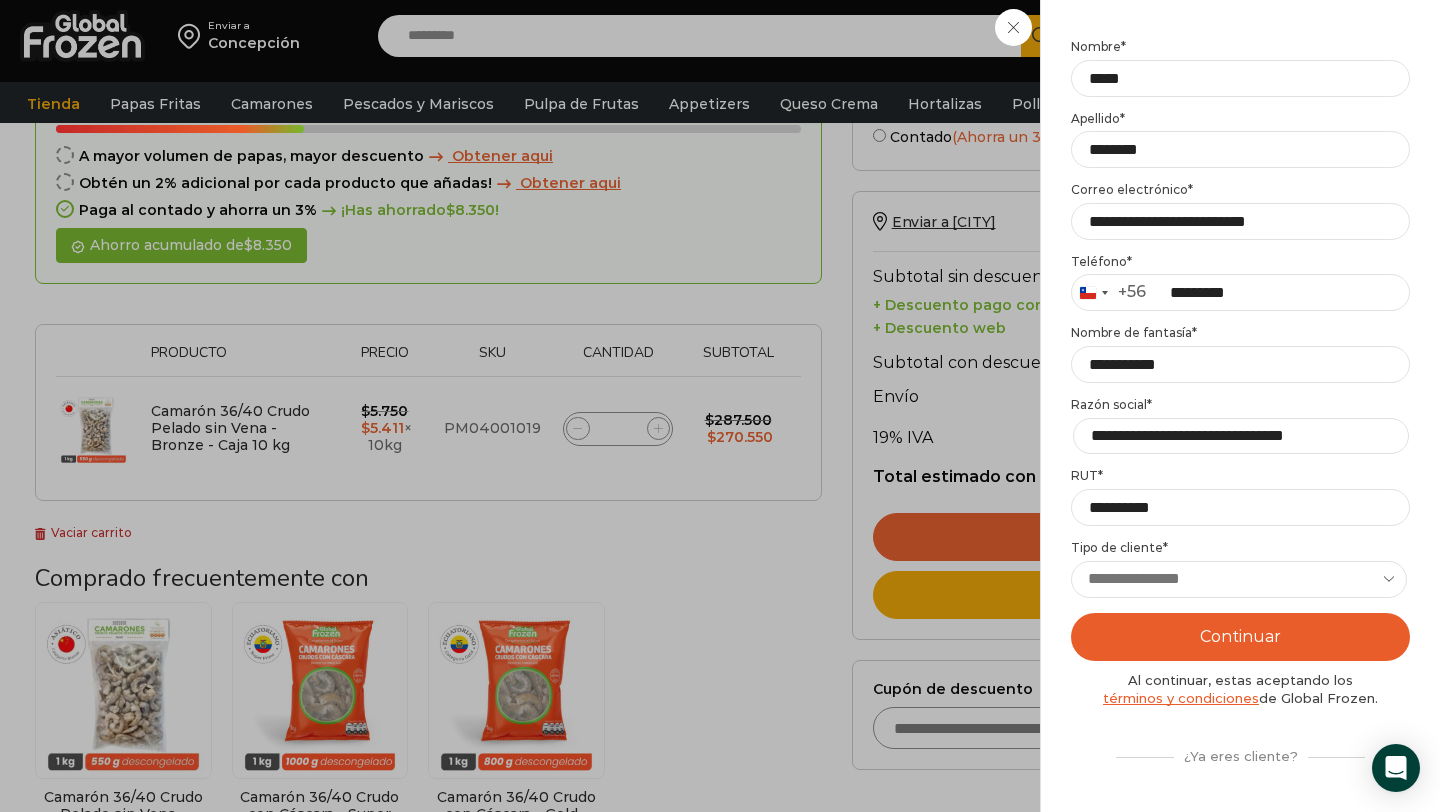 scroll, scrollTop: 171, scrollLeft: 0, axis: vertical 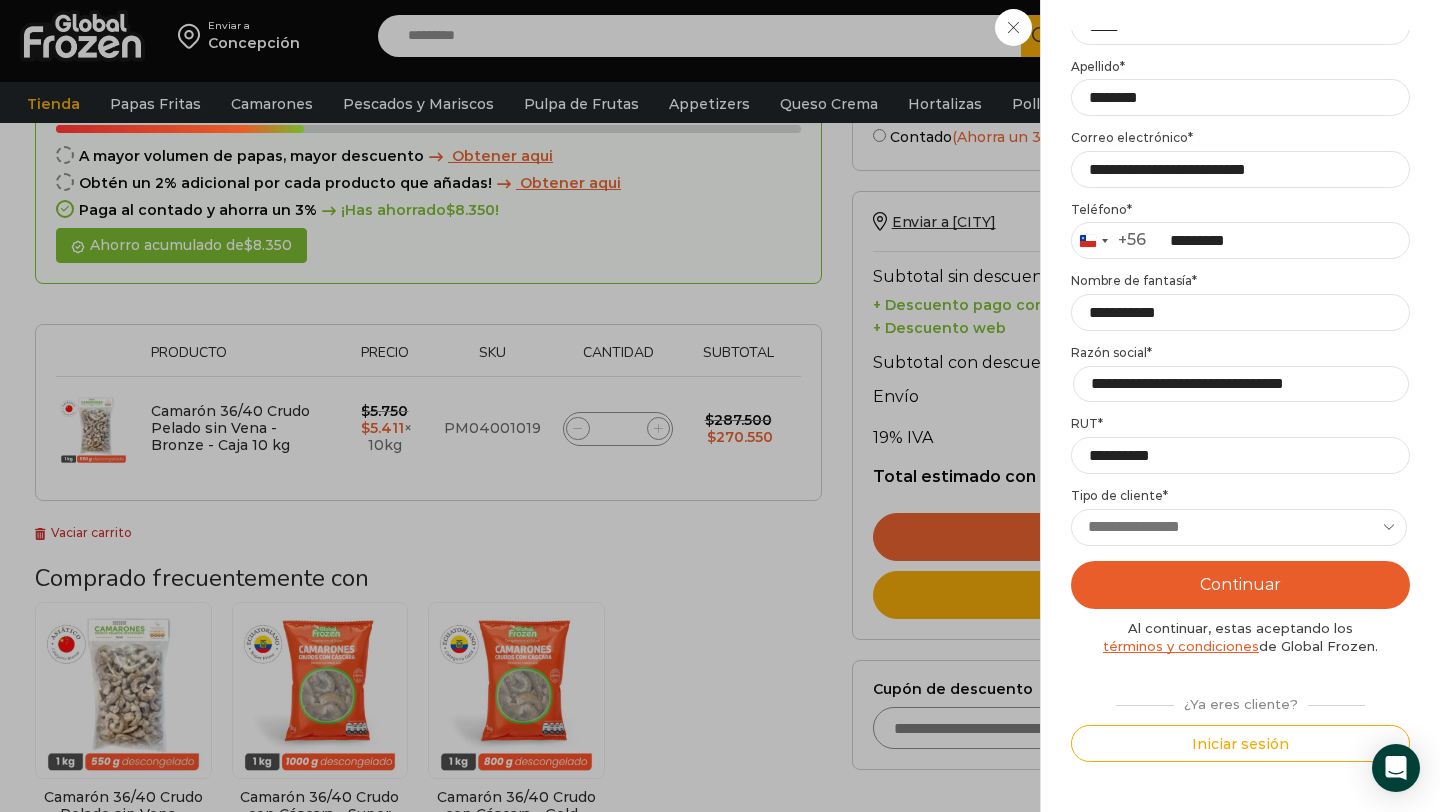 click on "**********" at bounding box center [1239, 527] 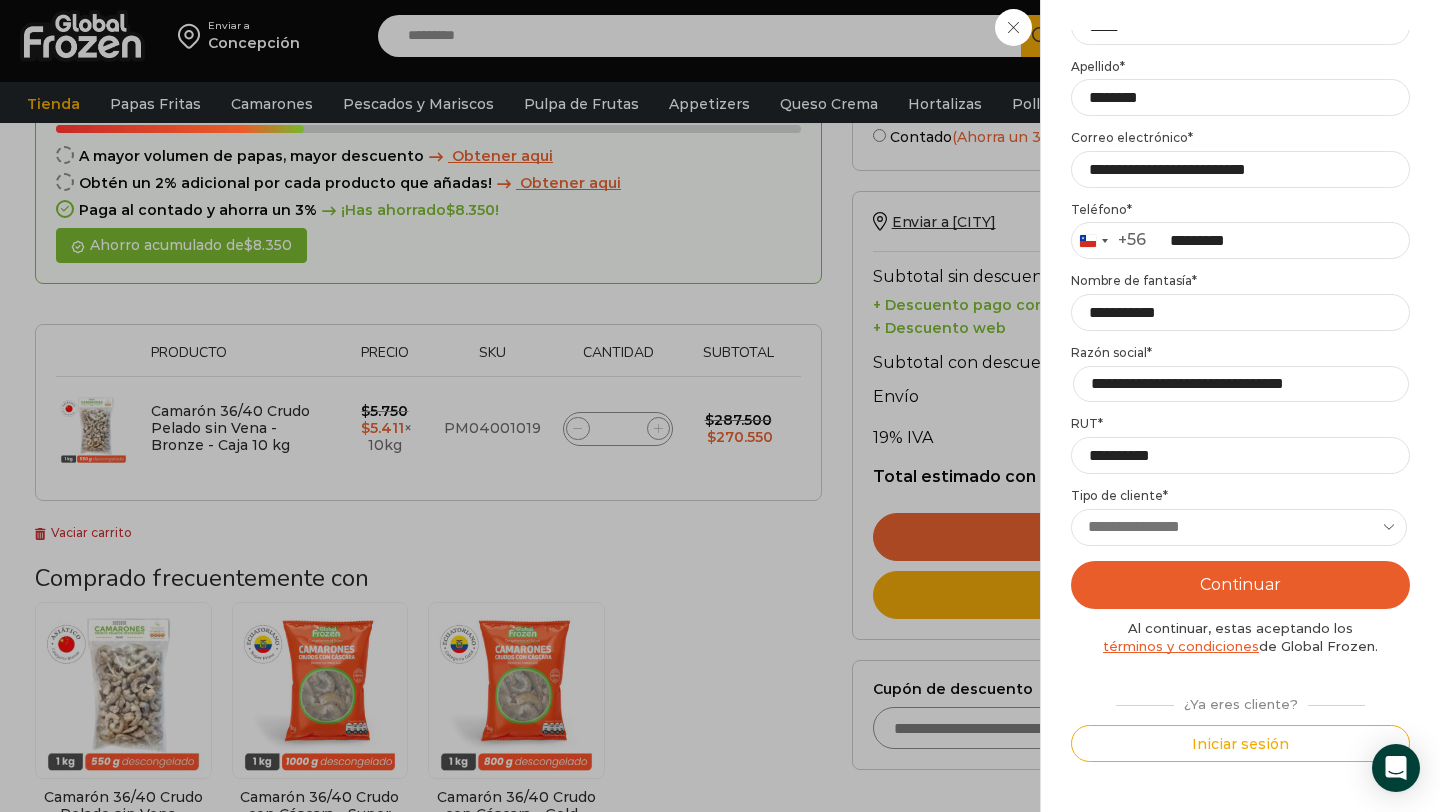 select on "**********" 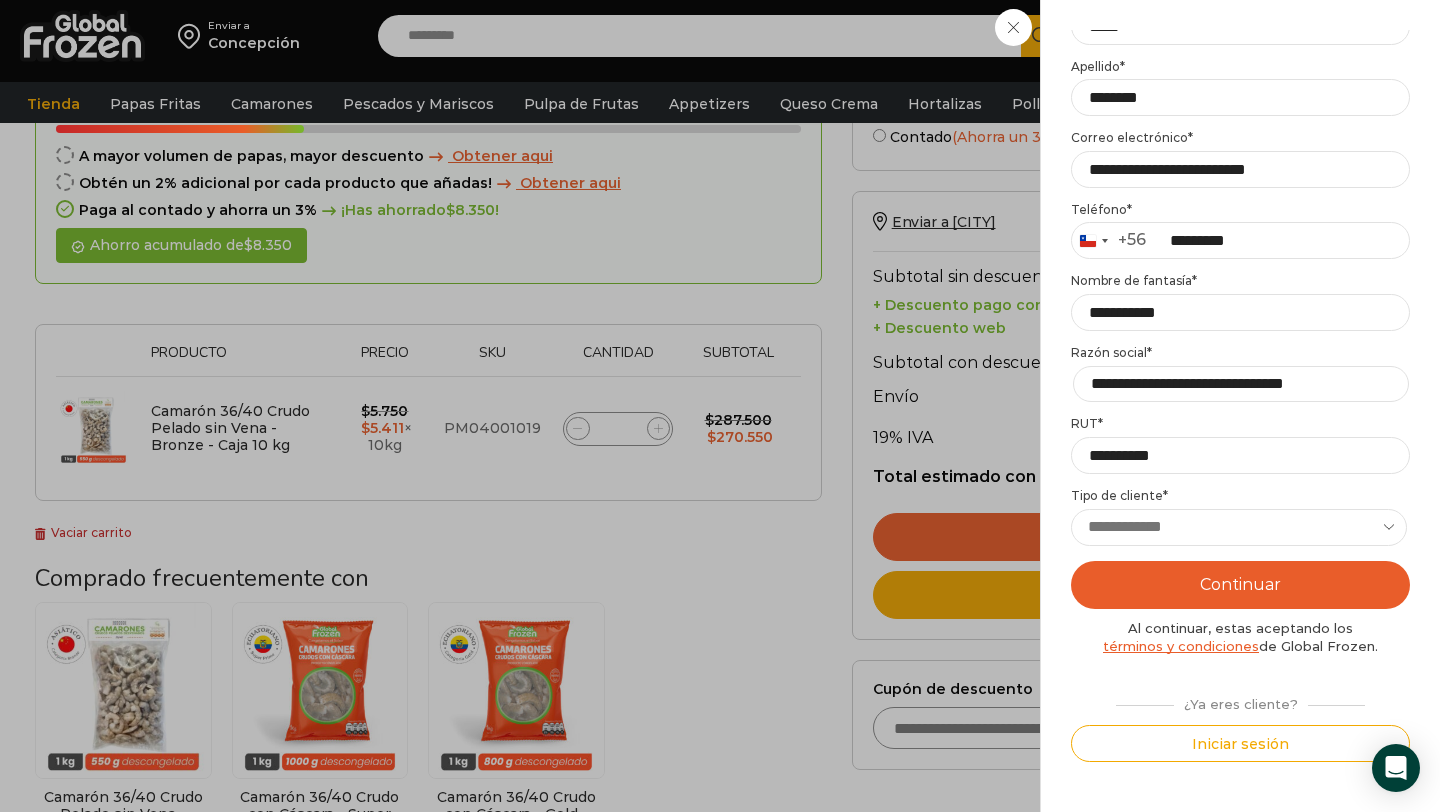 drag, startPoint x: 1185, startPoint y: 580, endPoint x: 1231, endPoint y: 540, distance: 60.959003 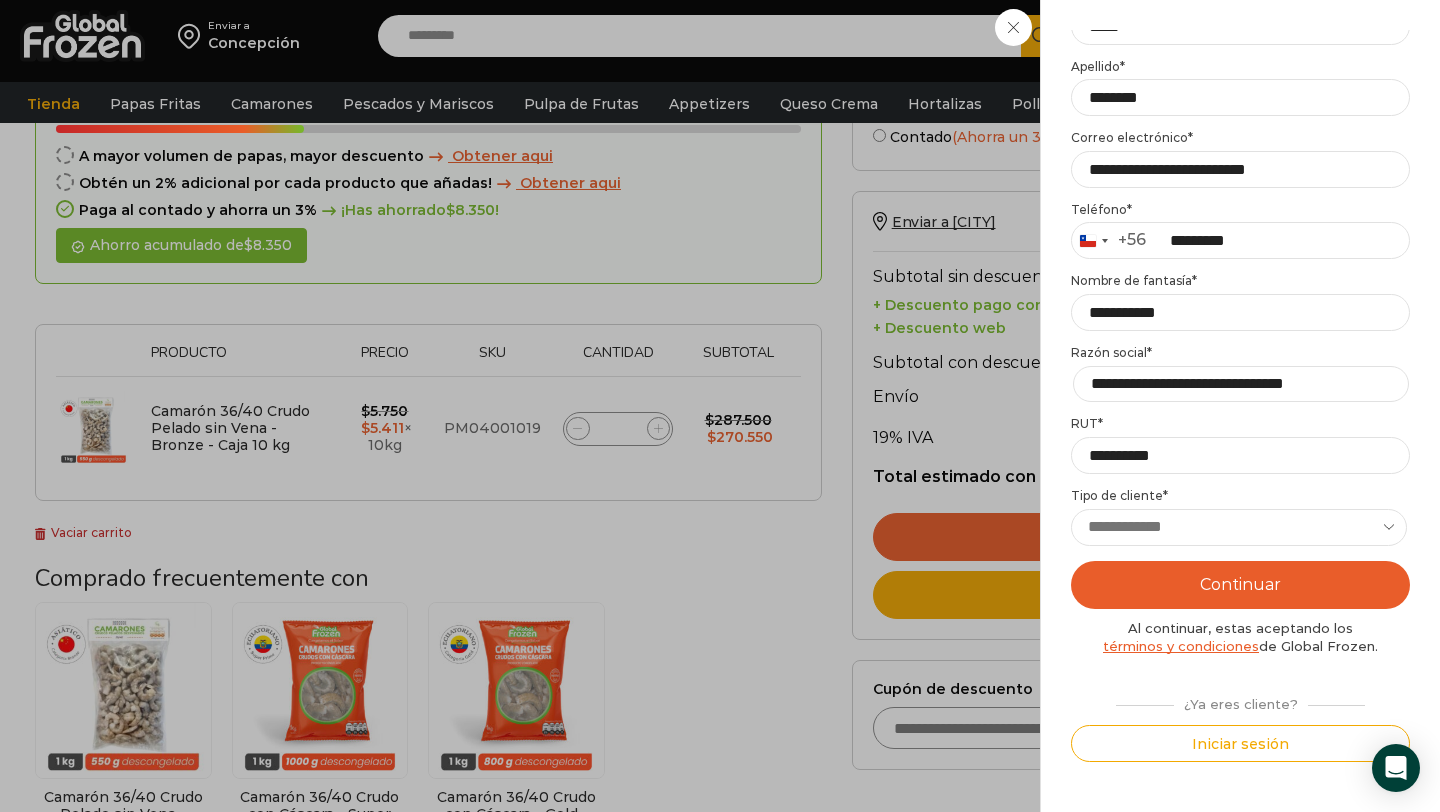click on "**********" at bounding box center [1240, 374] 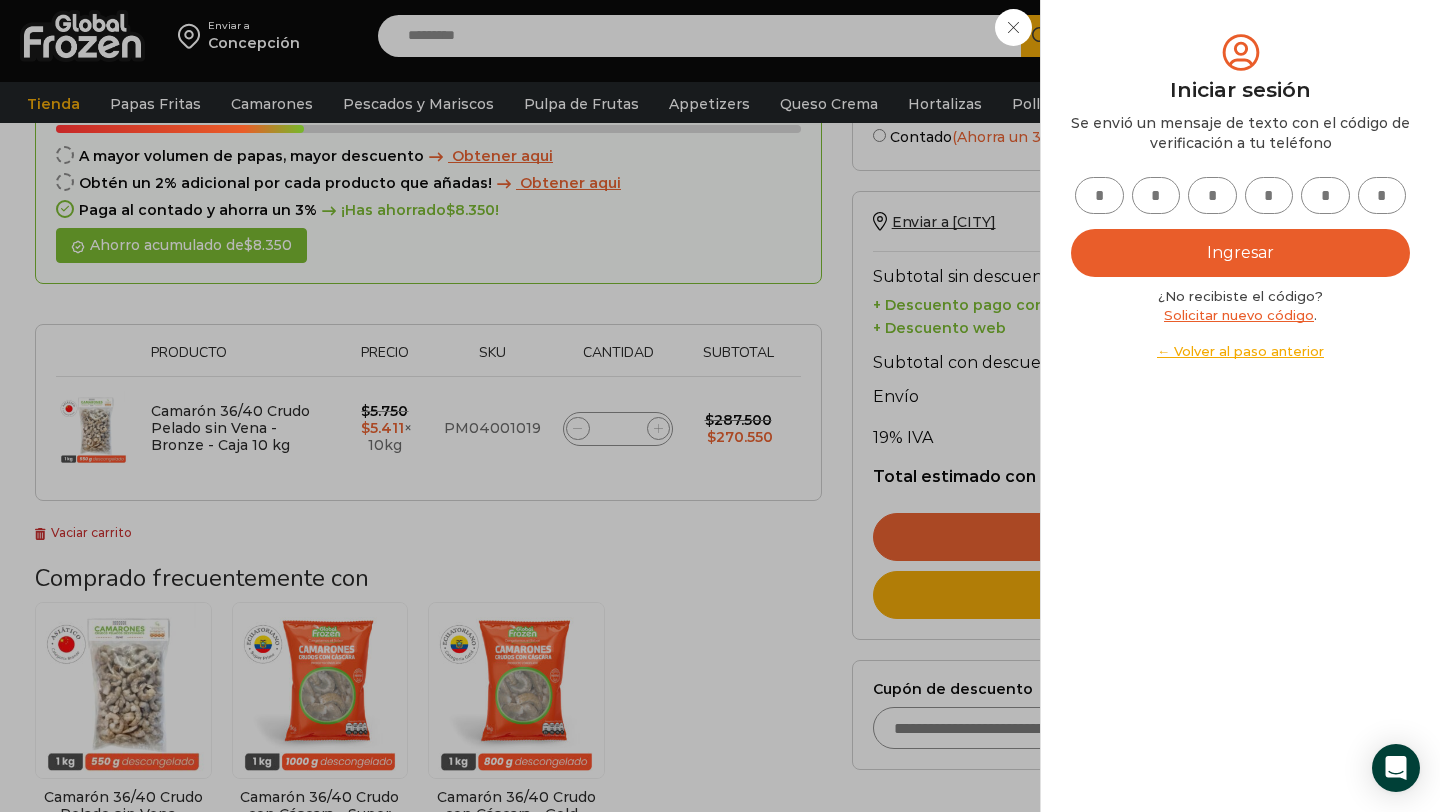 scroll, scrollTop: 0, scrollLeft: 0, axis: both 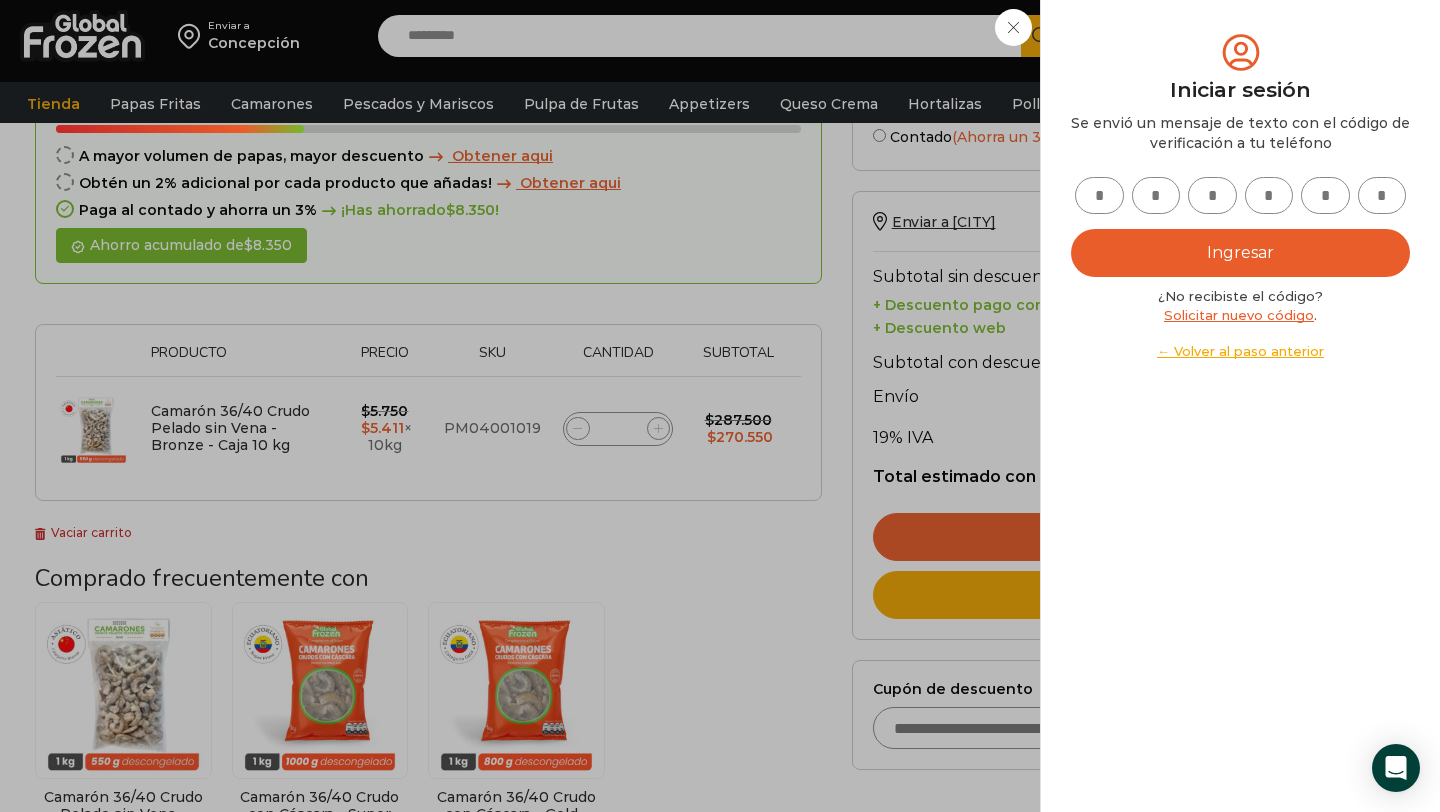 click at bounding box center [1099, 195] 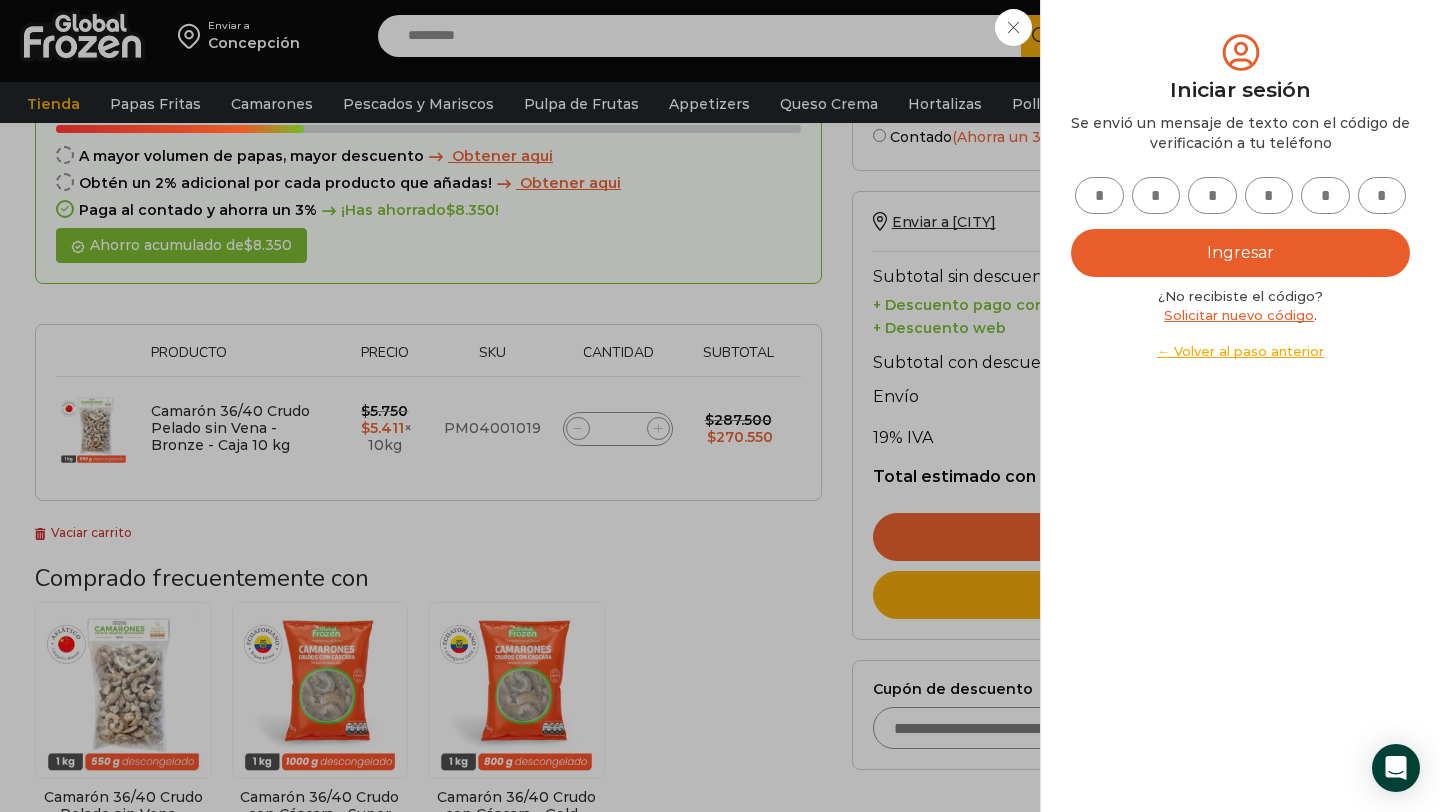 type on "*" 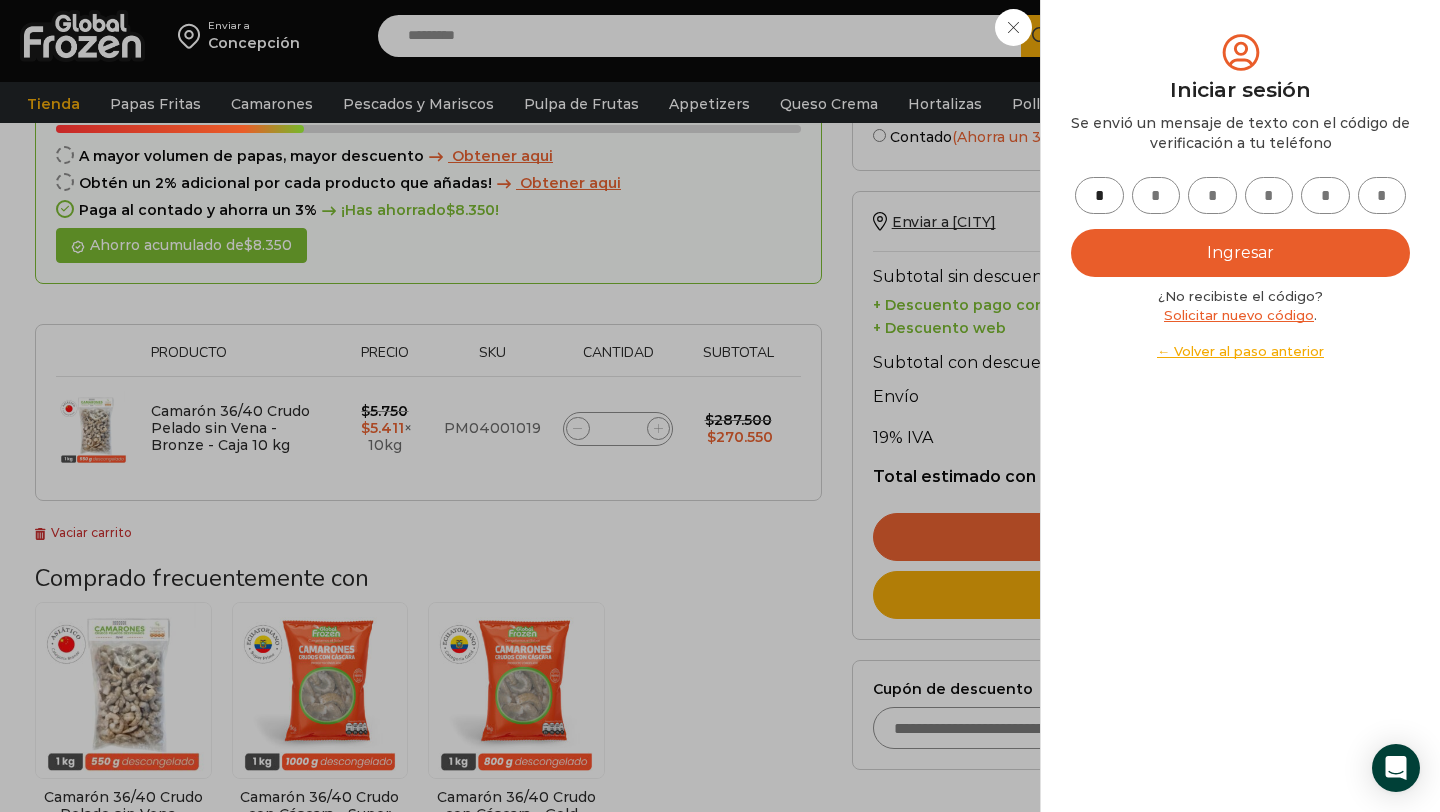 type on "*" 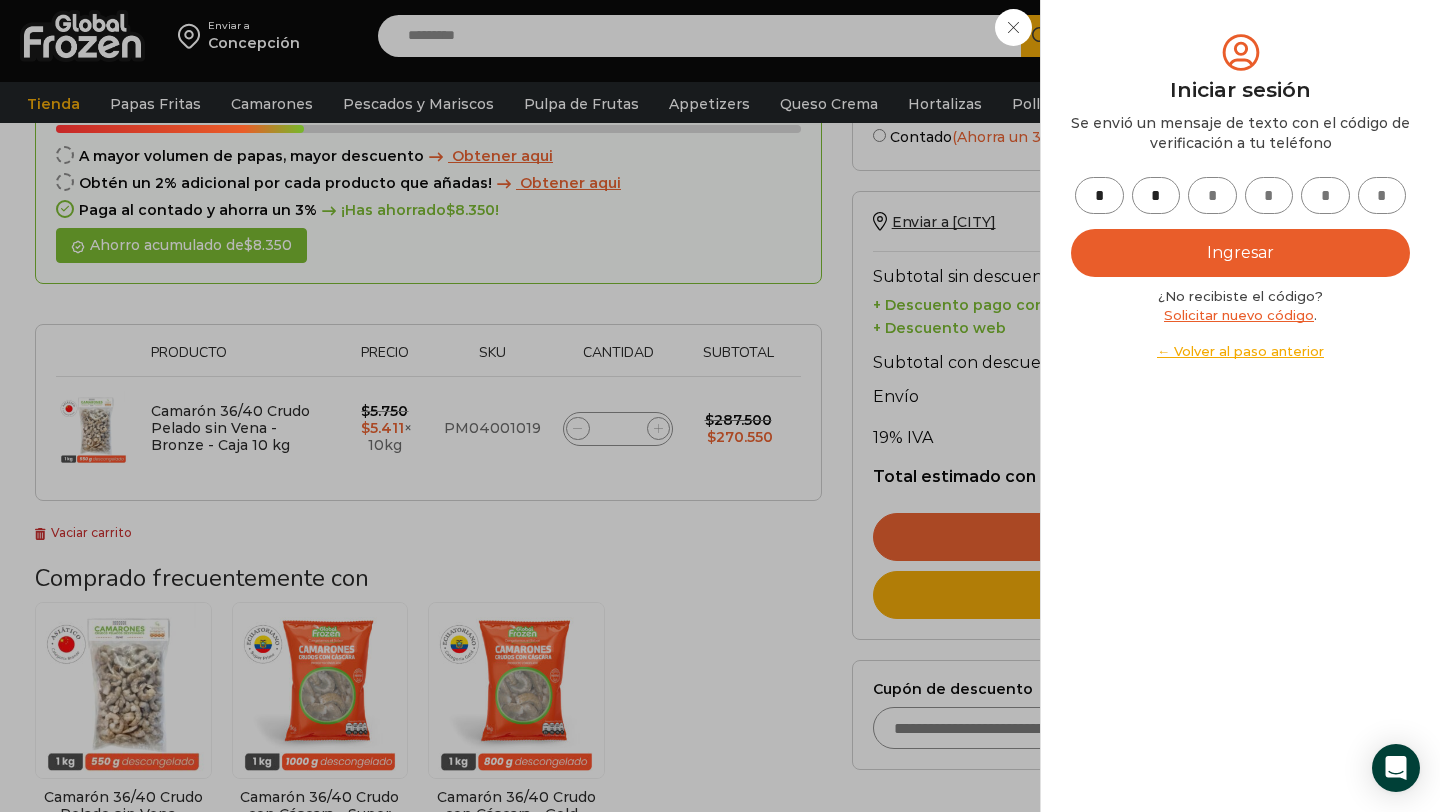 type on "*" 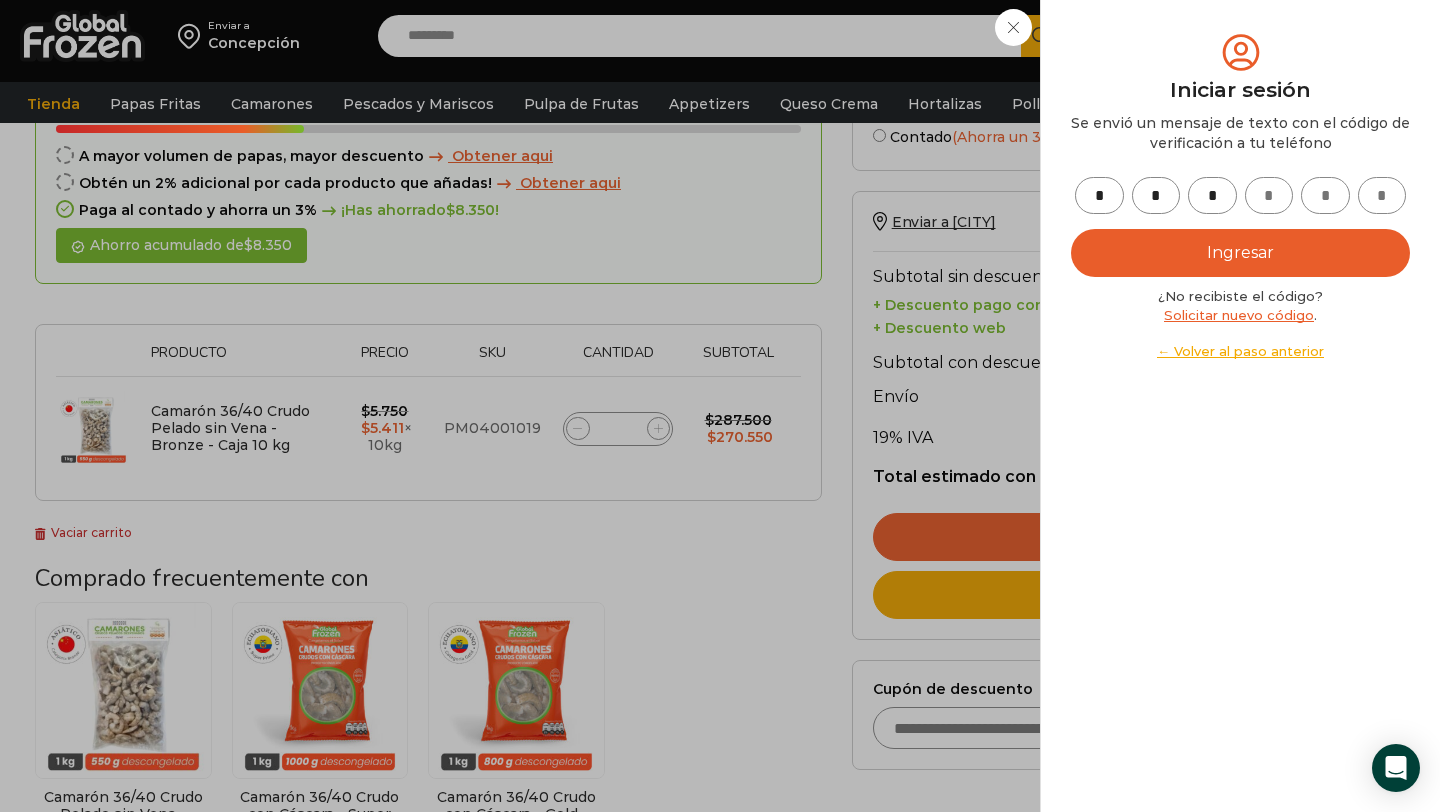 type on "*" 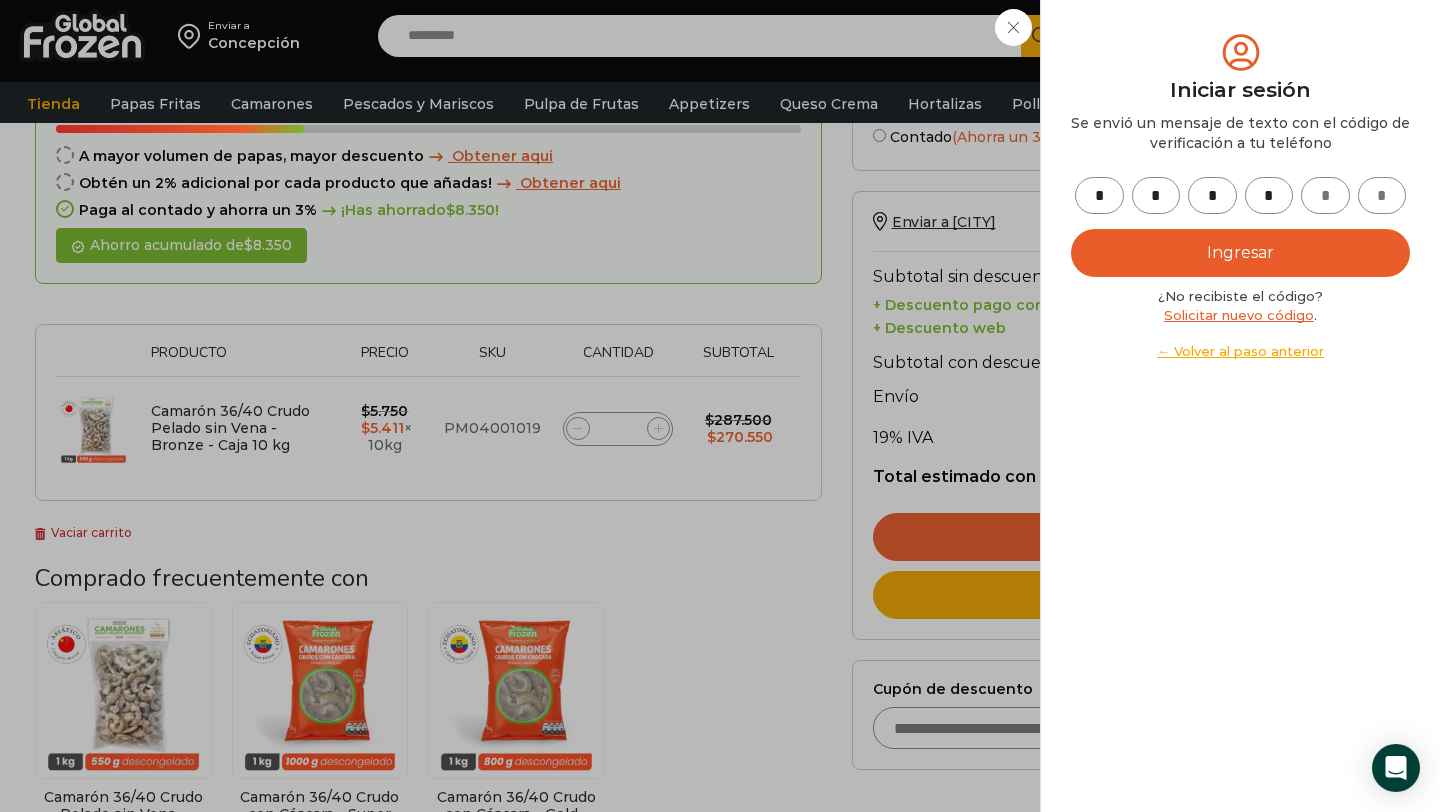 type on "*" 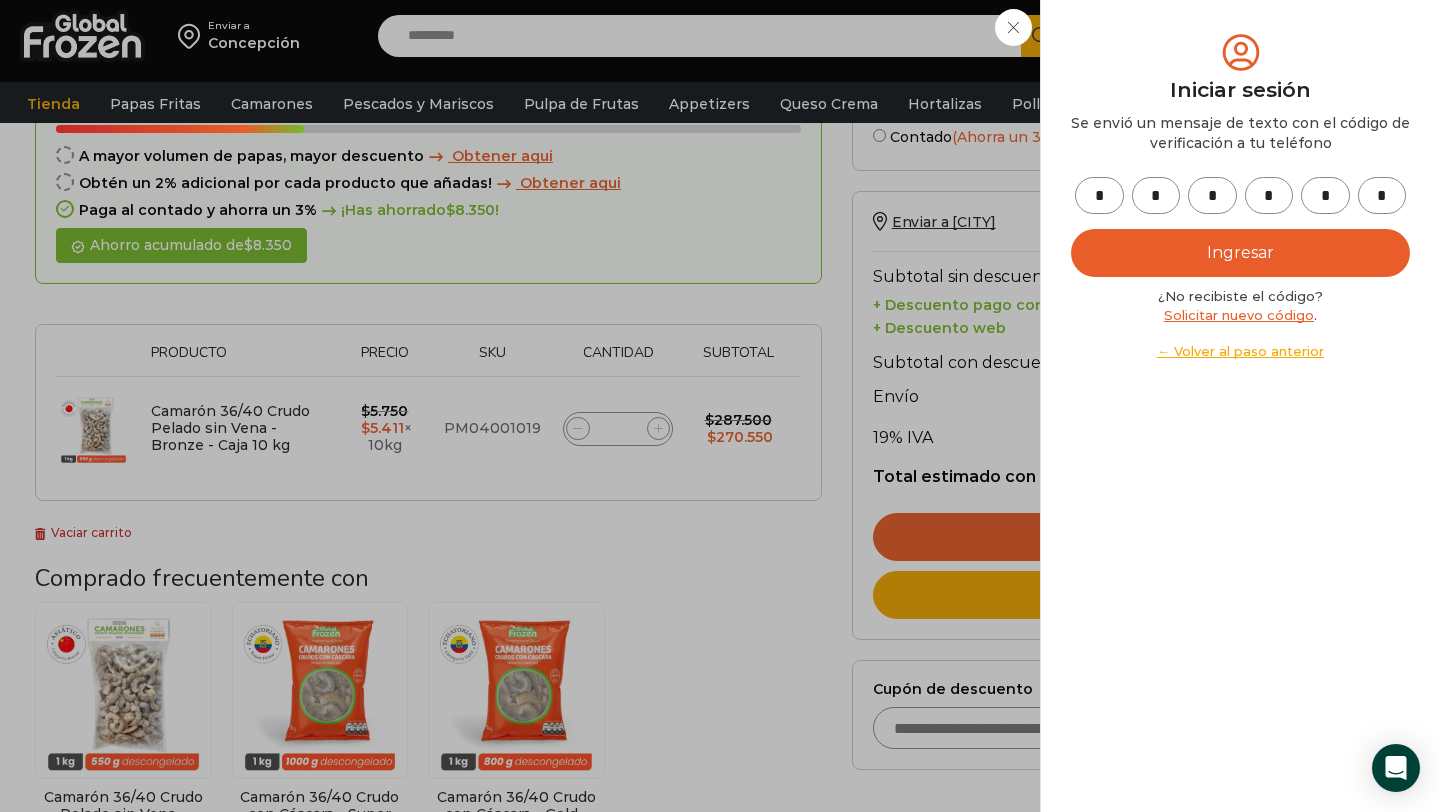 type on "*" 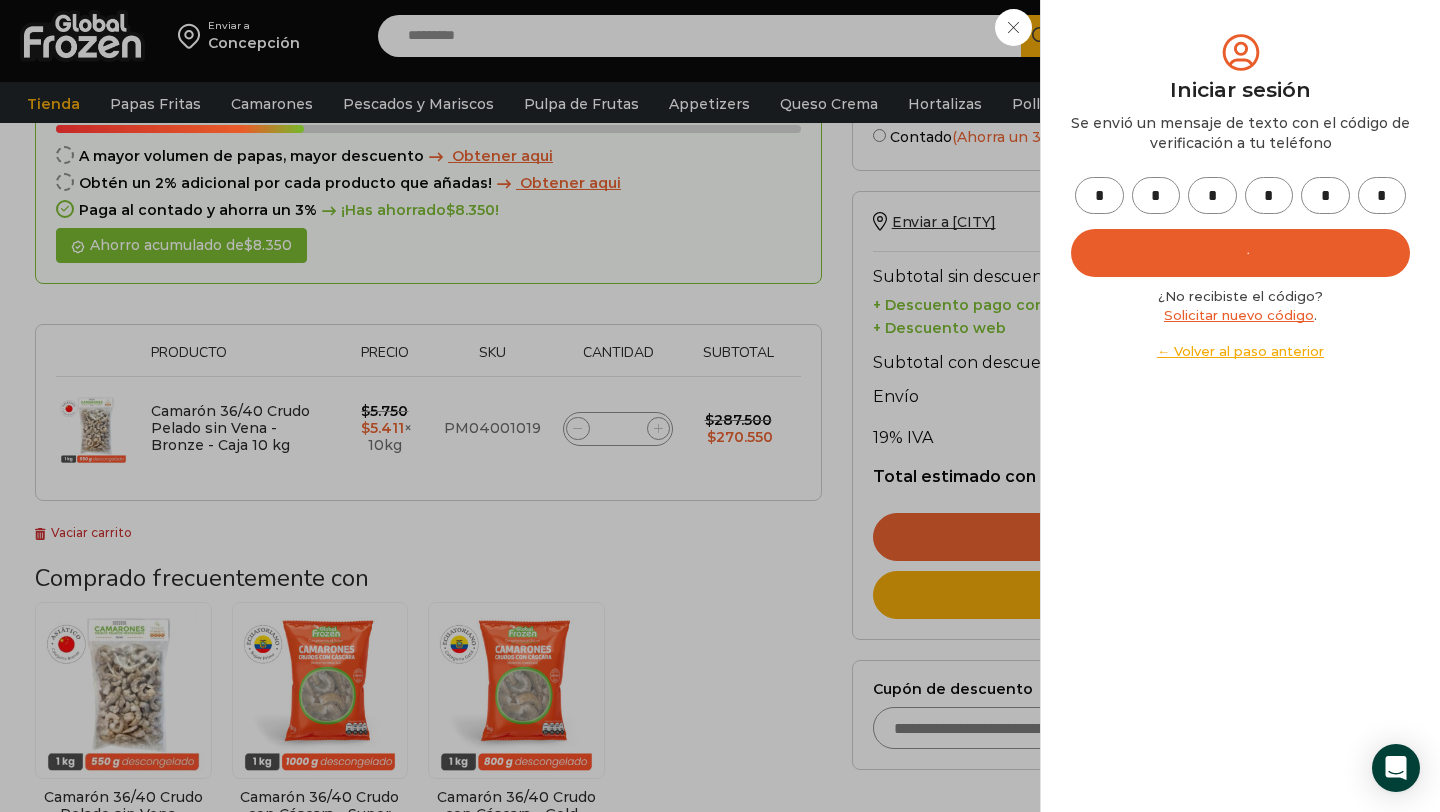 type on "Ingresar" 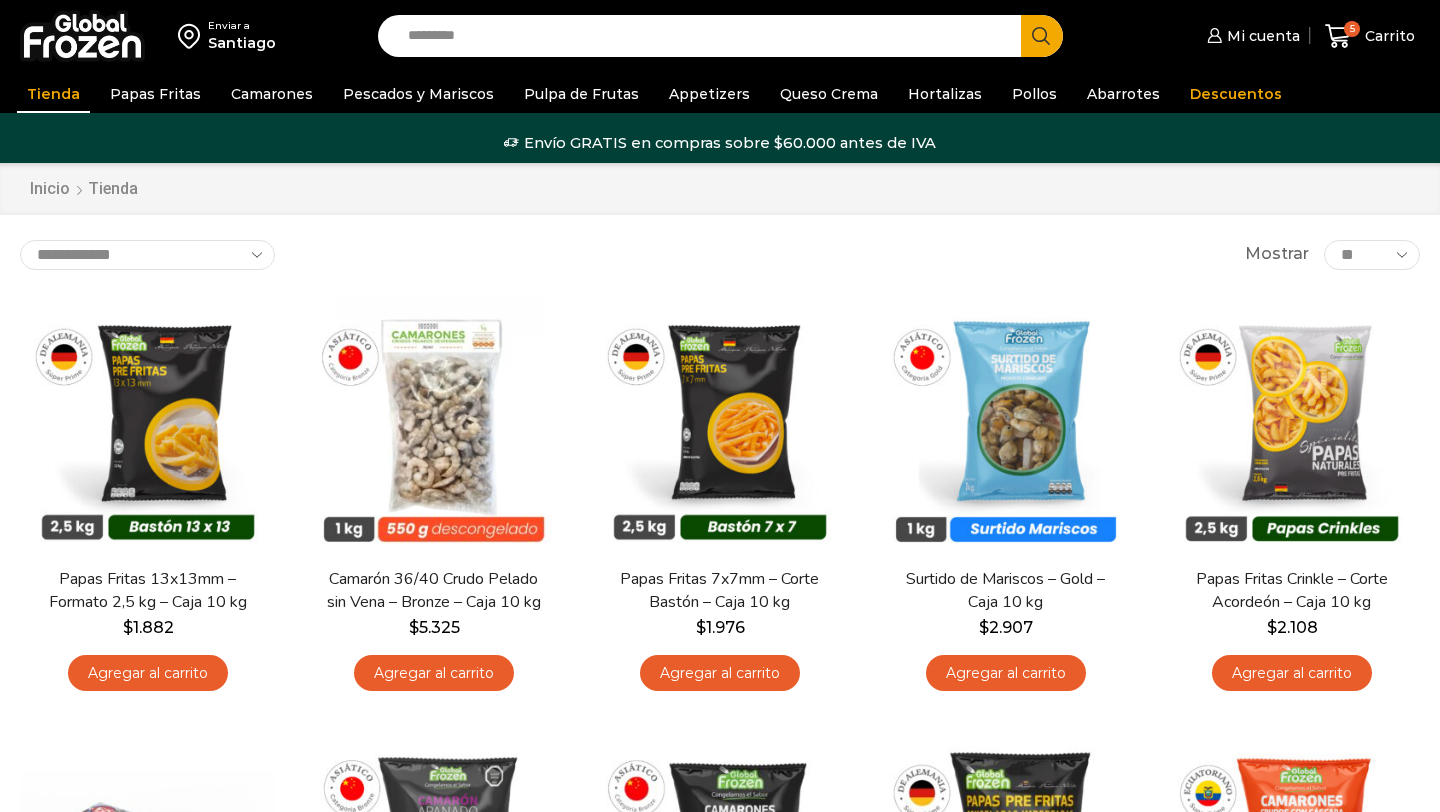 scroll, scrollTop: 0, scrollLeft: 0, axis: both 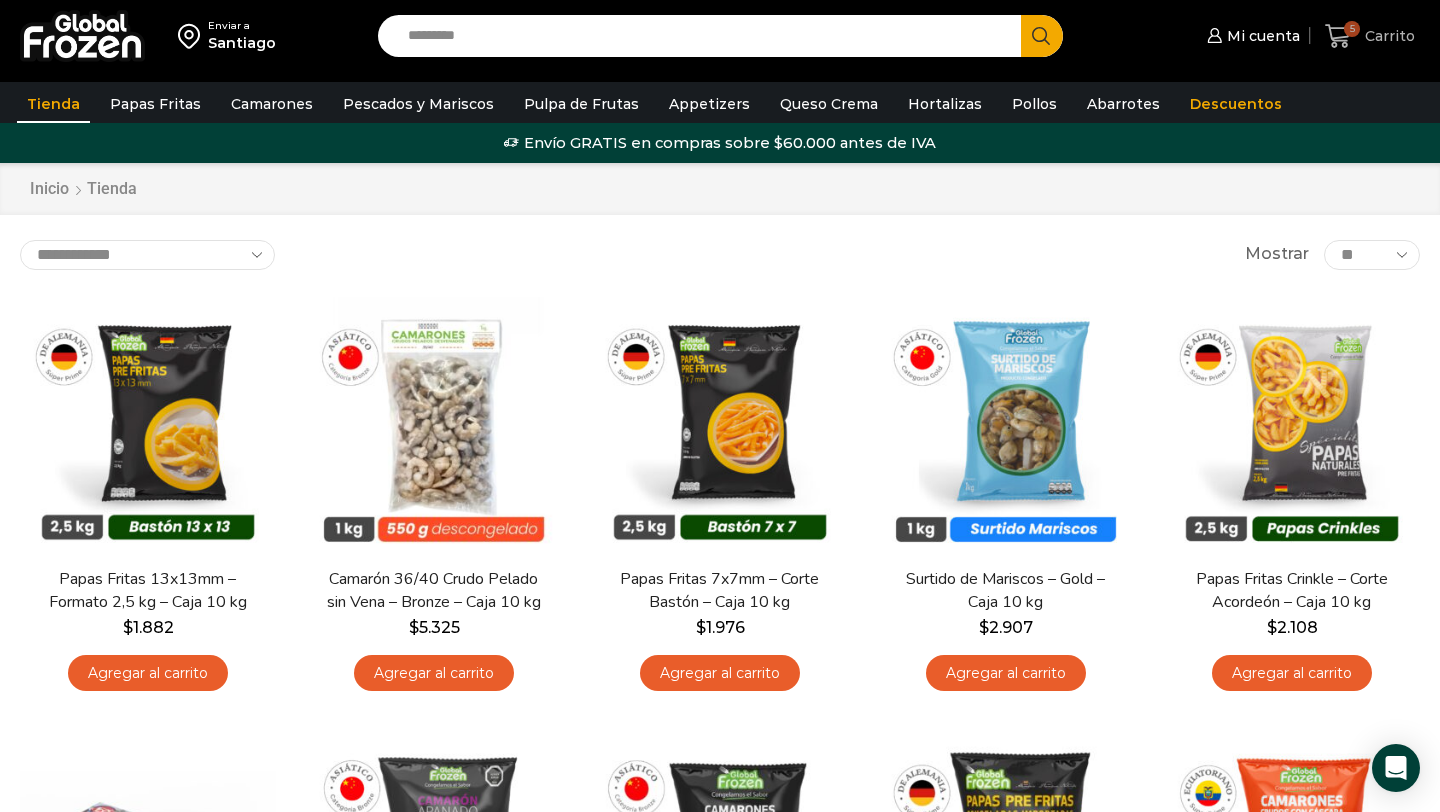 click at bounding box center (1338, 36) 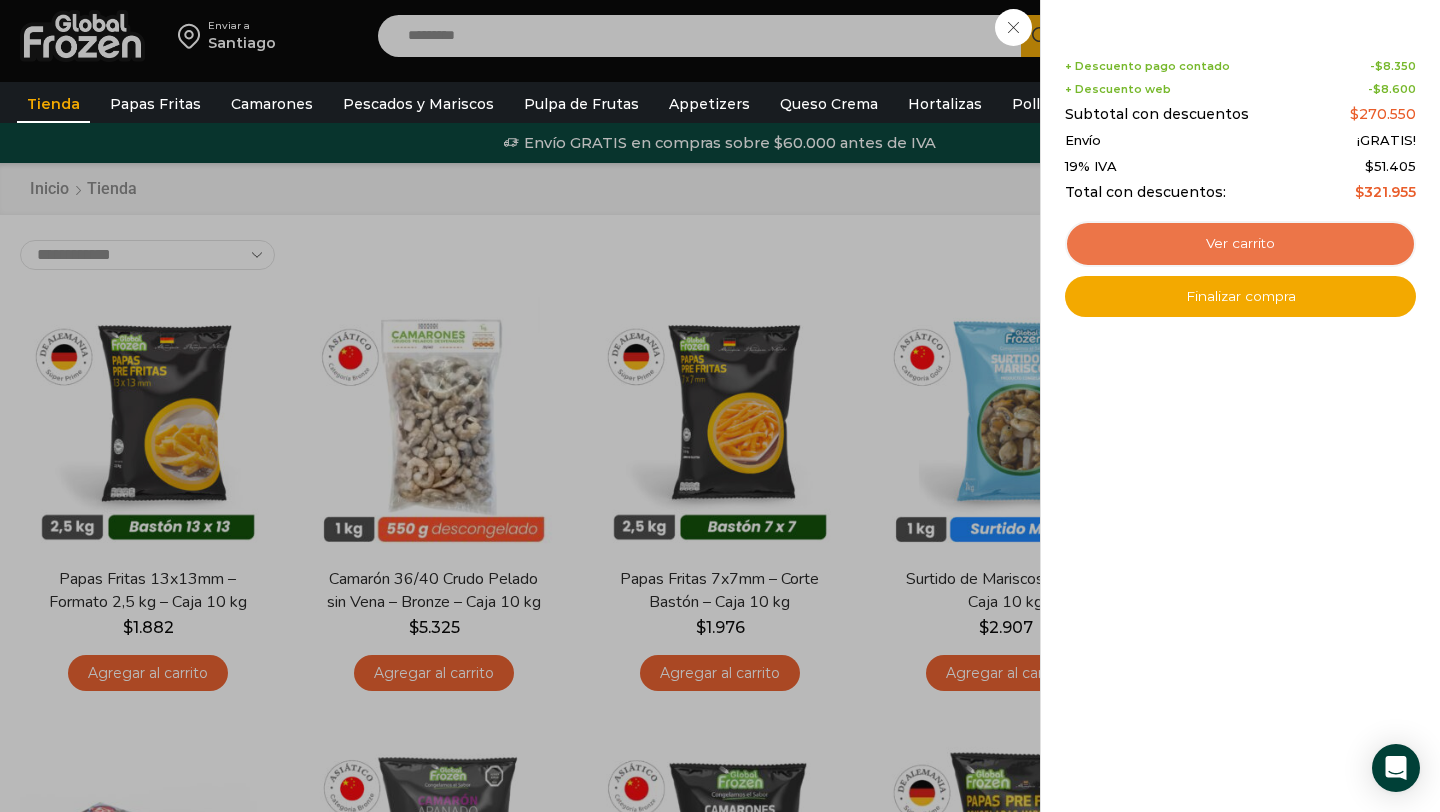 click on "Ver carrito" at bounding box center [1240, 244] 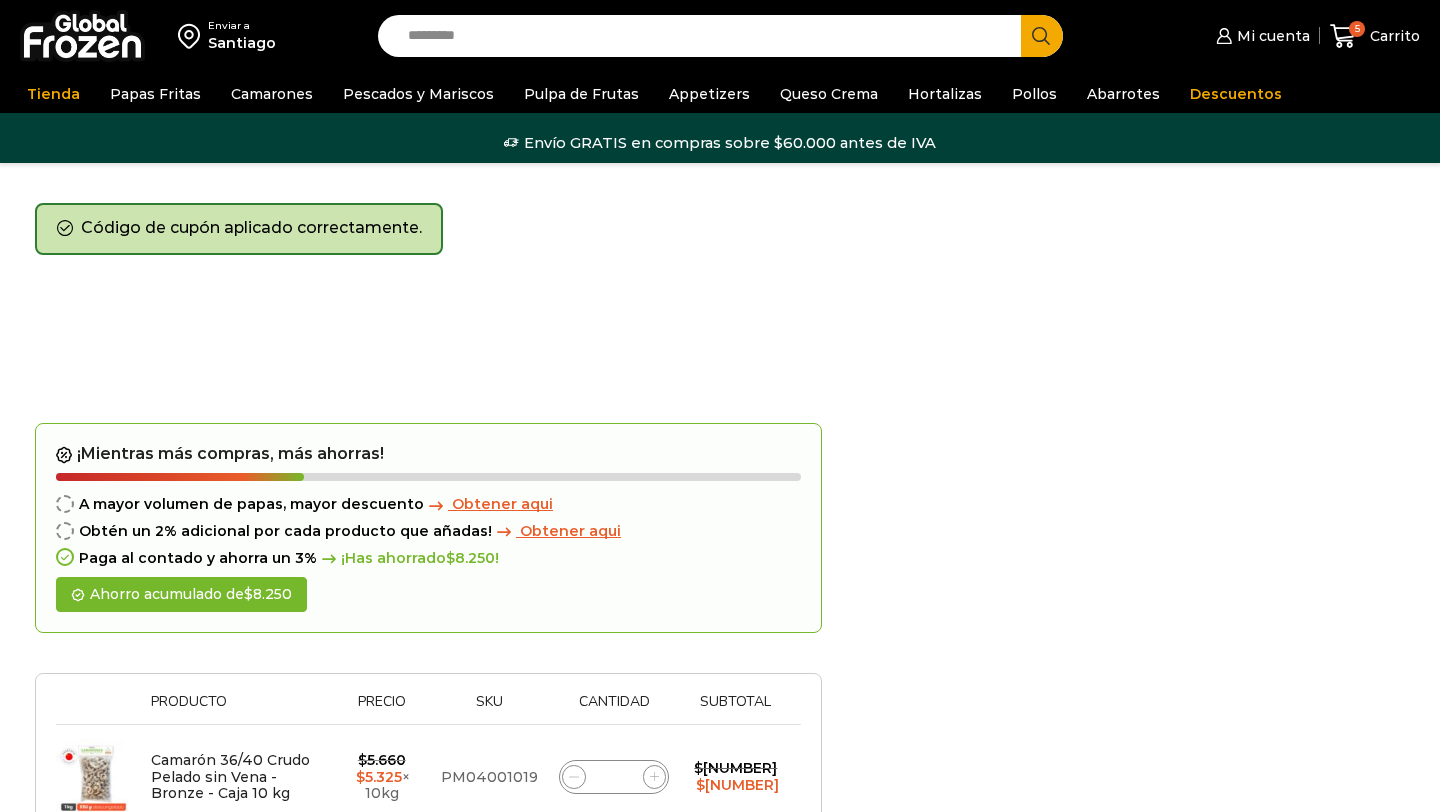 scroll, scrollTop: 0, scrollLeft: 0, axis: both 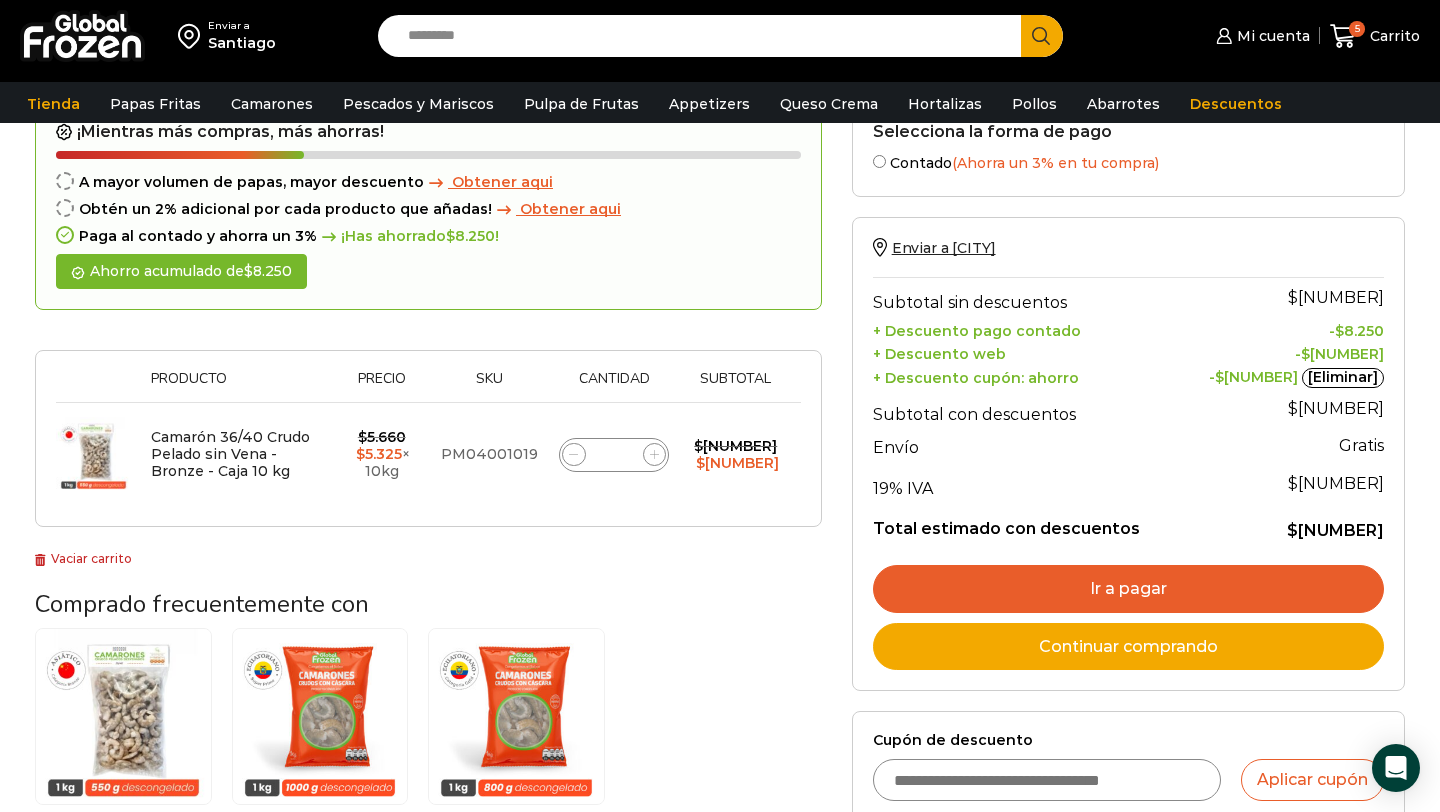 click on "Ir a pagar" at bounding box center [1128, 589] 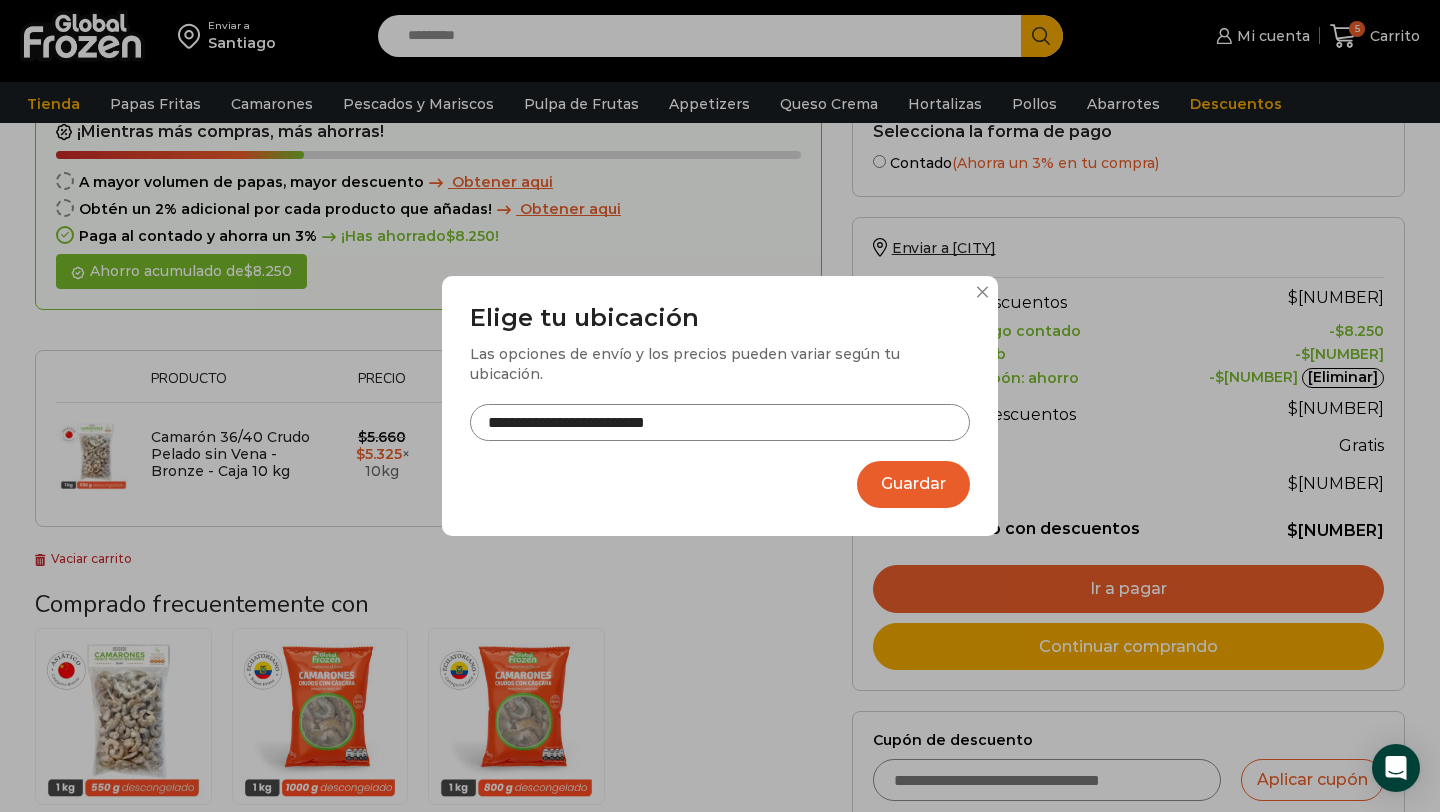 click on "Guardar" at bounding box center [913, 484] 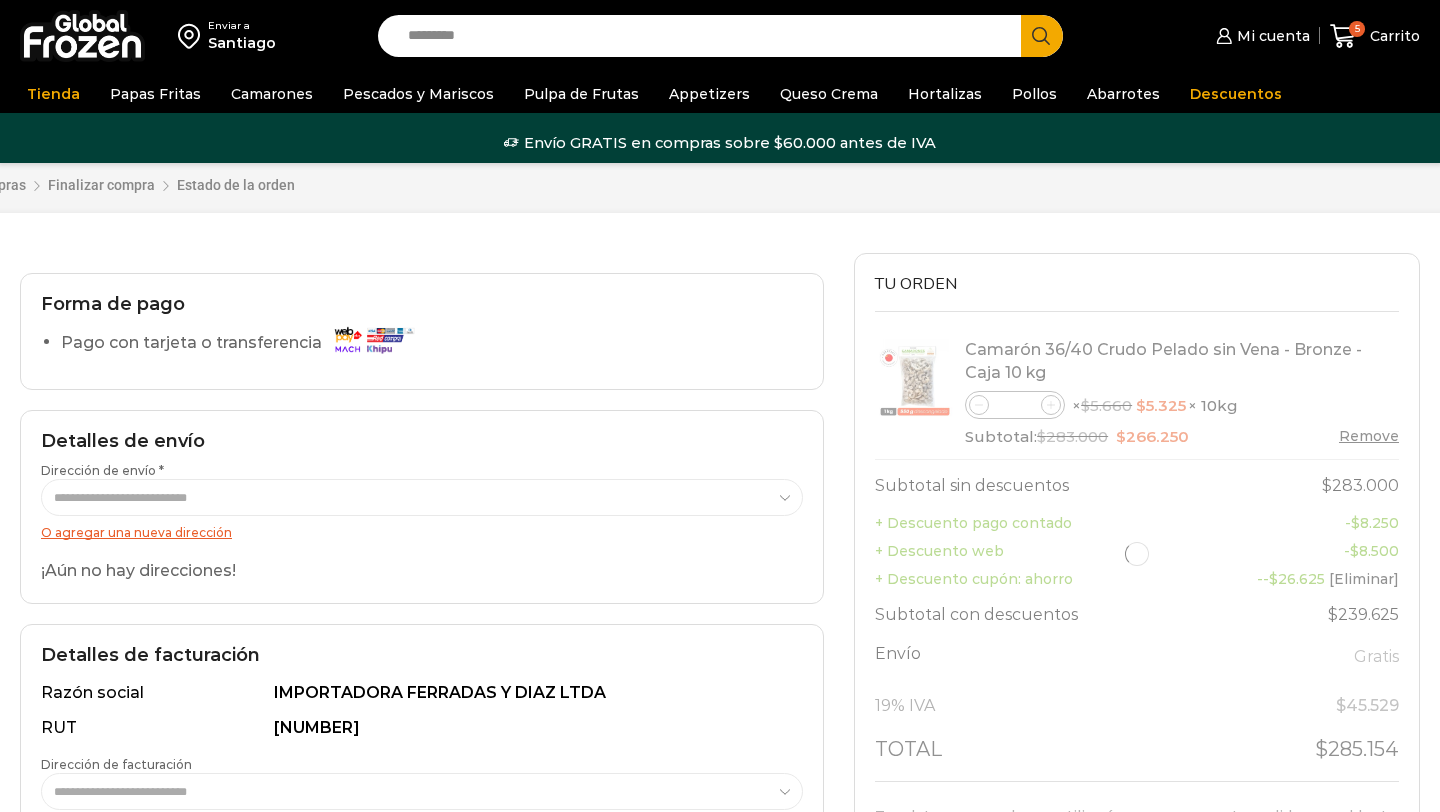 scroll, scrollTop: 0, scrollLeft: 0, axis: both 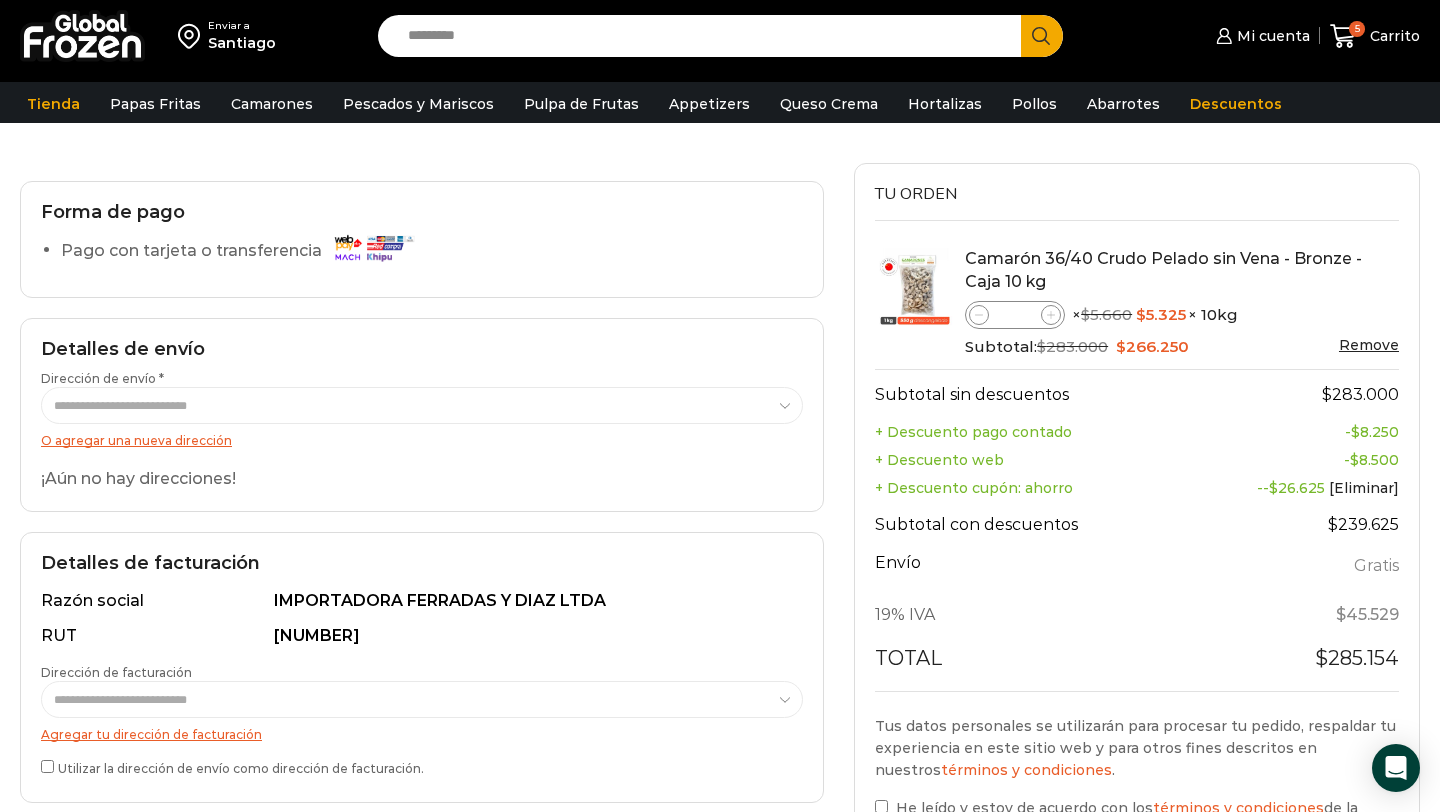 click on "Santiago" at bounding box center (242, 43) 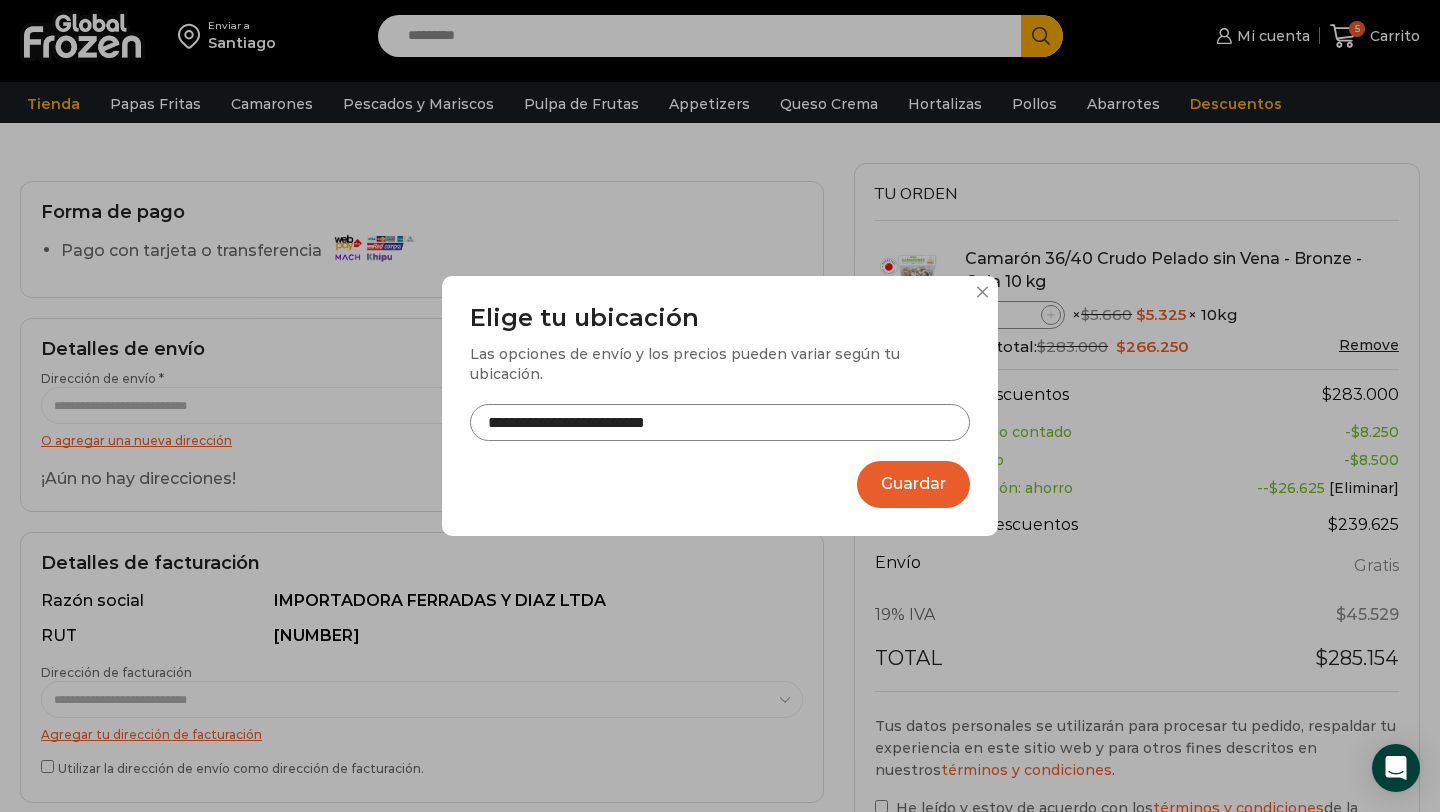 click on "Guardar" at bounding box center (913, 484) 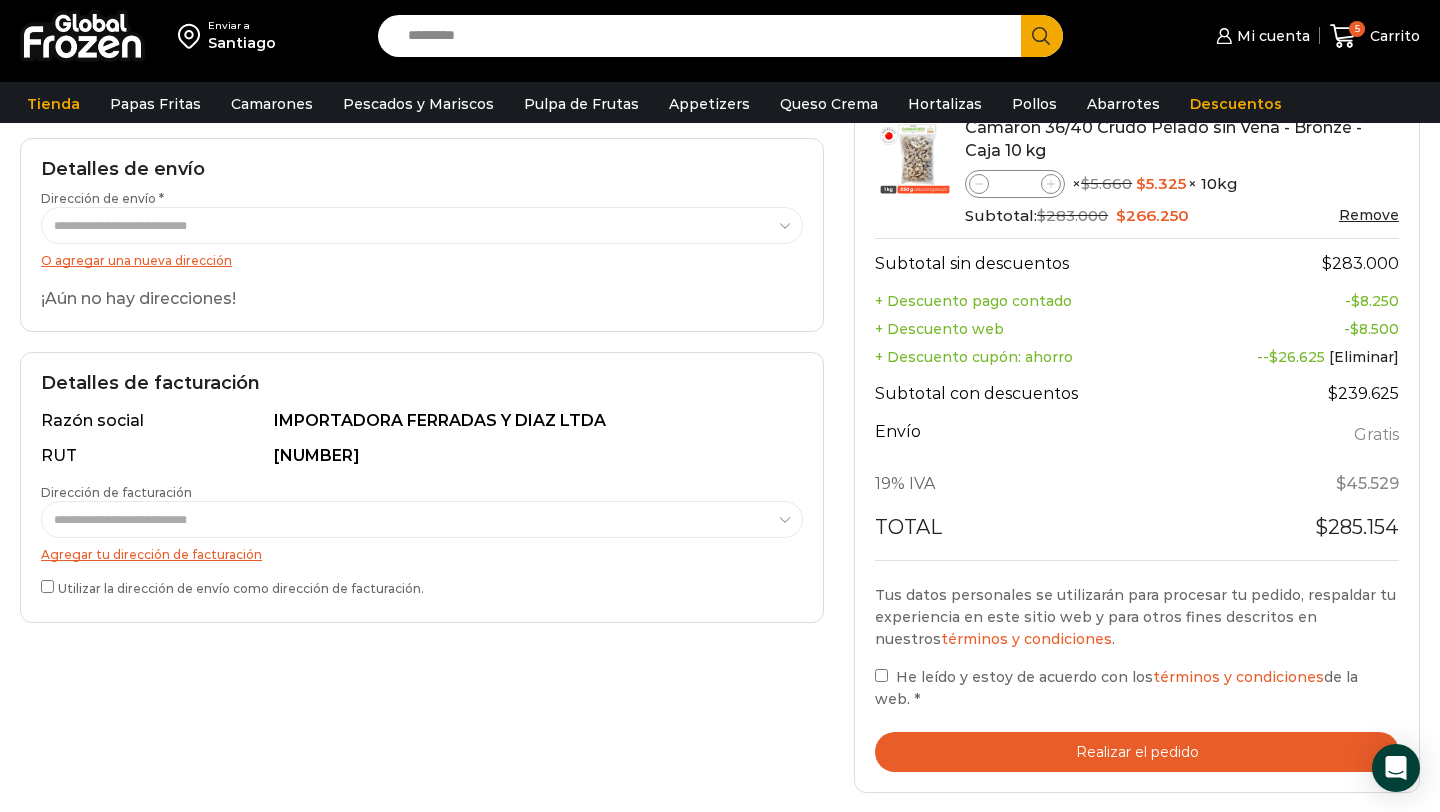 scroll, scrollTop: 330, scrollLeft: 0, axis: vertical 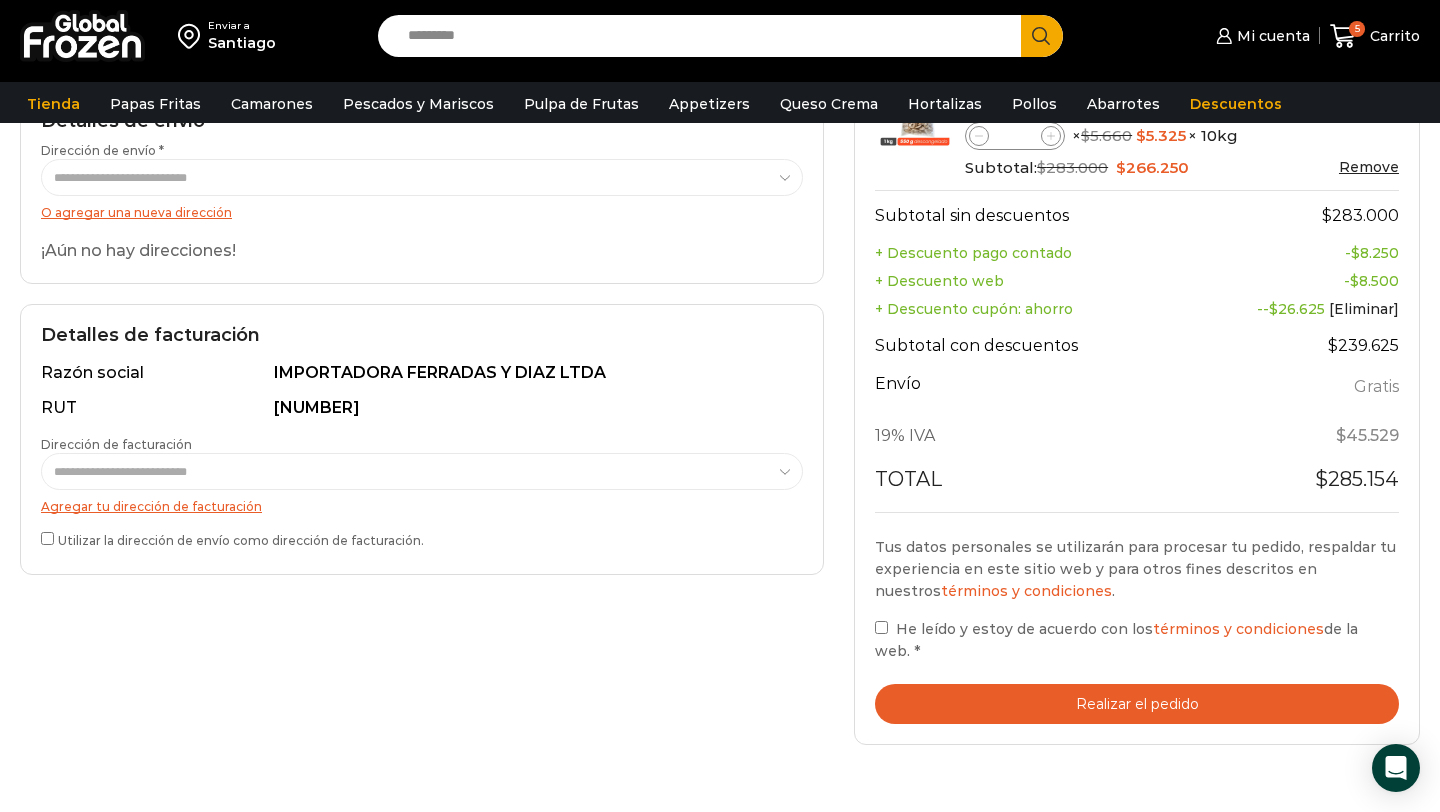 click on "Agregar tu dirección de facturación" at bounding box center (151, 506) 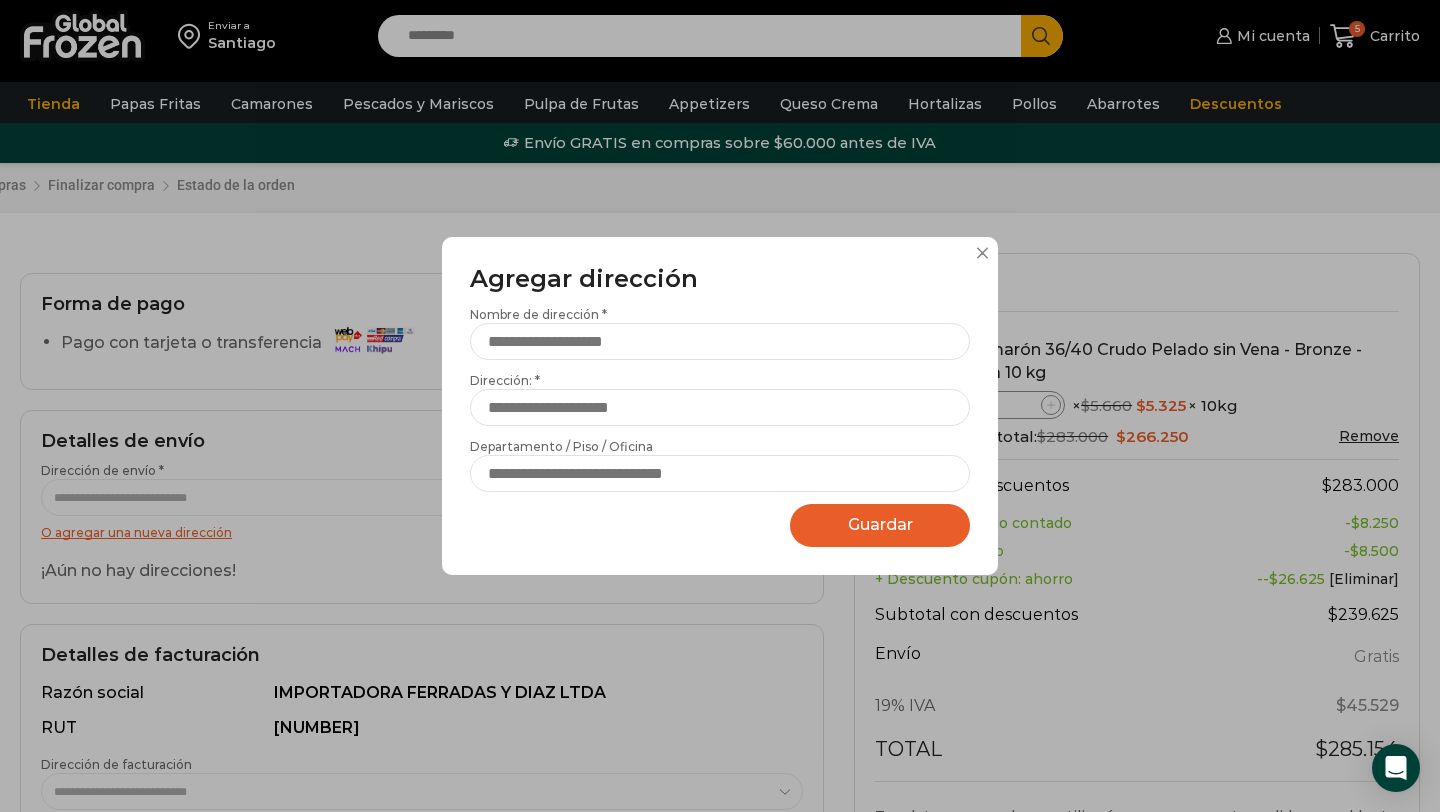 click on "Agregar dirección
Por favor actualice su dirección de envío actual
Nombre de dirección *
Dirección: *
Sin número de calle
Departamento / Piso / Oficina
Marcar como dirección predeterminada
Esta es la dirección de facturación
Street
U_DCO
ZipCode
City
County
Country
Guardar Guardando..." at bounding box center (720, 406) 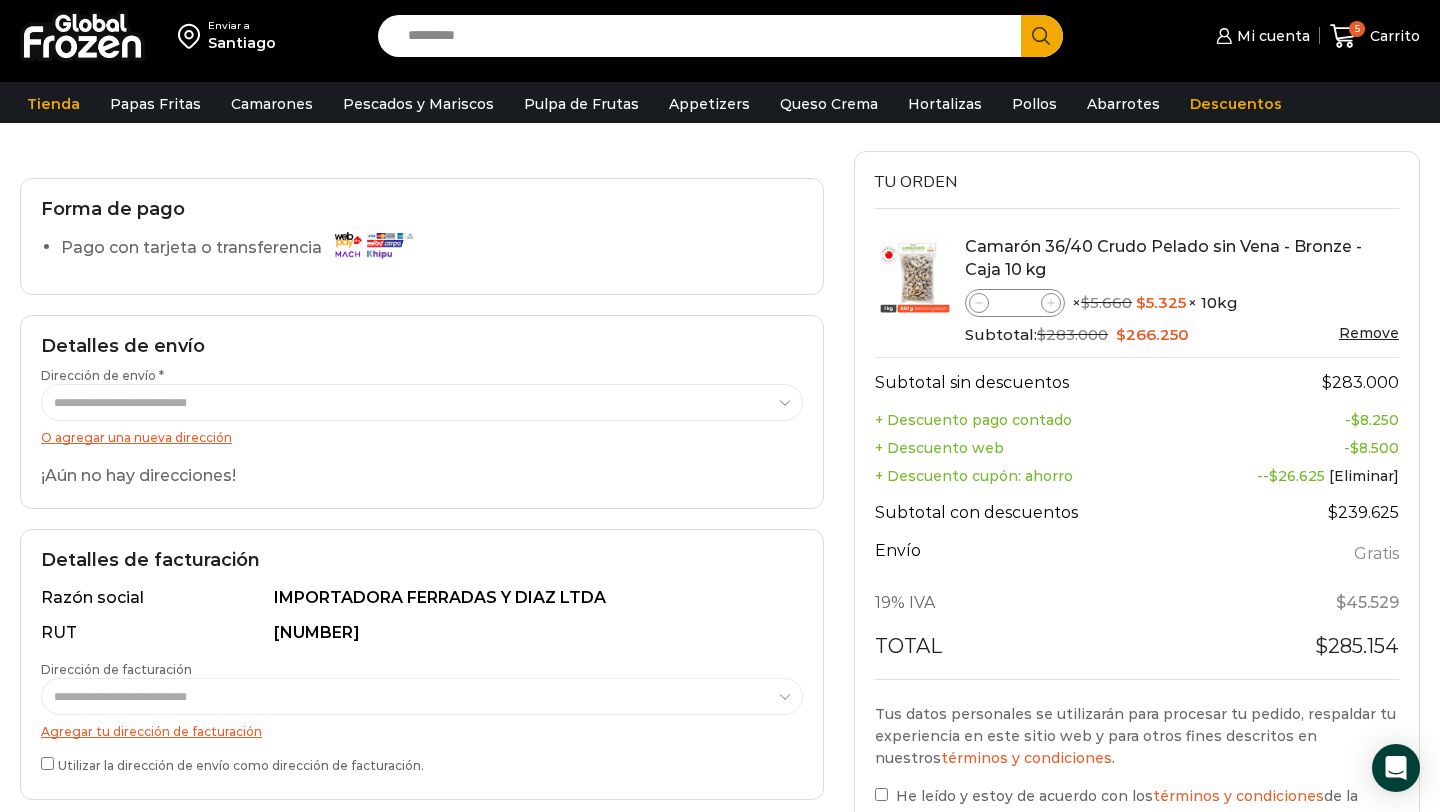 scroll, scrollTop: 118, scrollLeft: 0, axis: vertical 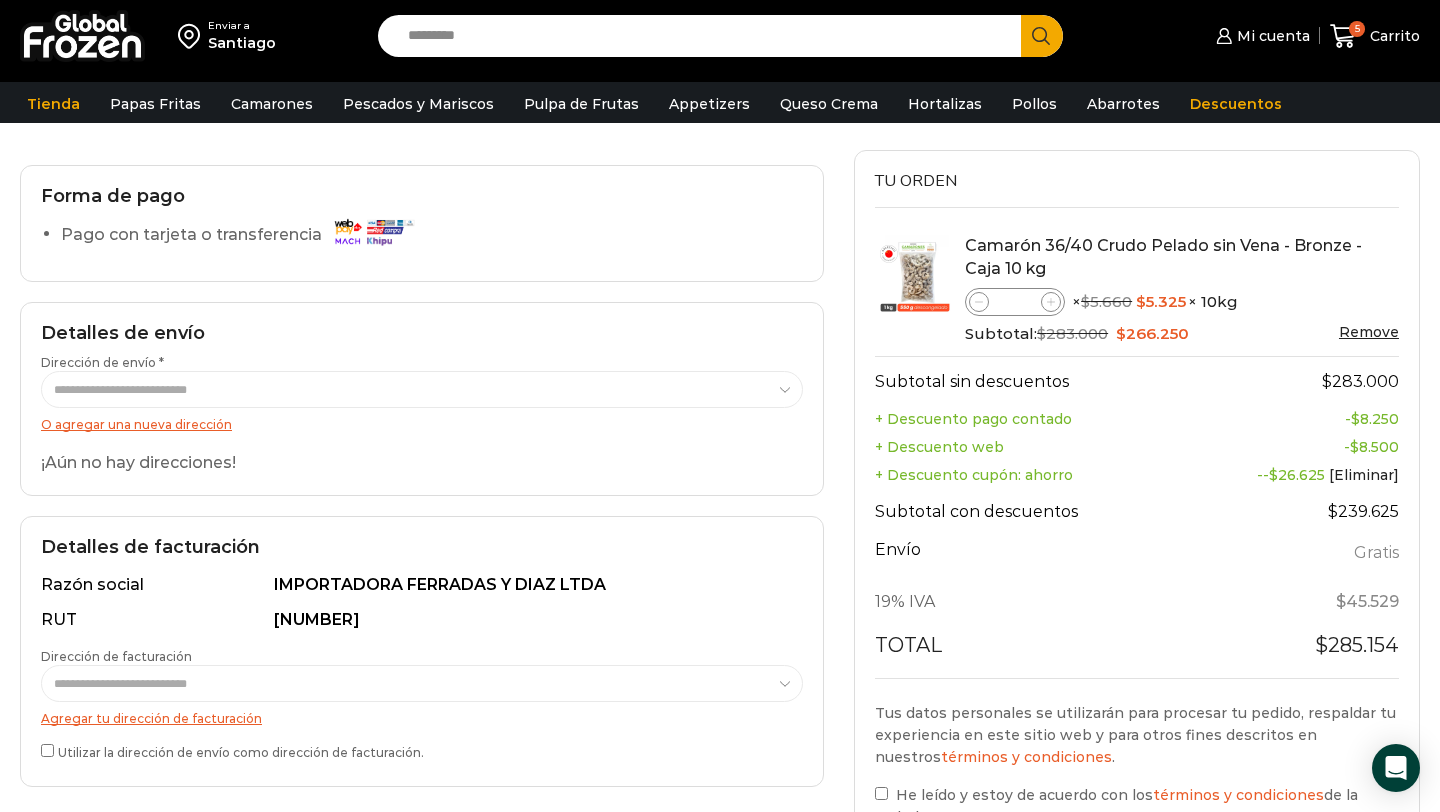 click at bounding box center (193, 36) 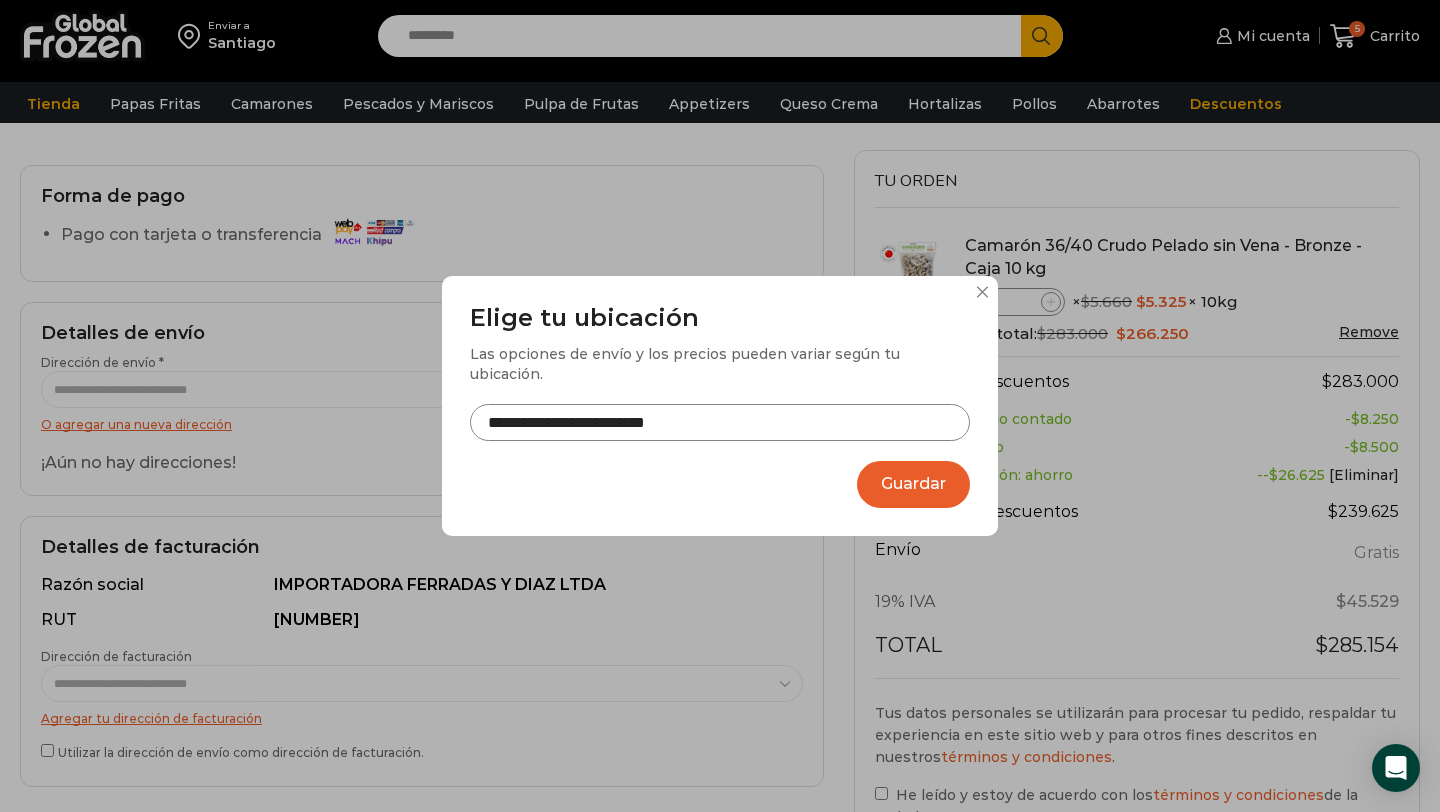 click on "Guardar" at bounding box center [913, 484] 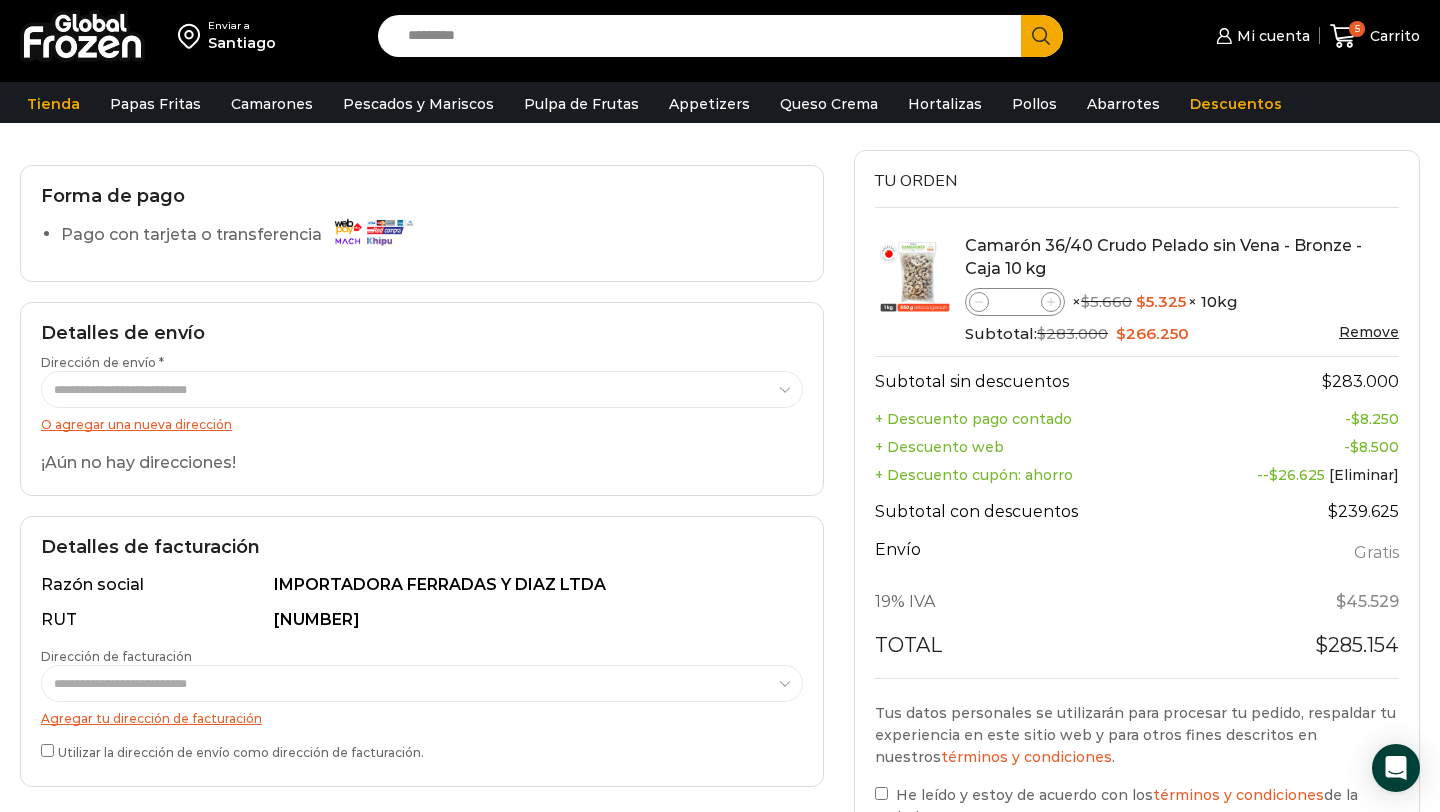 click at bounding box center [82, 36] 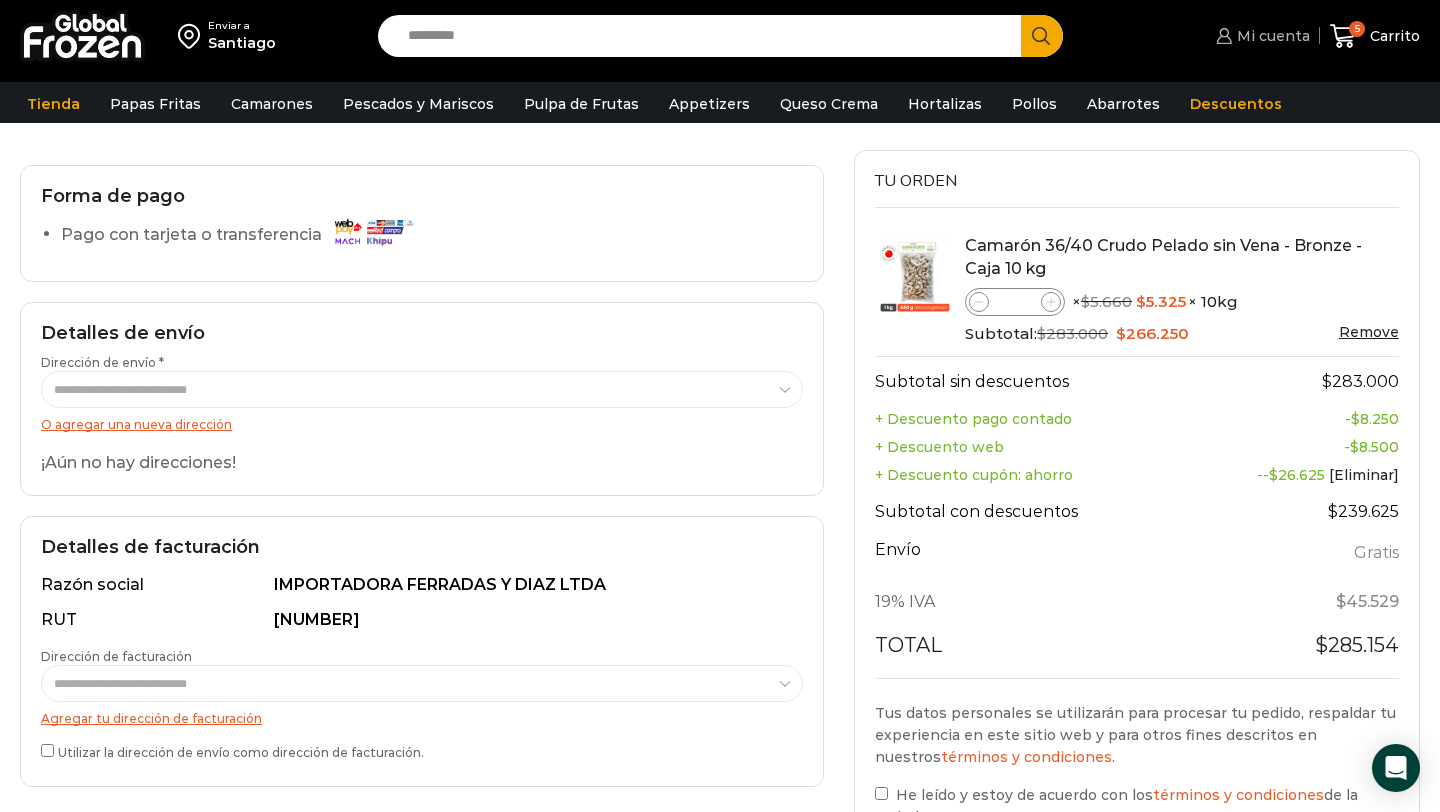 click on "Mi cuenta" at bounding box center (1271, 36) 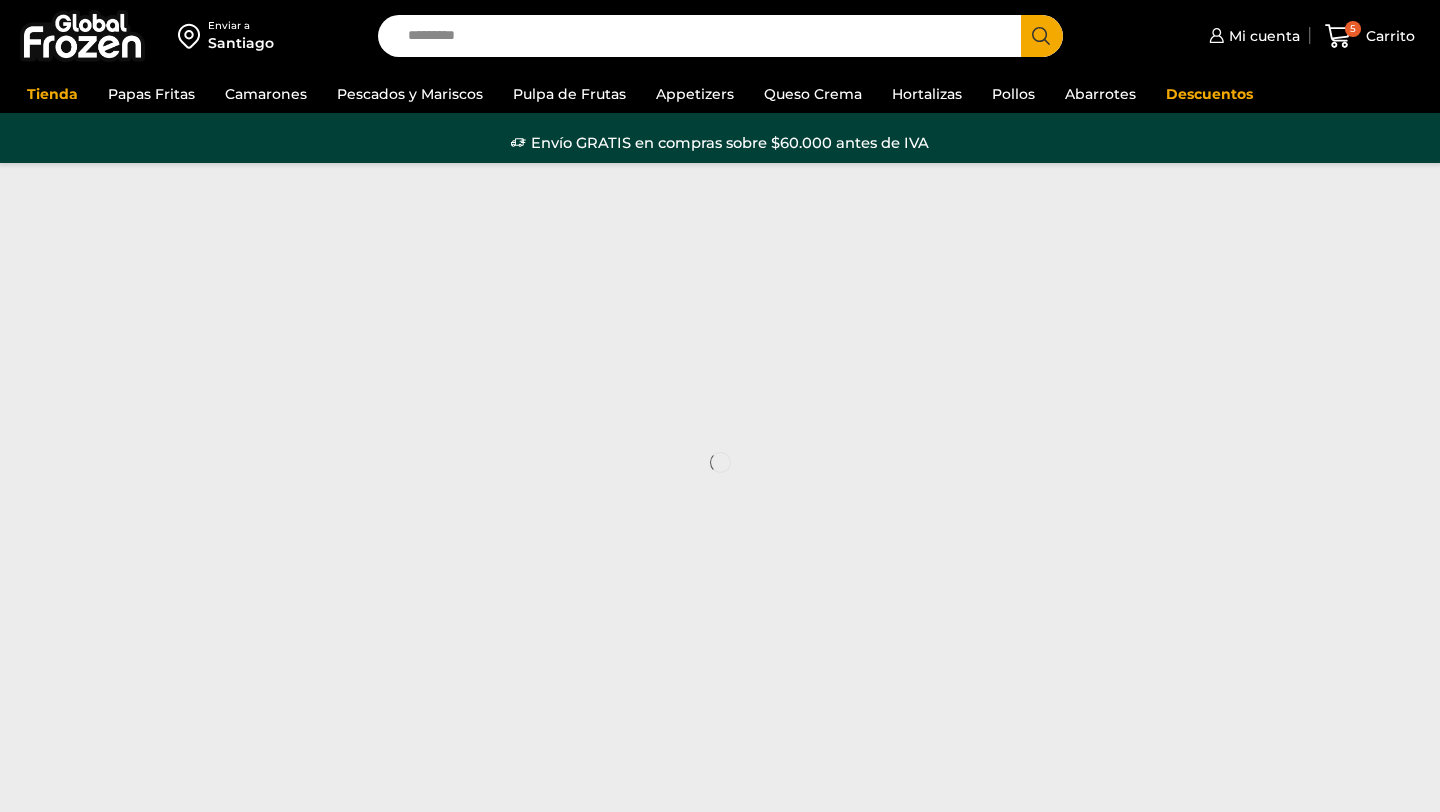 scroll, scrollTop: 0, scrollLeft: 0, axis: both 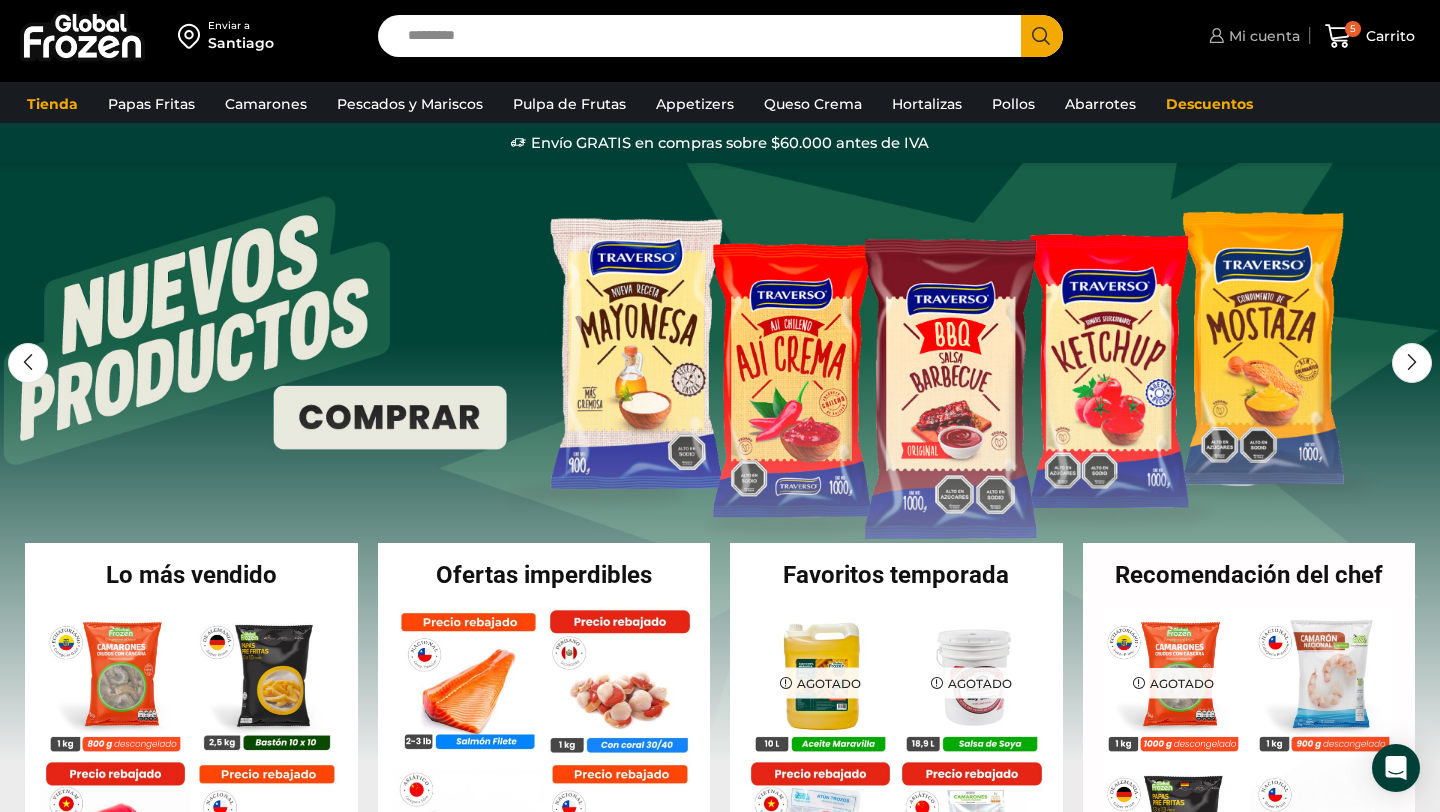 click on "Mi cuenta" at bounding box center (1262, 36) 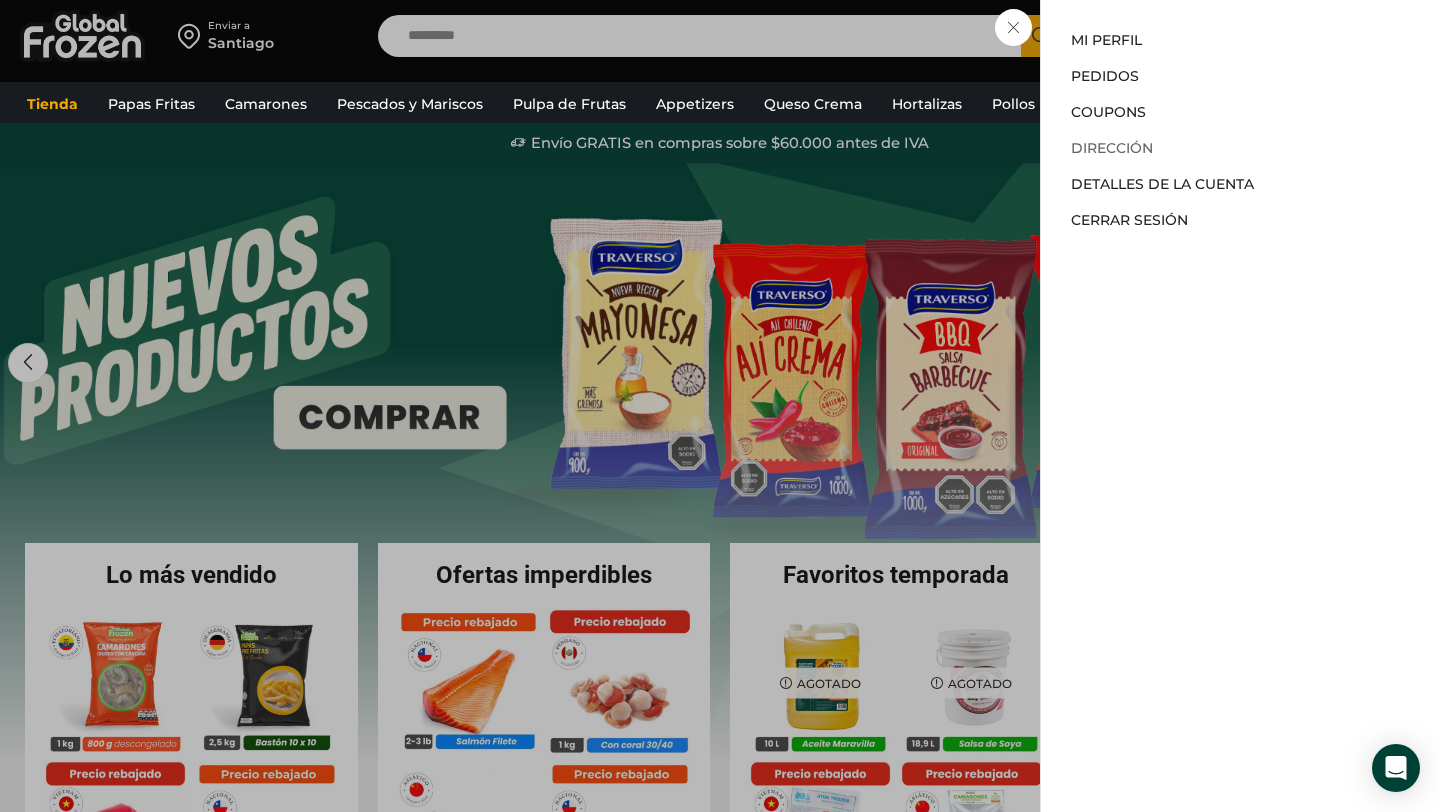 click on "Dirección" at bounding box center [1112, 148] 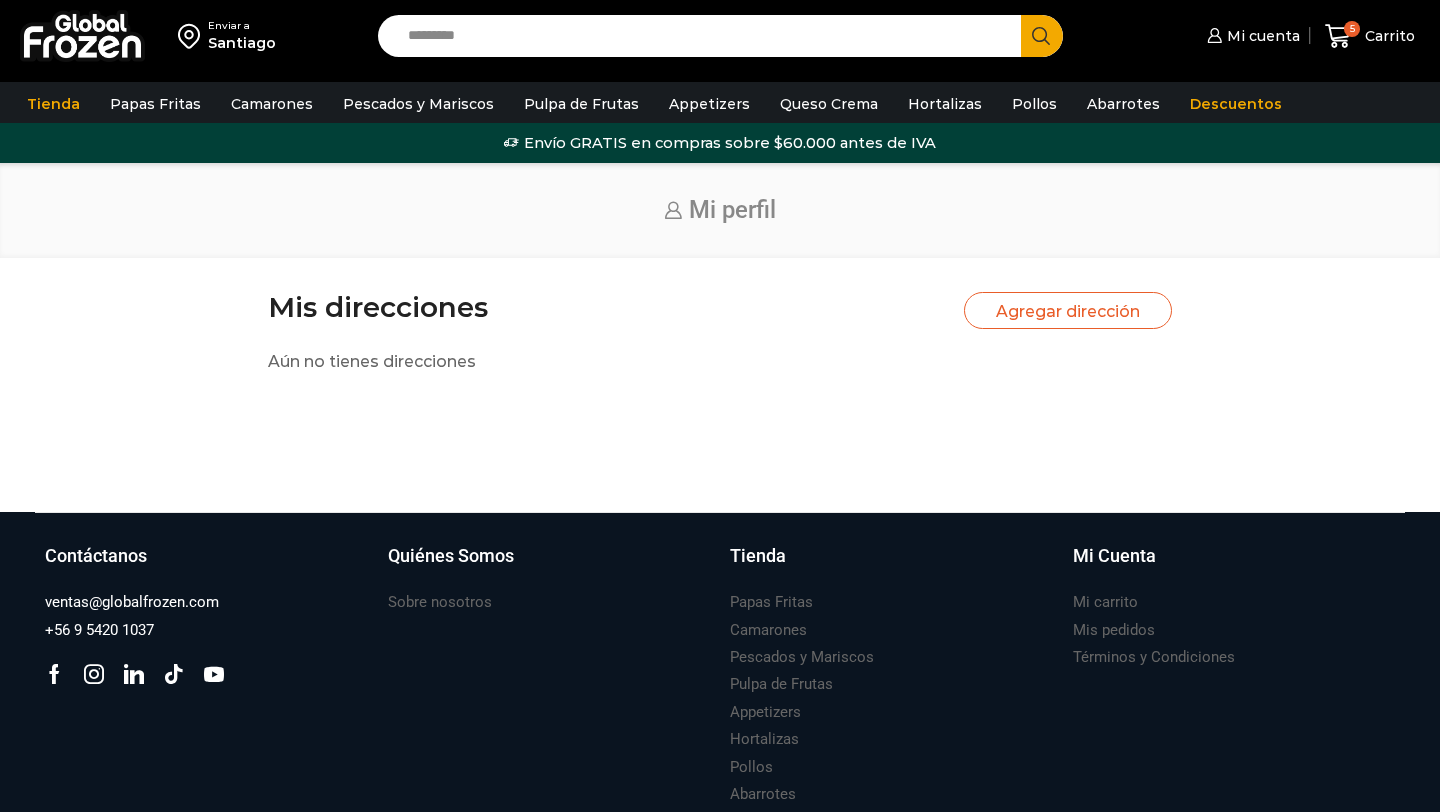 scroll, scrollTop: 0, scrollLeft: 0, axis: both 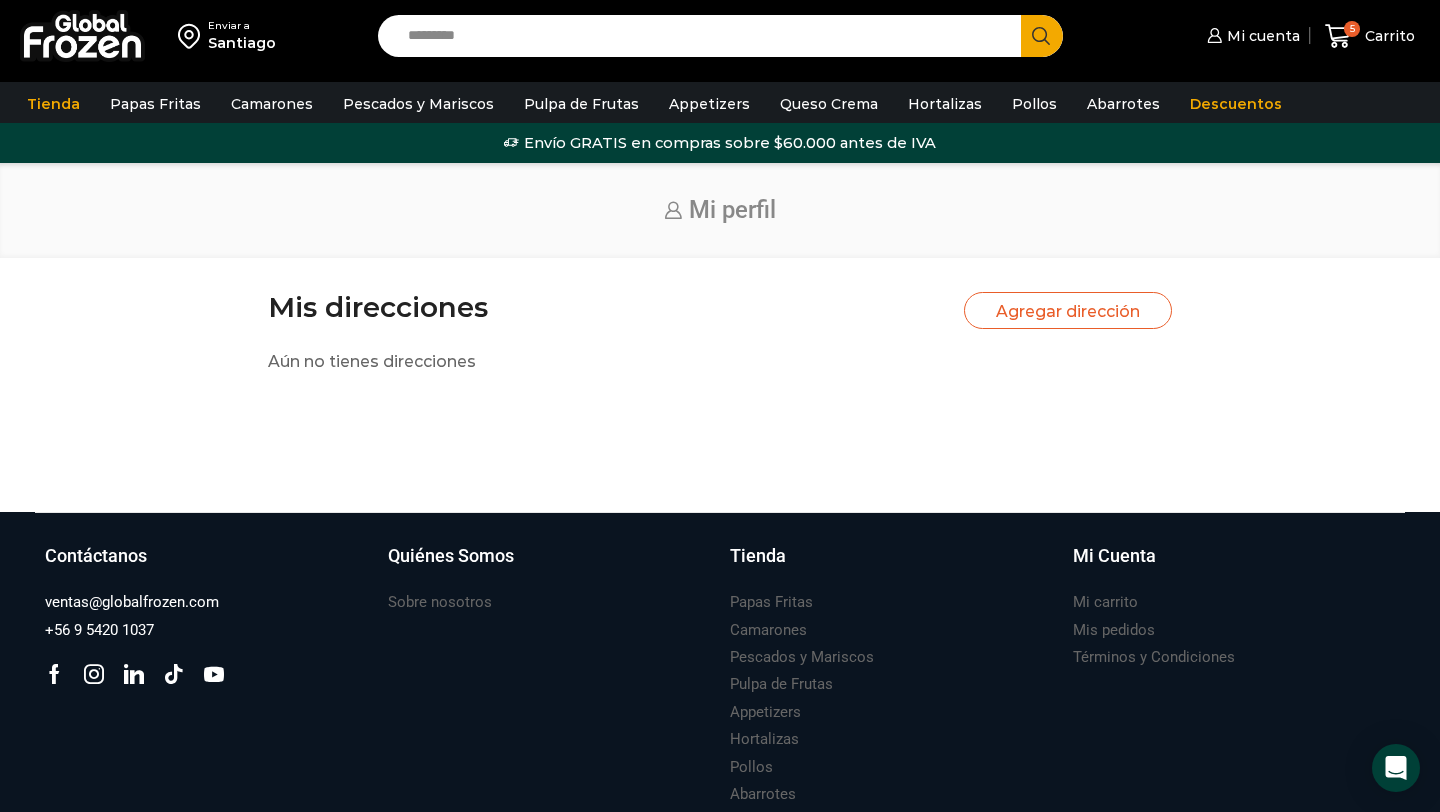 click on "Agregar dirección" at bounding box center (1068, 310) 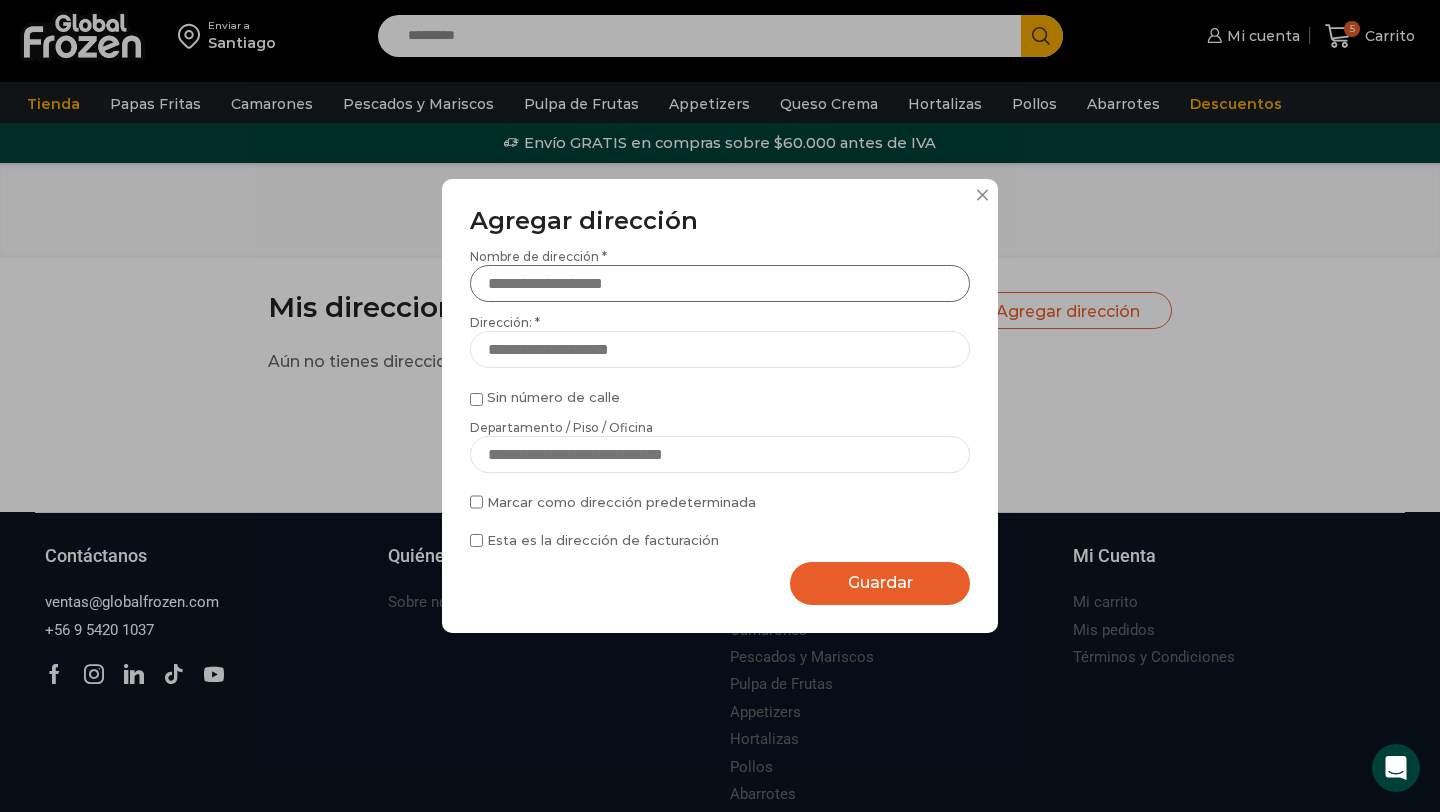 click on "Nombre de dirección *" at bounding box center [720, 283] 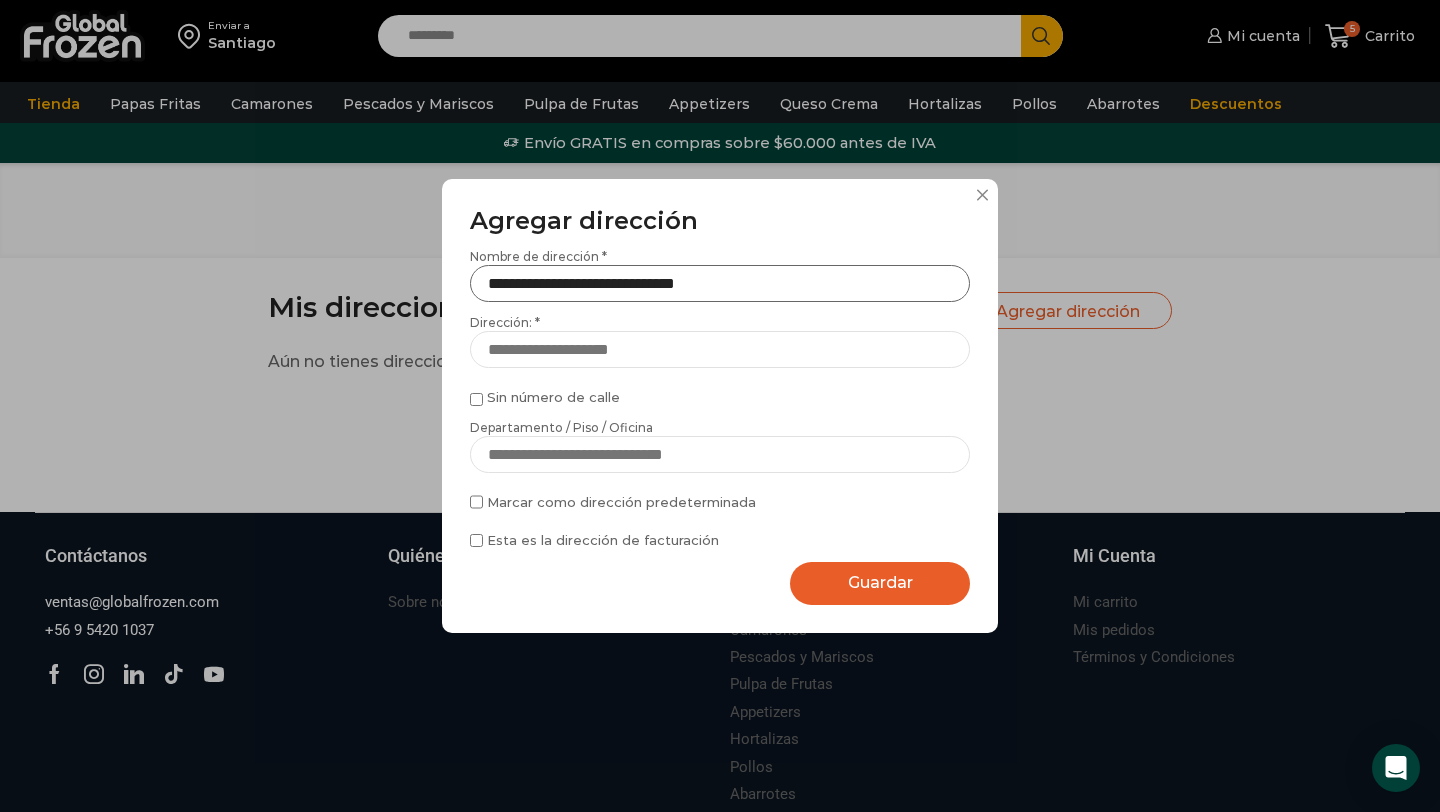 type on "**********" 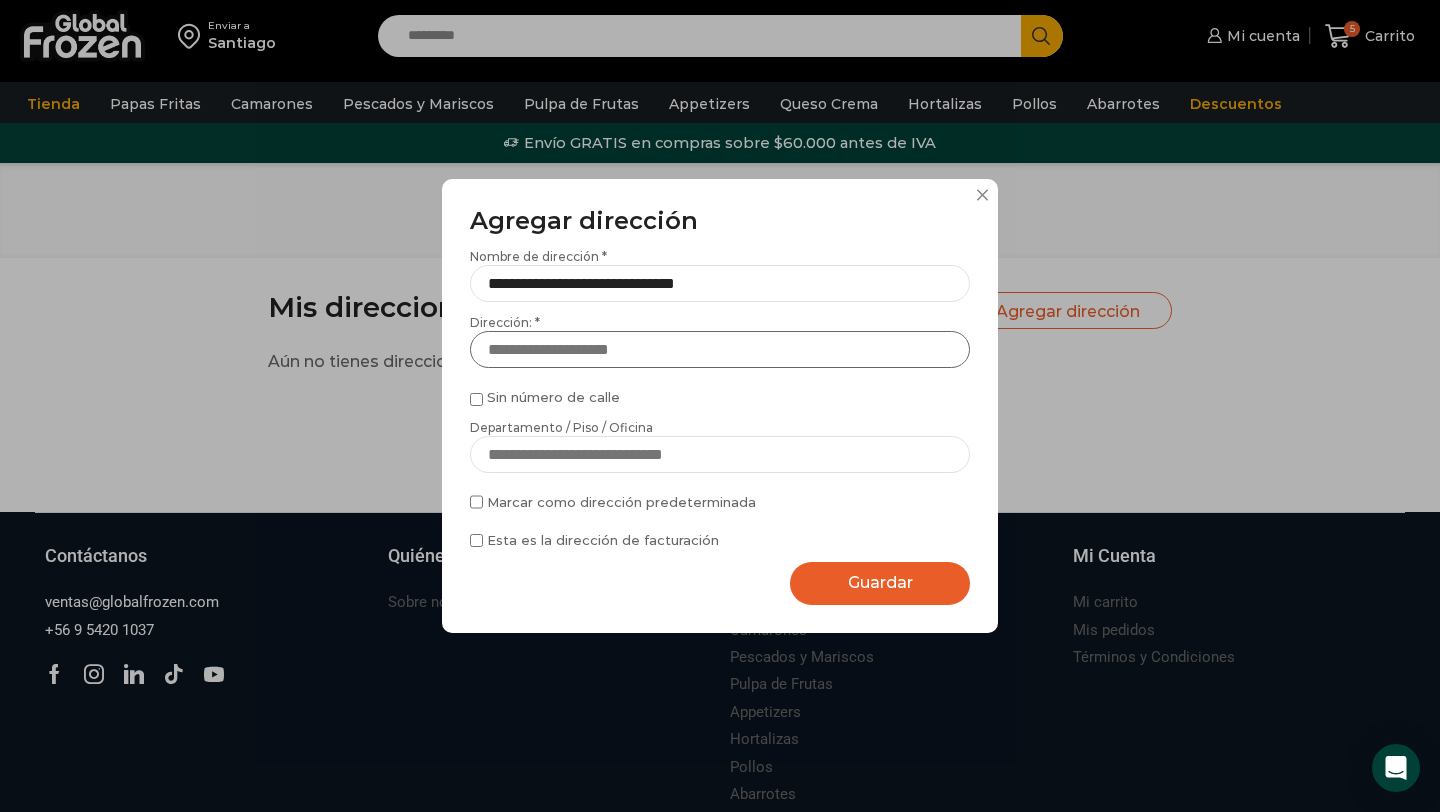 click on "Dirección: *" at bounding box center [720, 349] 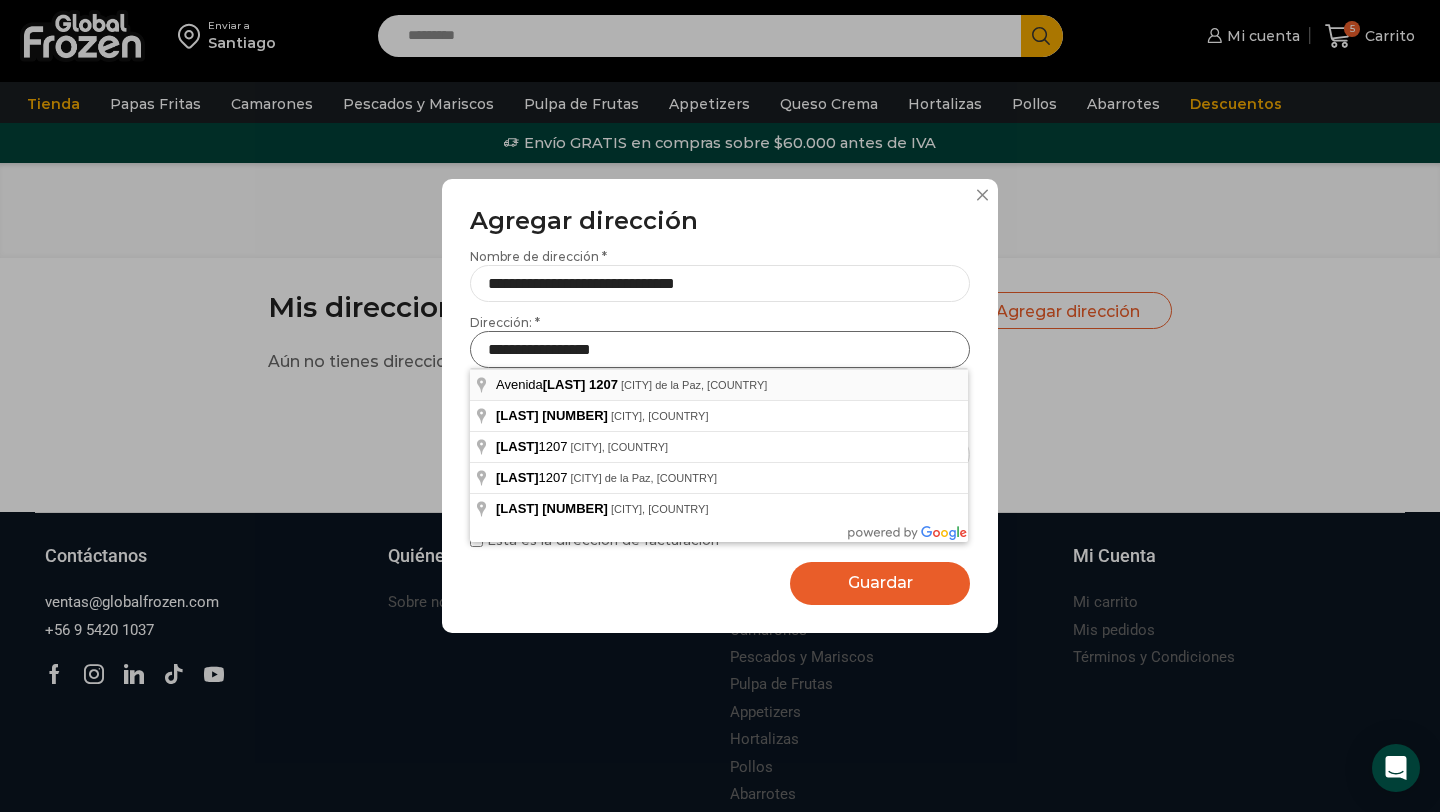 type on "**********" 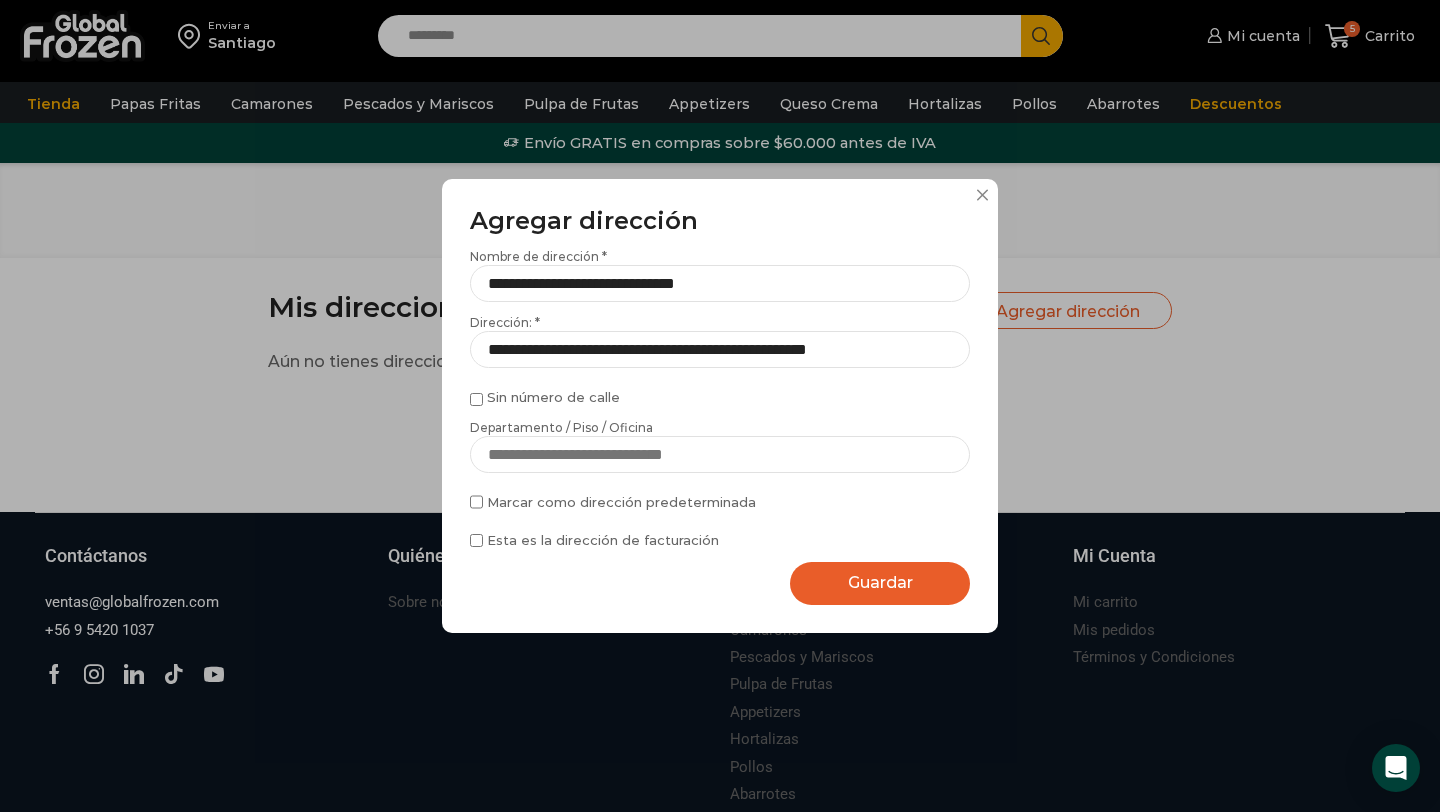 click on "Sin número de calle" at bounding box center [720, 397] 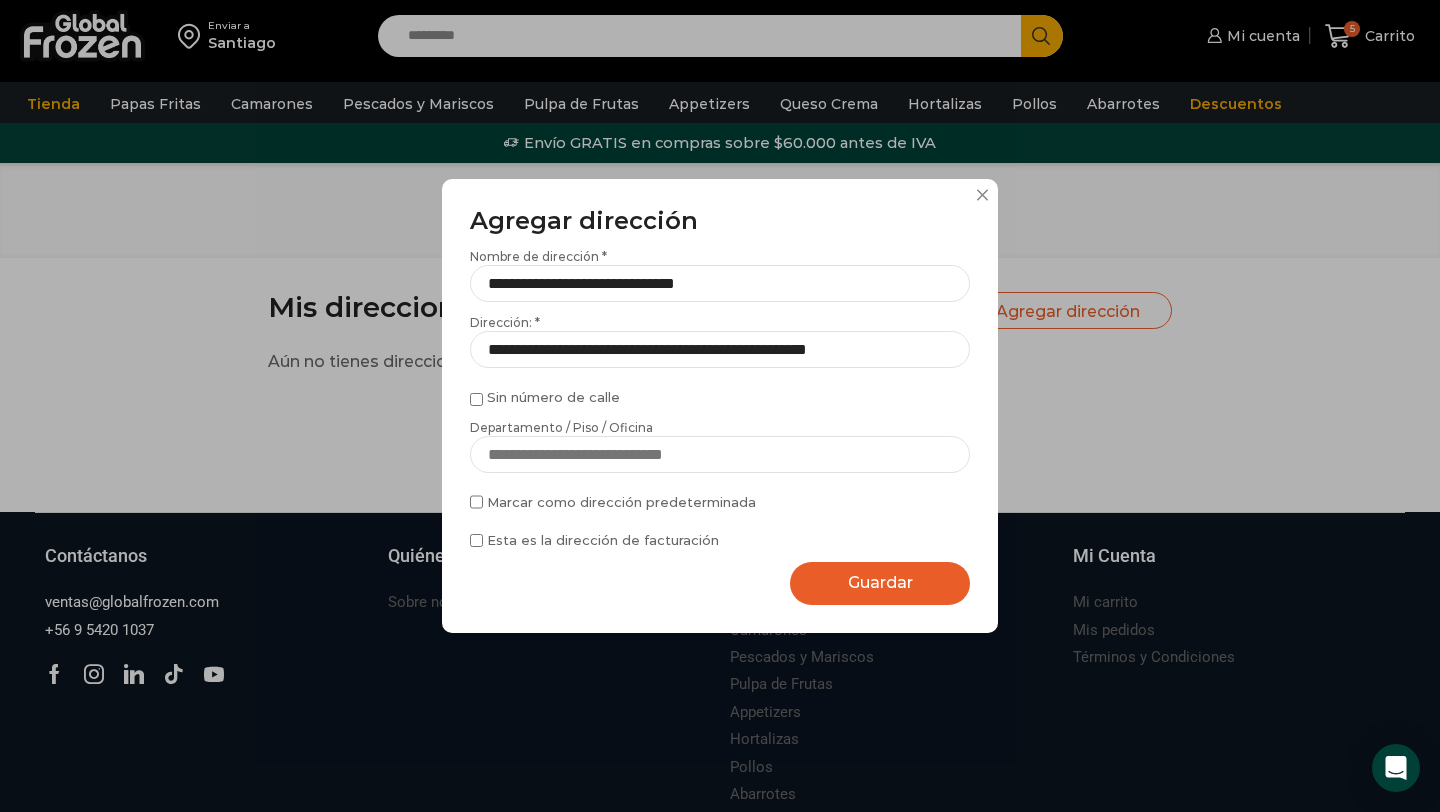 click on "Sin número de calle" at bounding box center [720, 397] 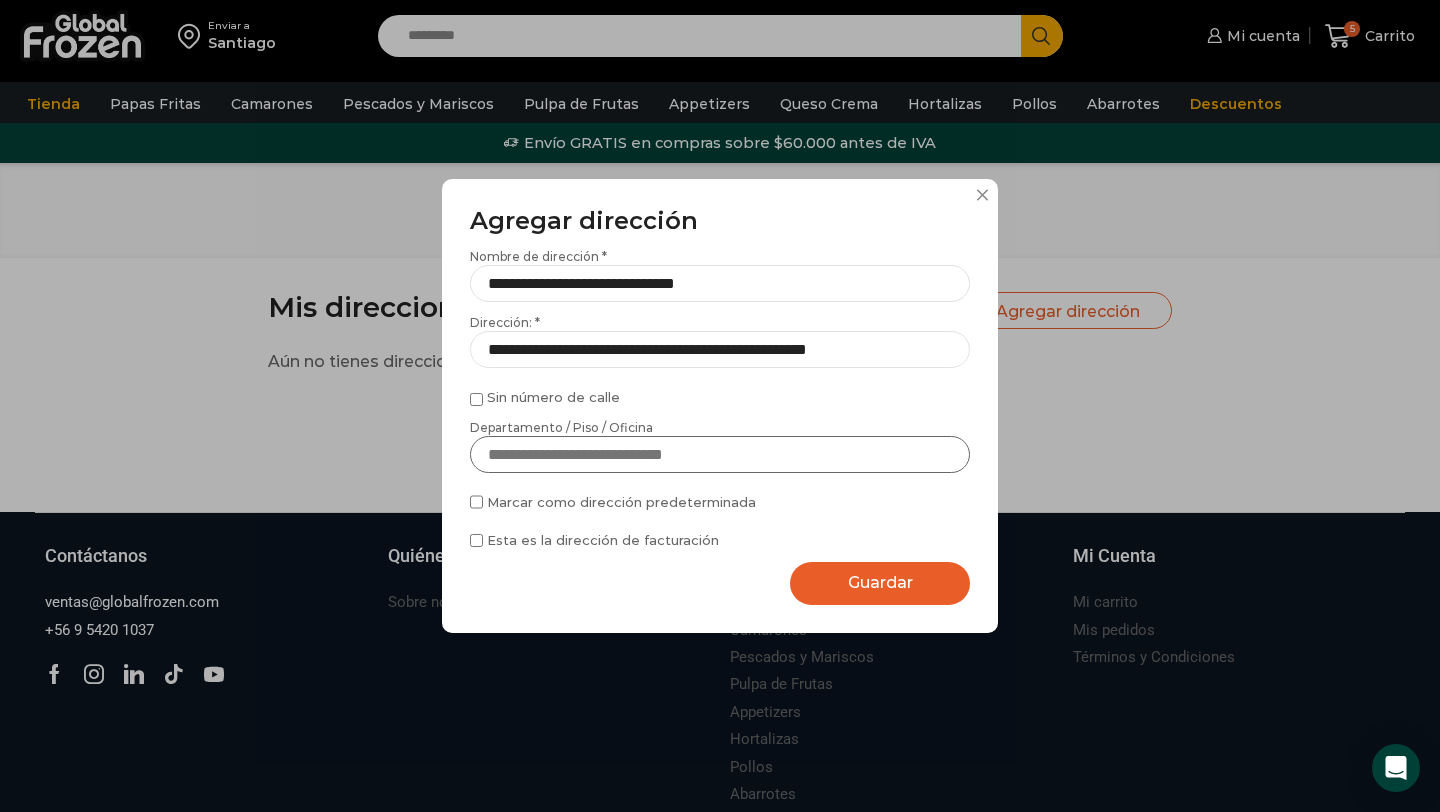 click on "Departamento / Piso / Oficina" at bounding box center (720, 454) 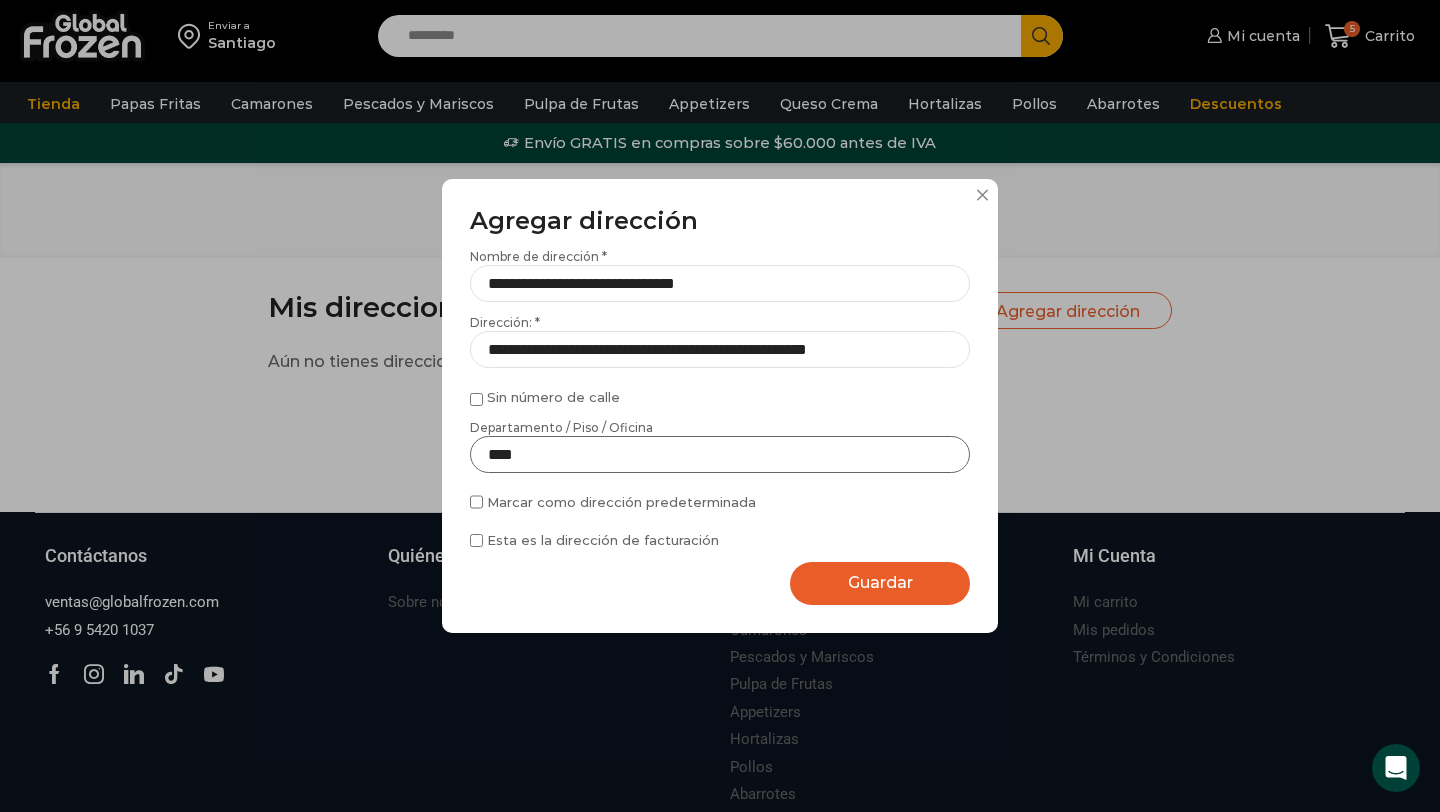 type on "****" 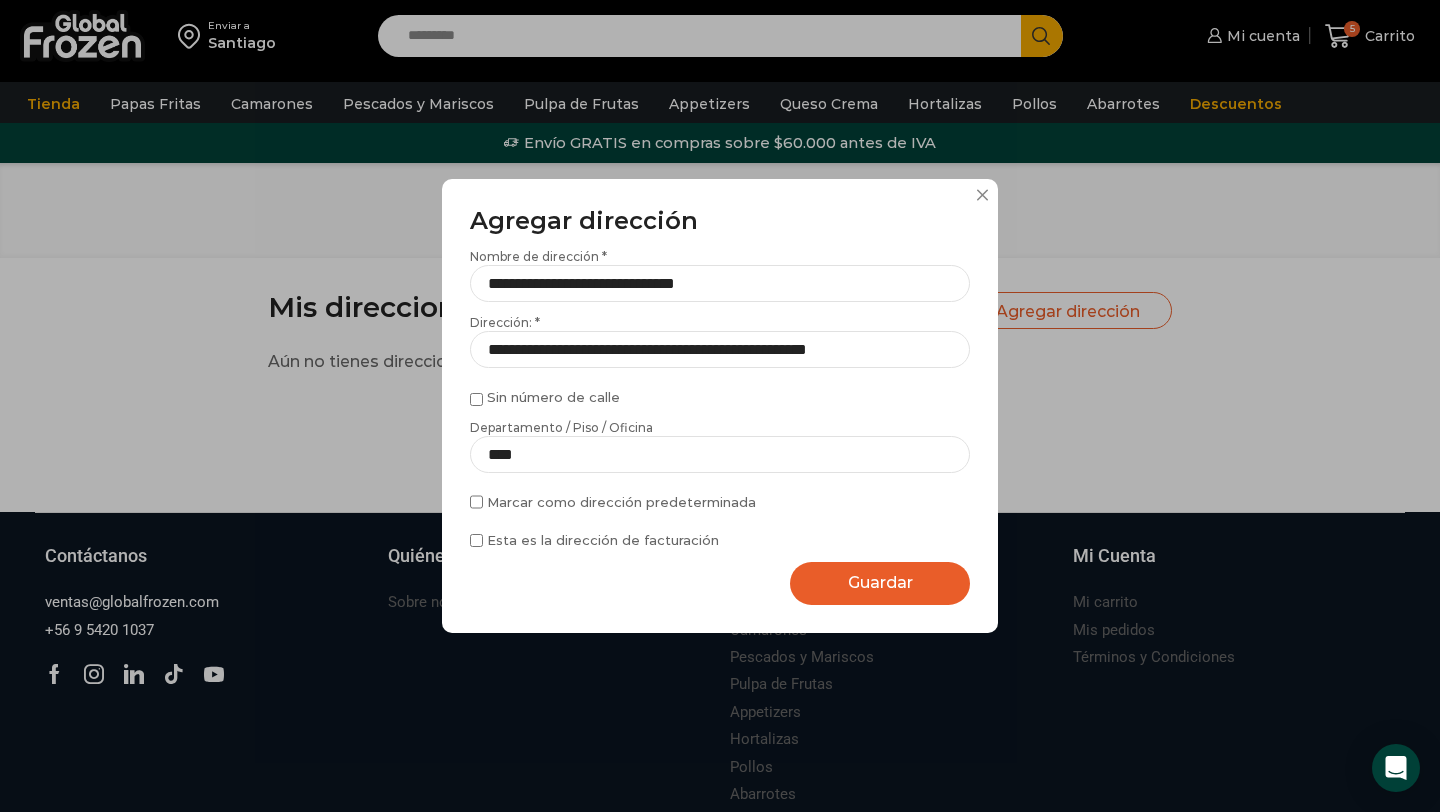 click on "Guardar" at bounding box center (880, 582) 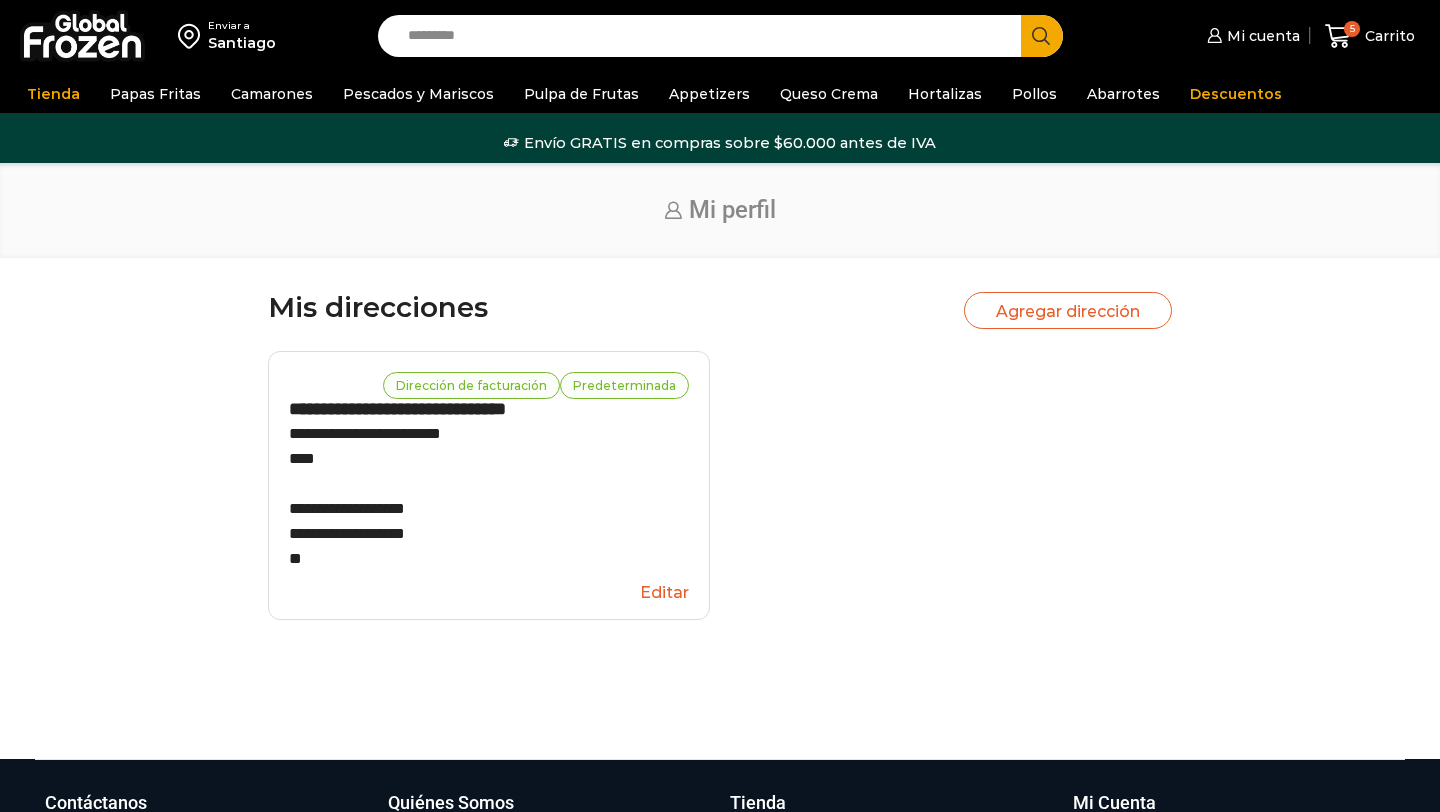 scroll, scrollTop: 0, scrollLeft: 0, axis: both 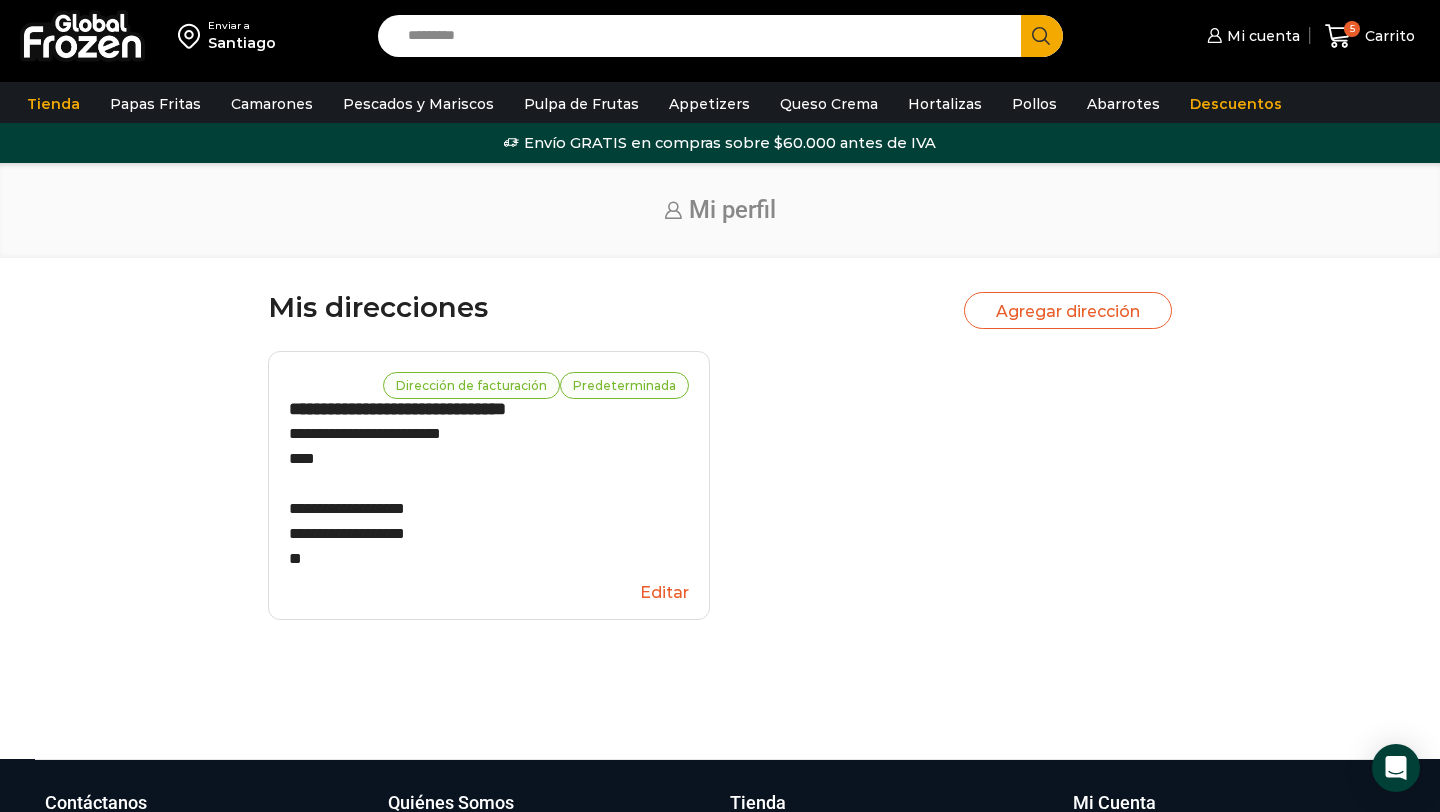click on "Enviar a" at bounding box center [242, 26] 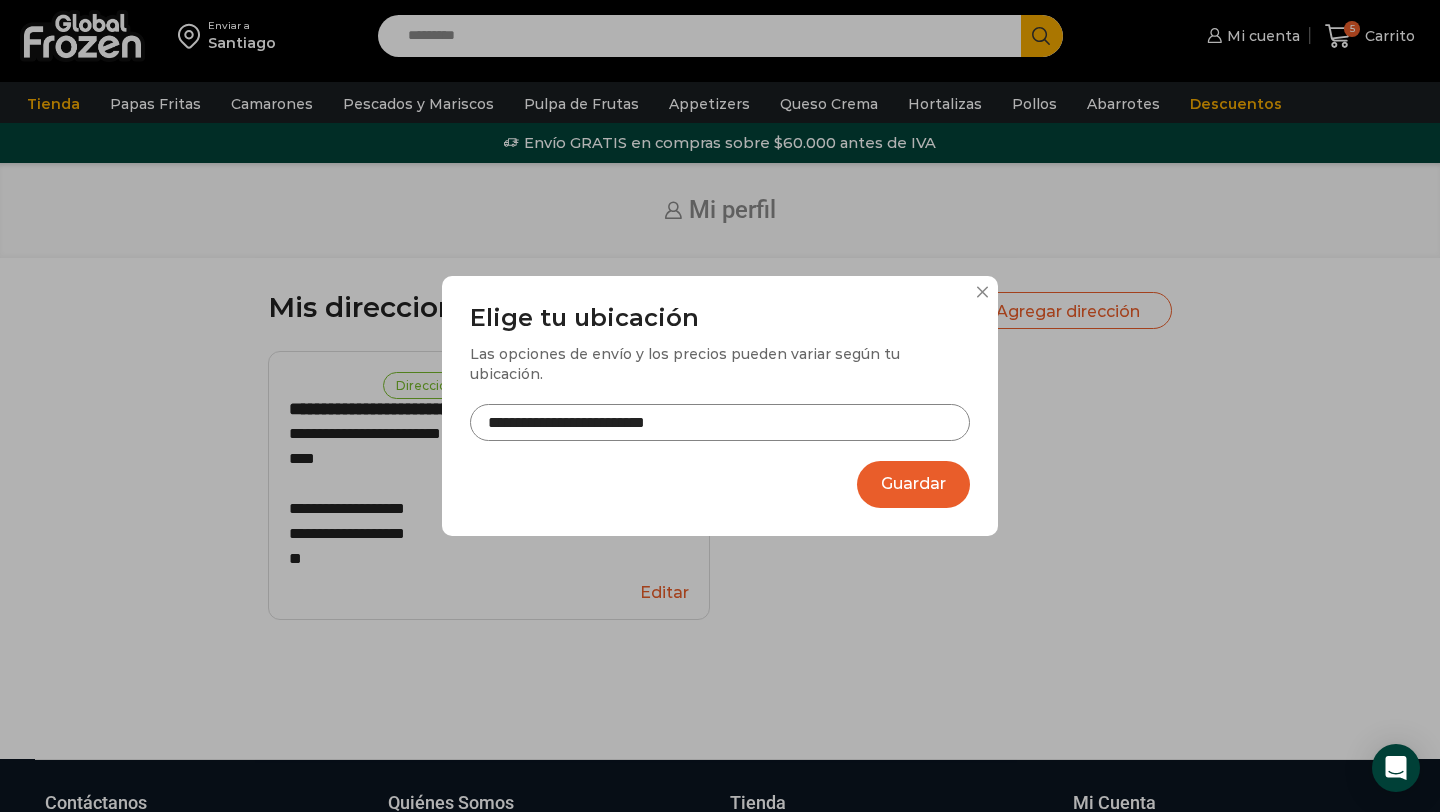 click on "**********" at bounding box center [720, 422] 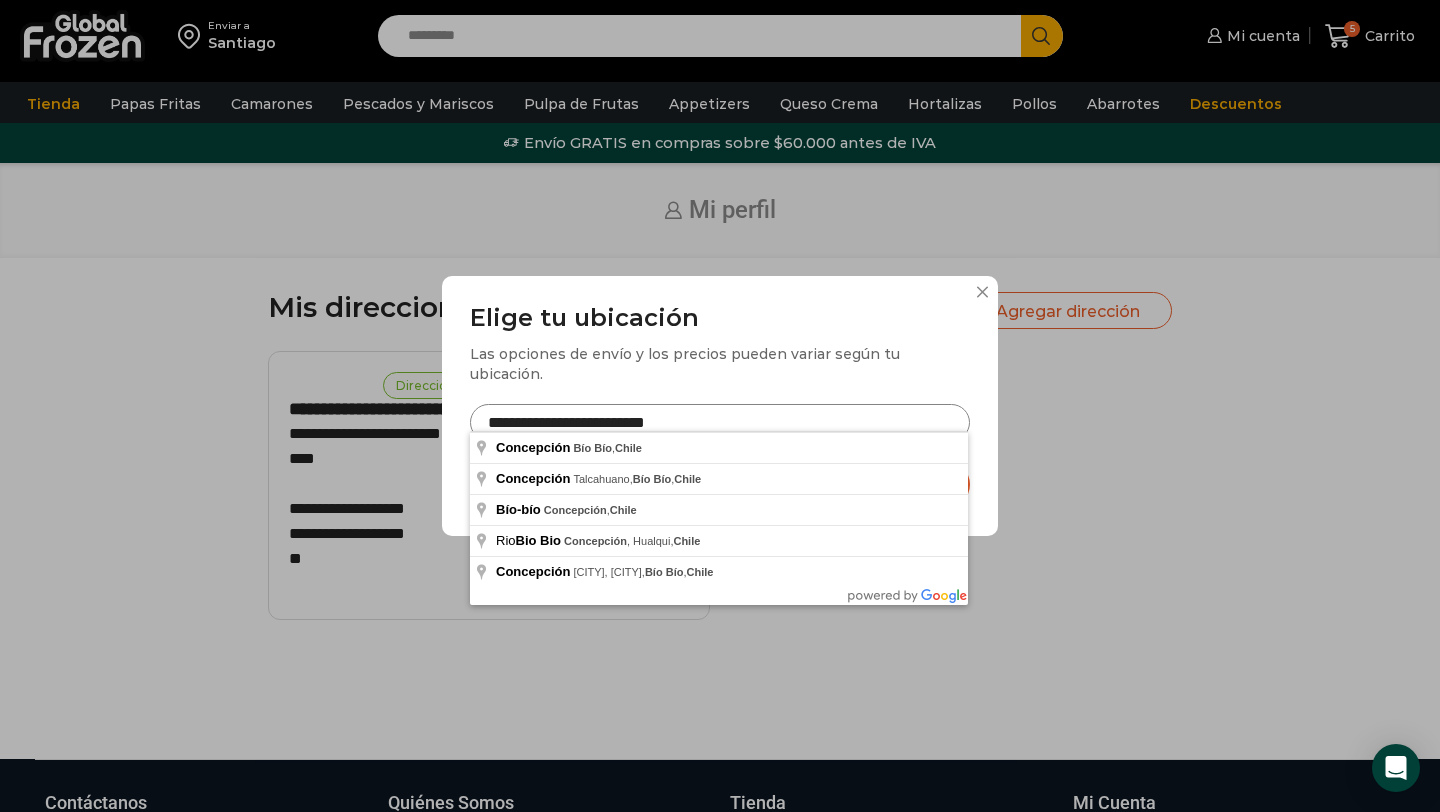 drag, startPoint x: 716, startPoint y: 418, endPoint x: 489, endPoint y: 415, distance: 227.01982 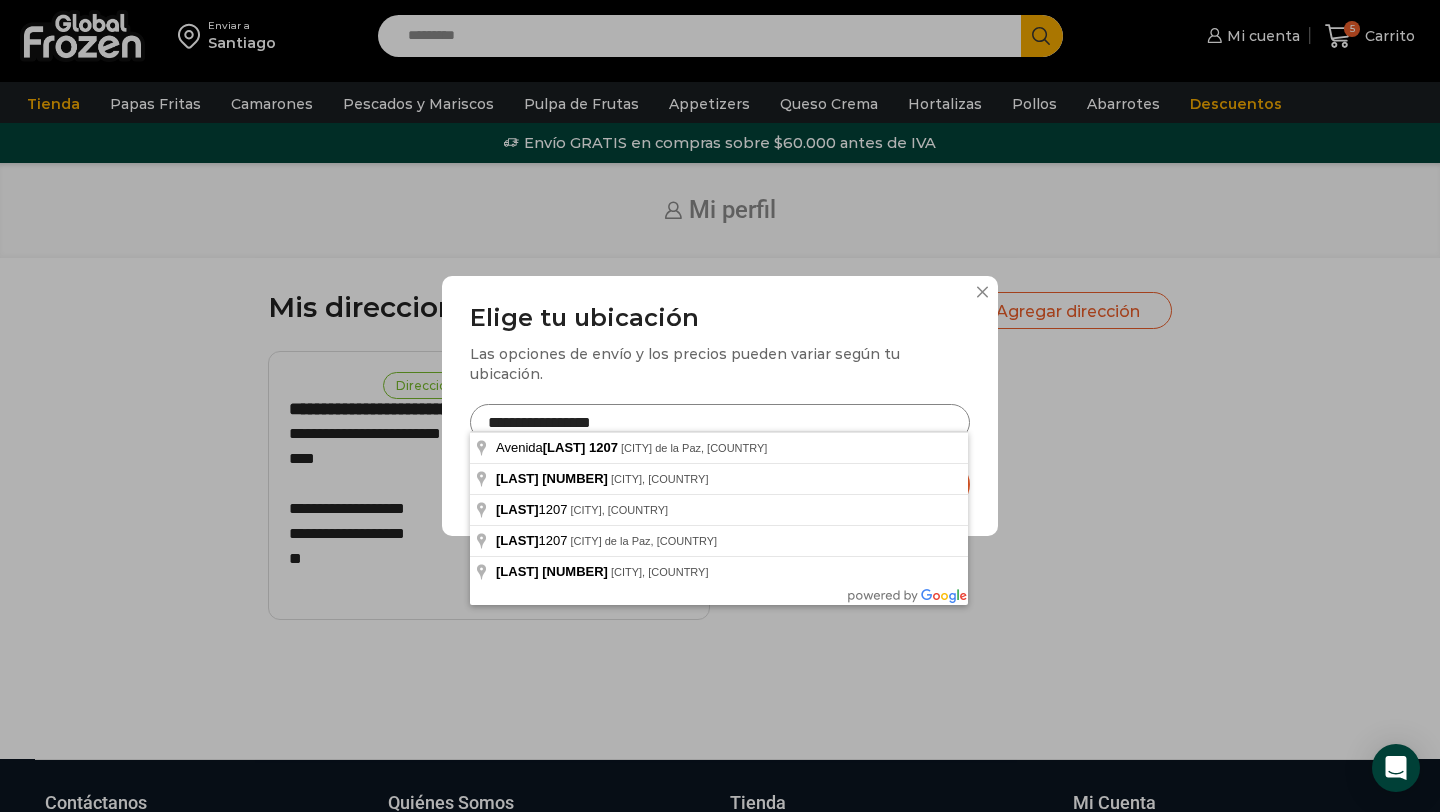 type on "**********" 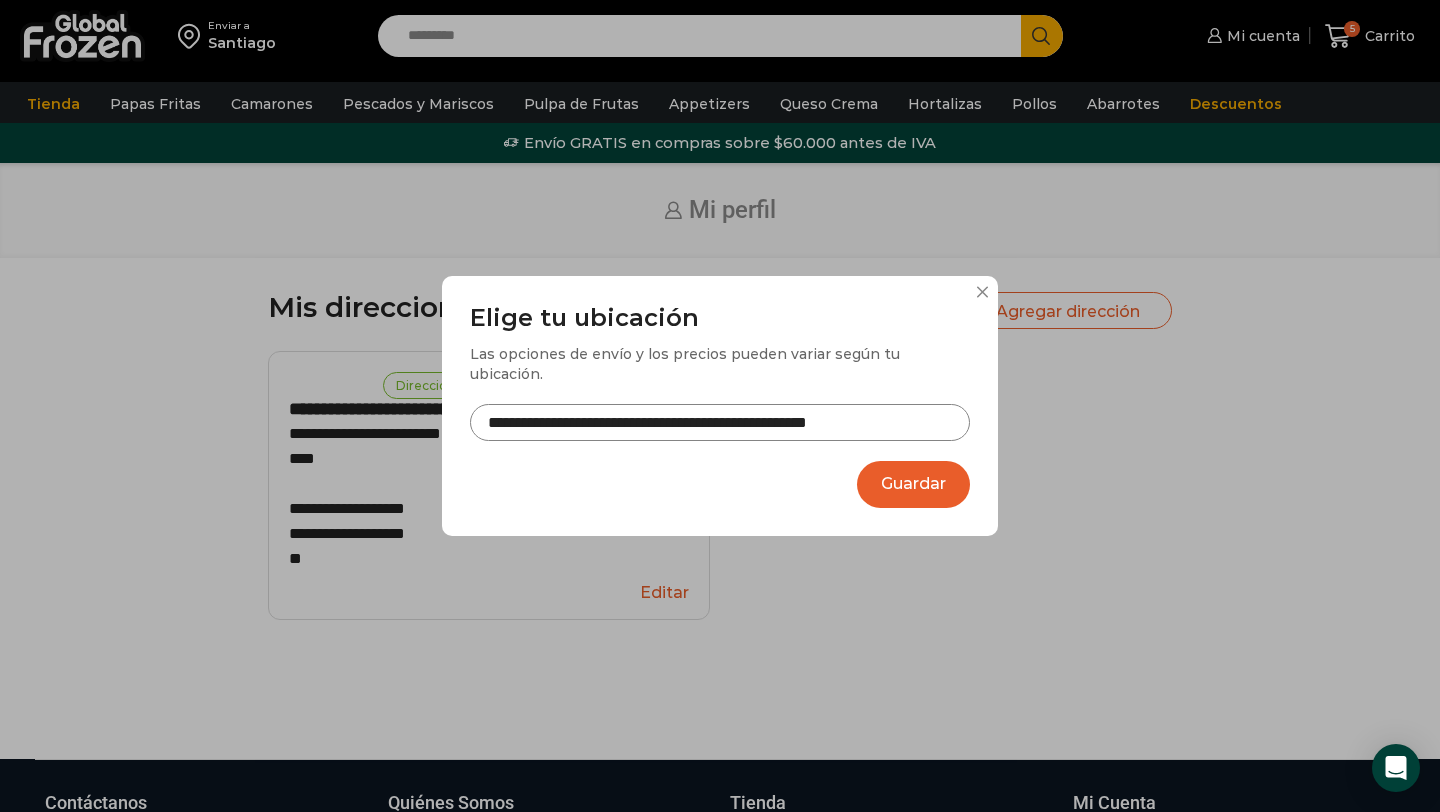 click on "Guardar" at bounding box center (913, 484) 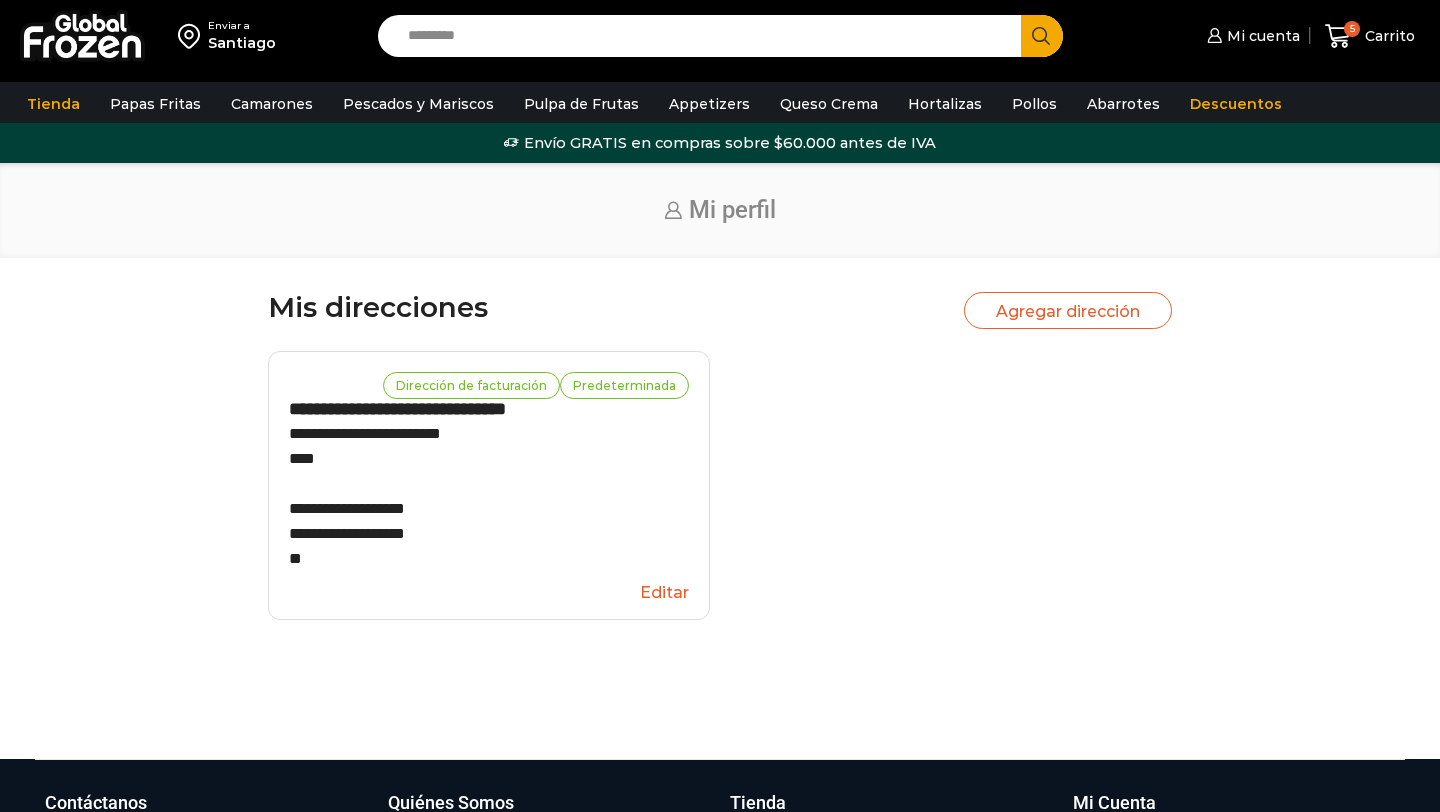 scroll, scrollTop: 0, scrollLeft: 0, axis: both 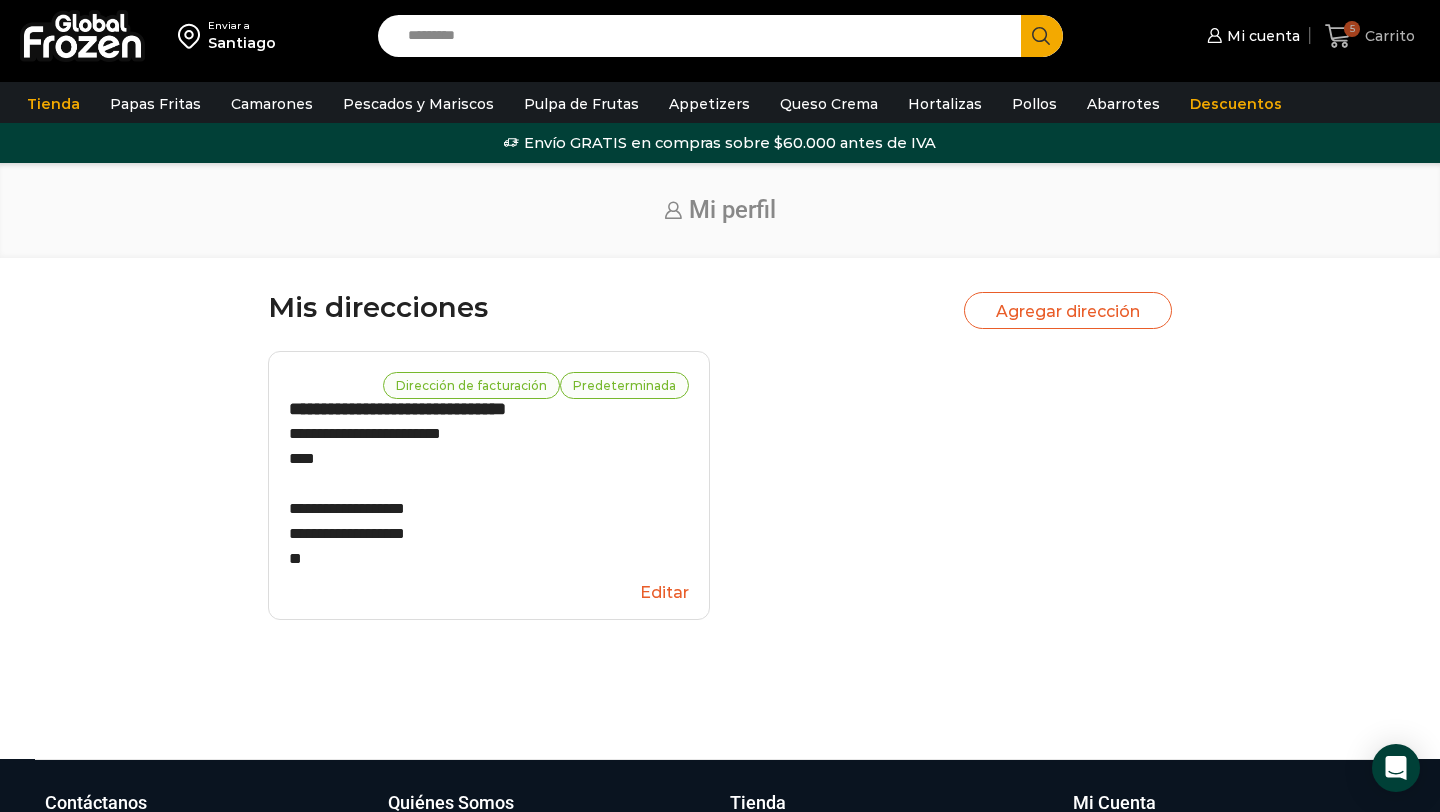 click at bounding box center [1338, 36] 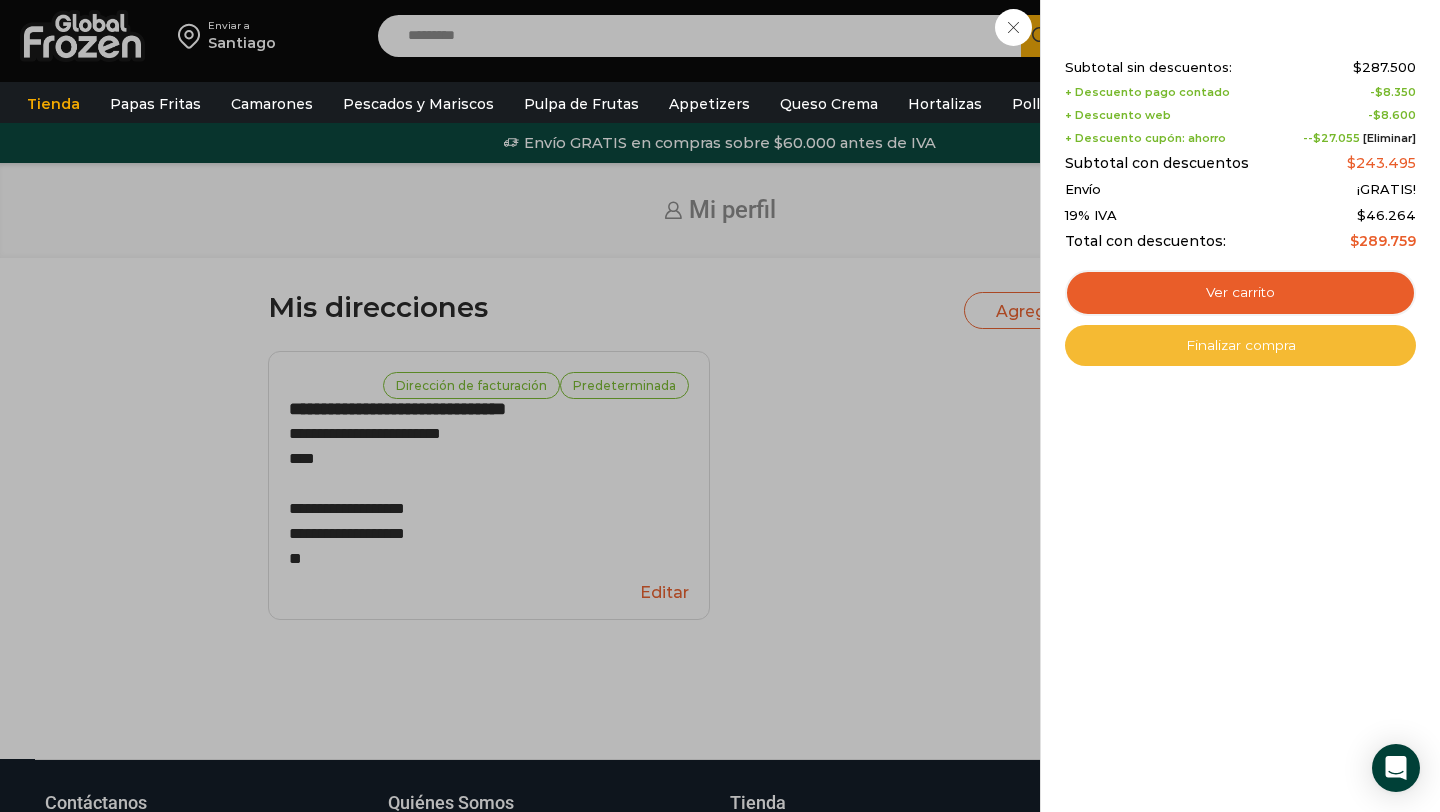 click on "Finalizar compra" at bounding box center [1240, 346] 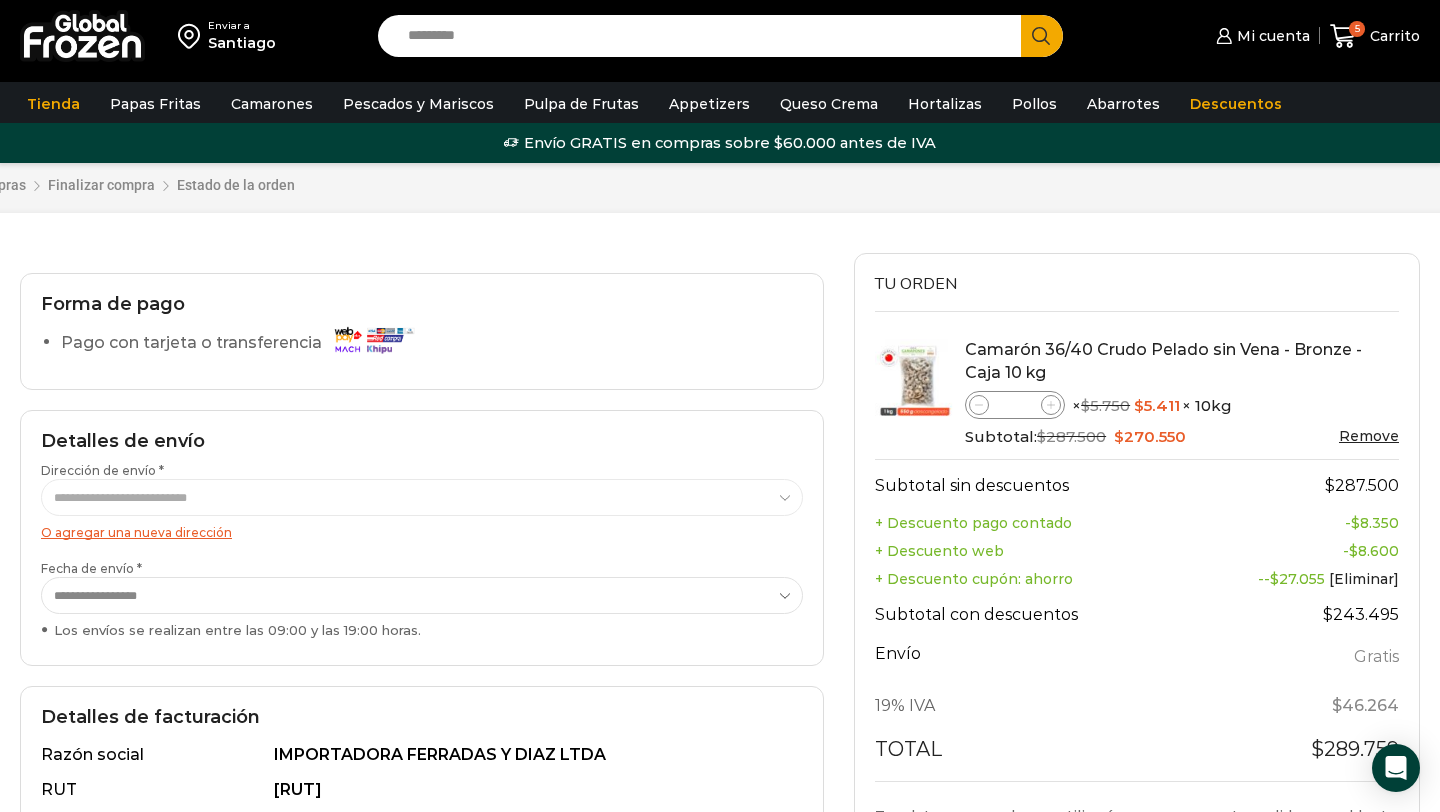 scroll, scrollTop: 0, scrollLeft: 0, axis: both 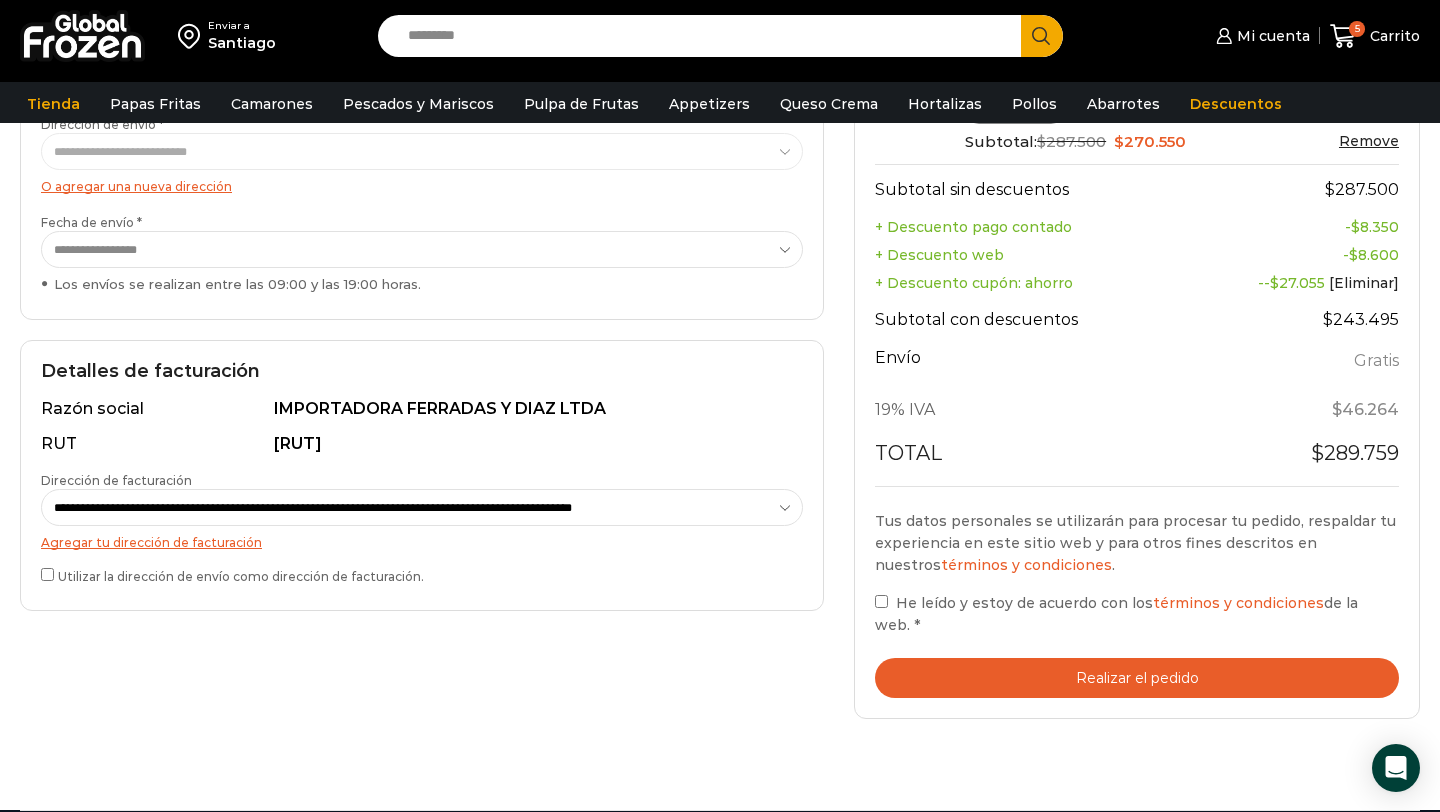 click on "He leído y estoy de acuerdo con los  términos y condiciones  de la web.   *" at bounding box center [1137, 614] 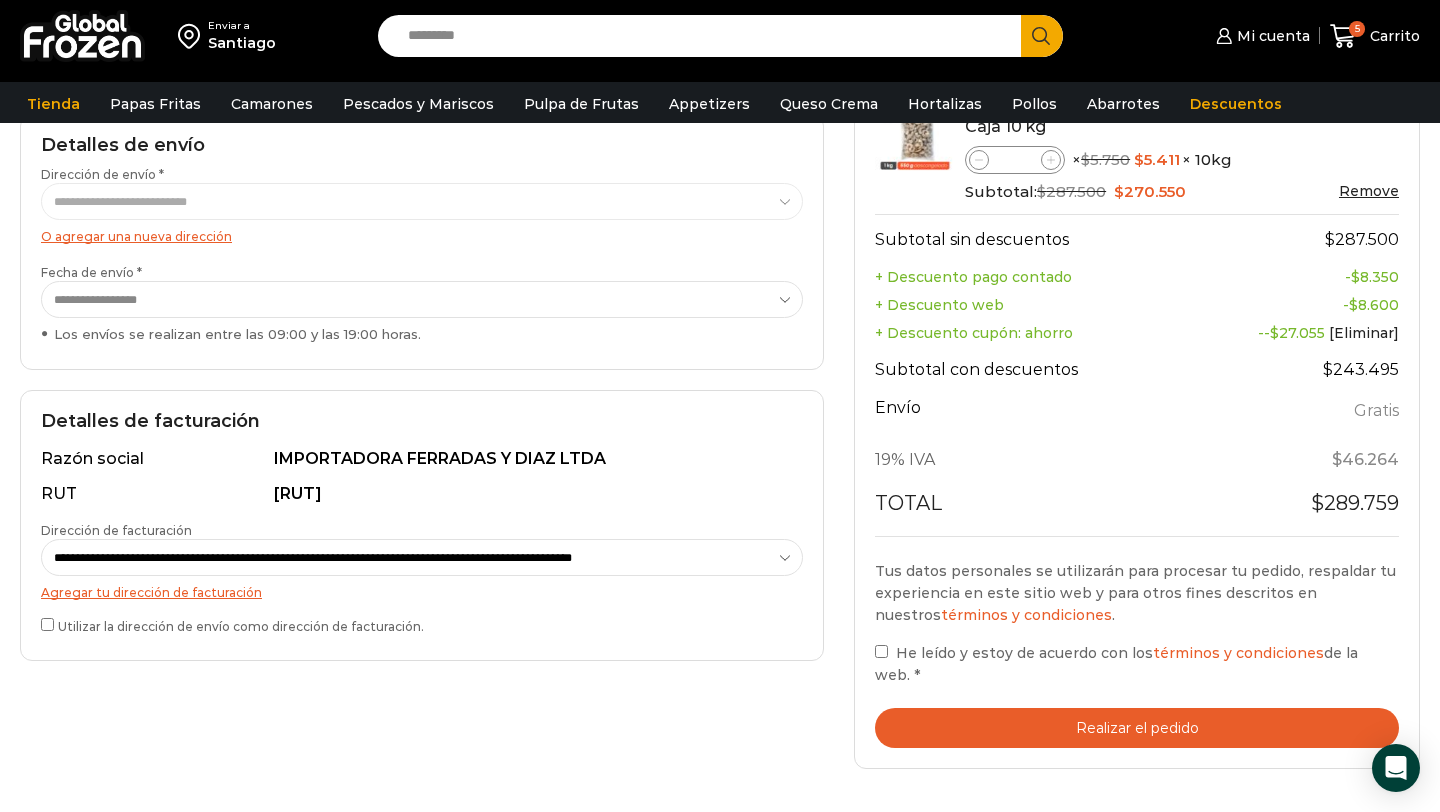 scroll, scrollTop: 308, scrollLeft: 0, axis: vertical 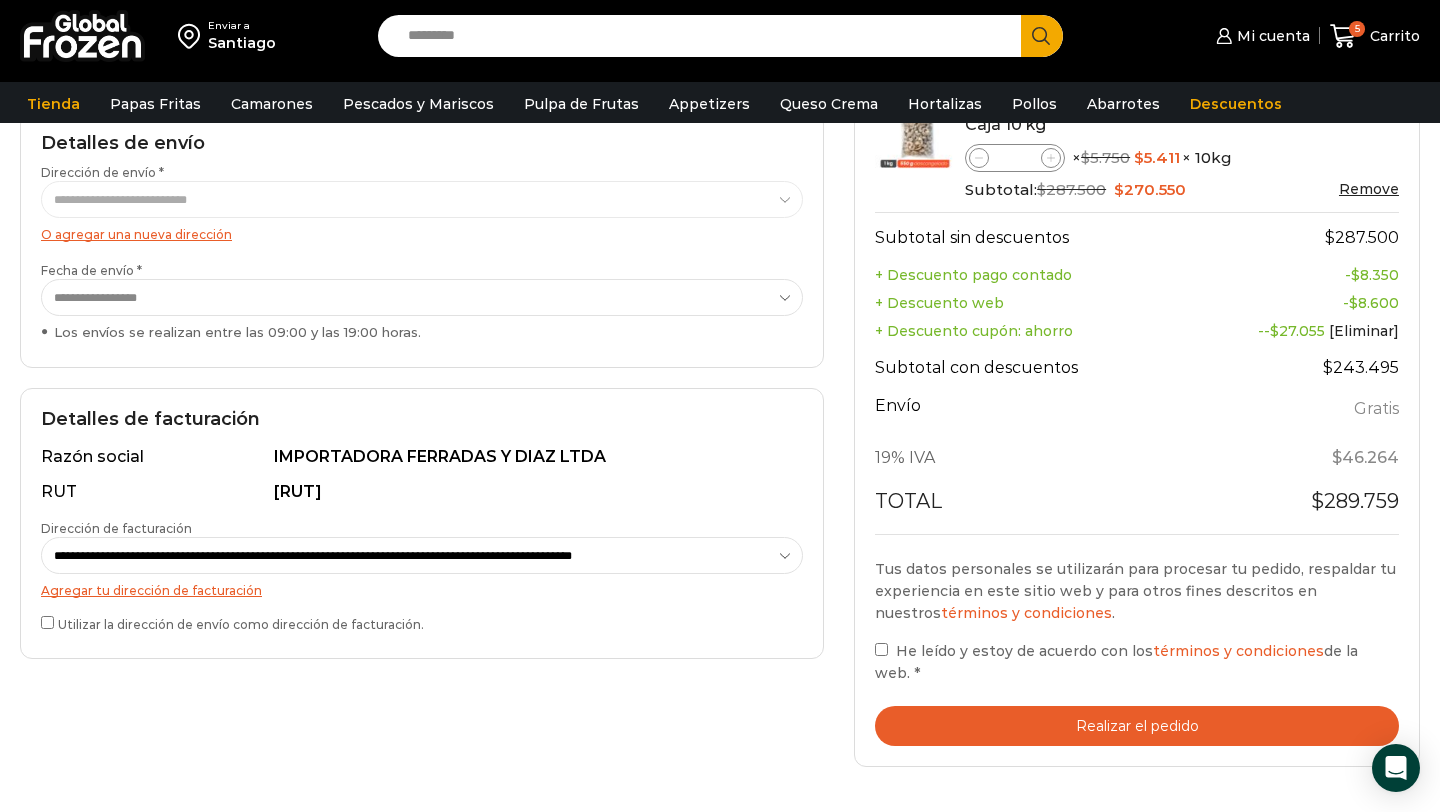 click on "Realizar el pedido" at bounding box center (1137, 726) 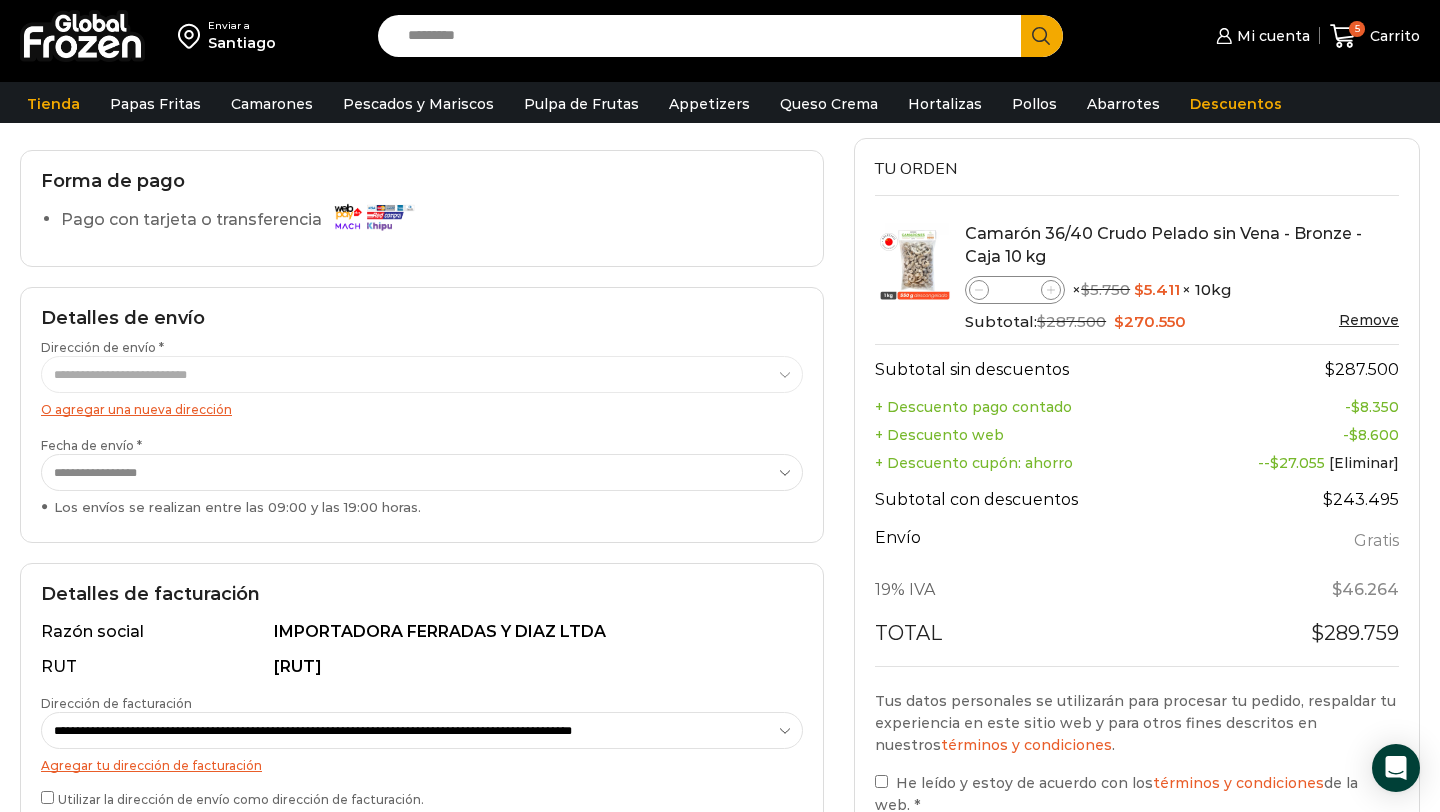 scroll, scrollTop: 215, scrollLeft: 0, axis: vertical 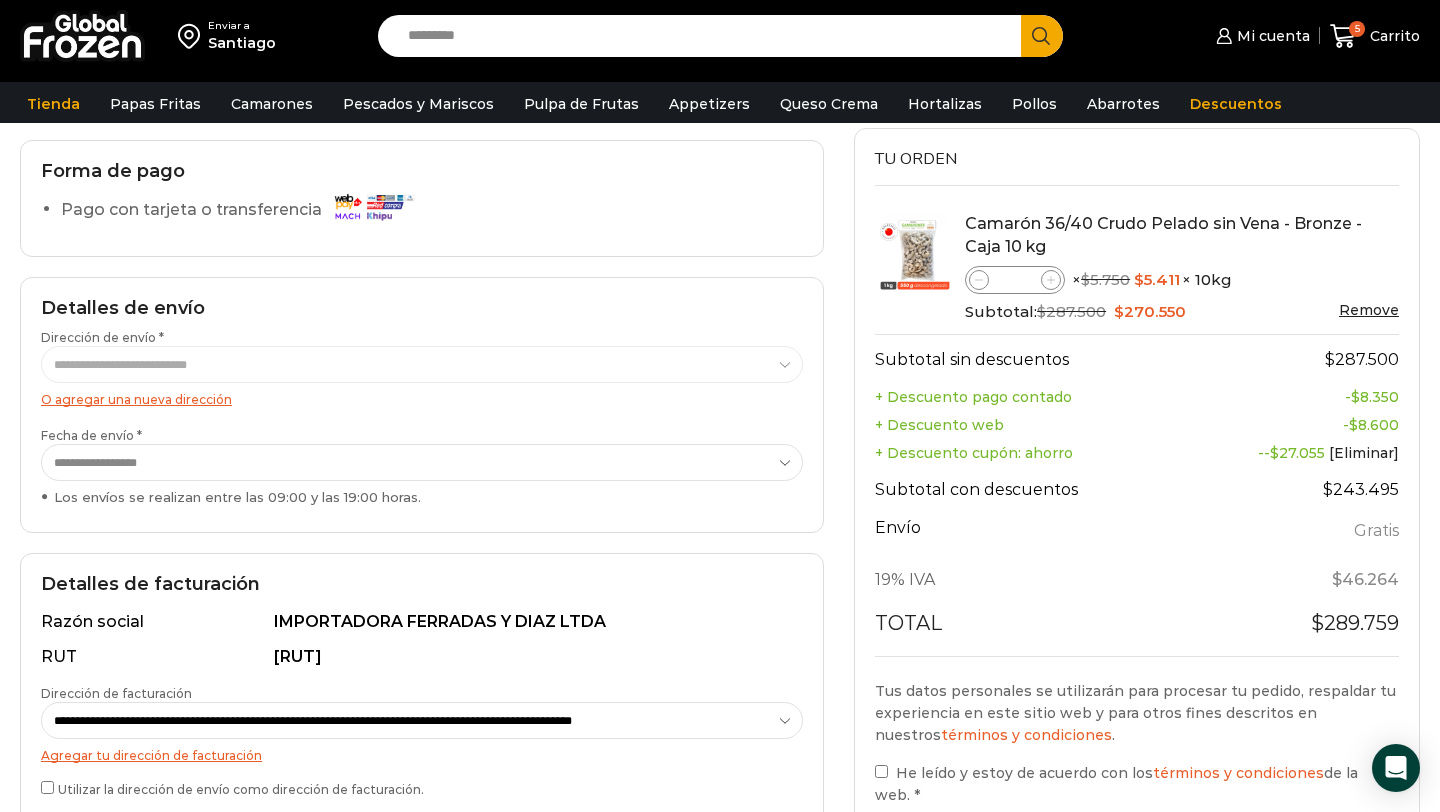 click on "O agregar una nueva dirección" at bounding box center (136, 399) 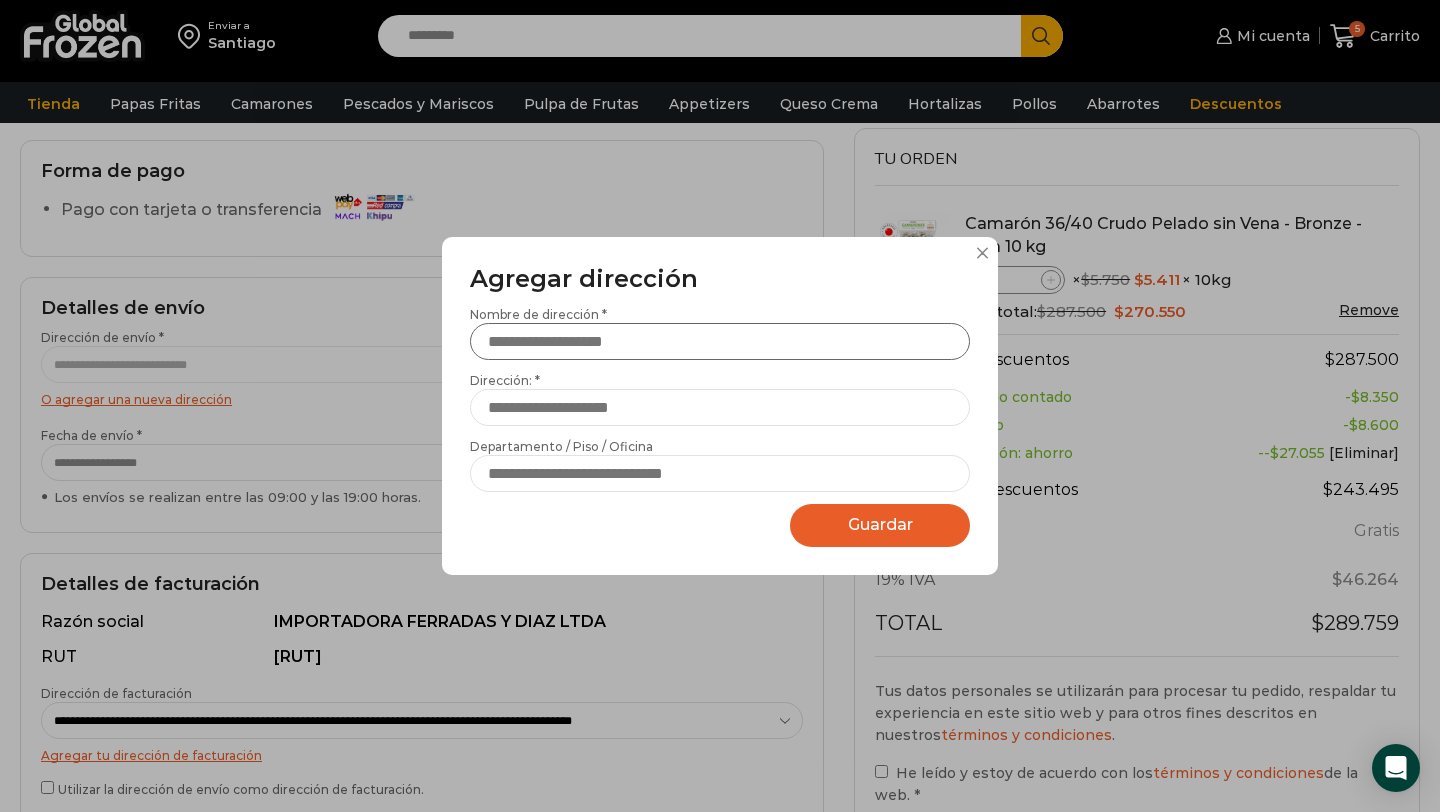 click on "Nombre de dirección *" at bounding box center [720, 341] 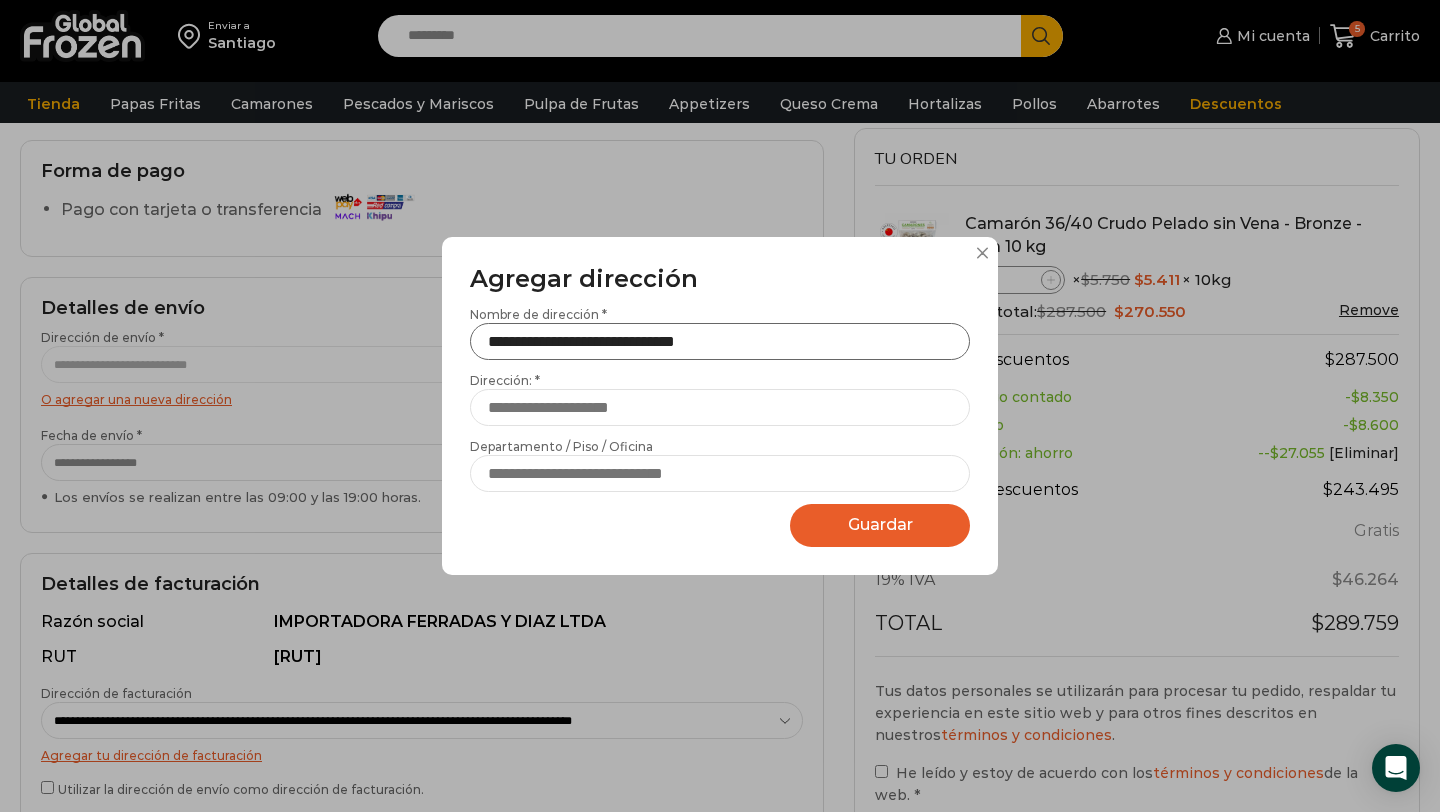 type on "**********" 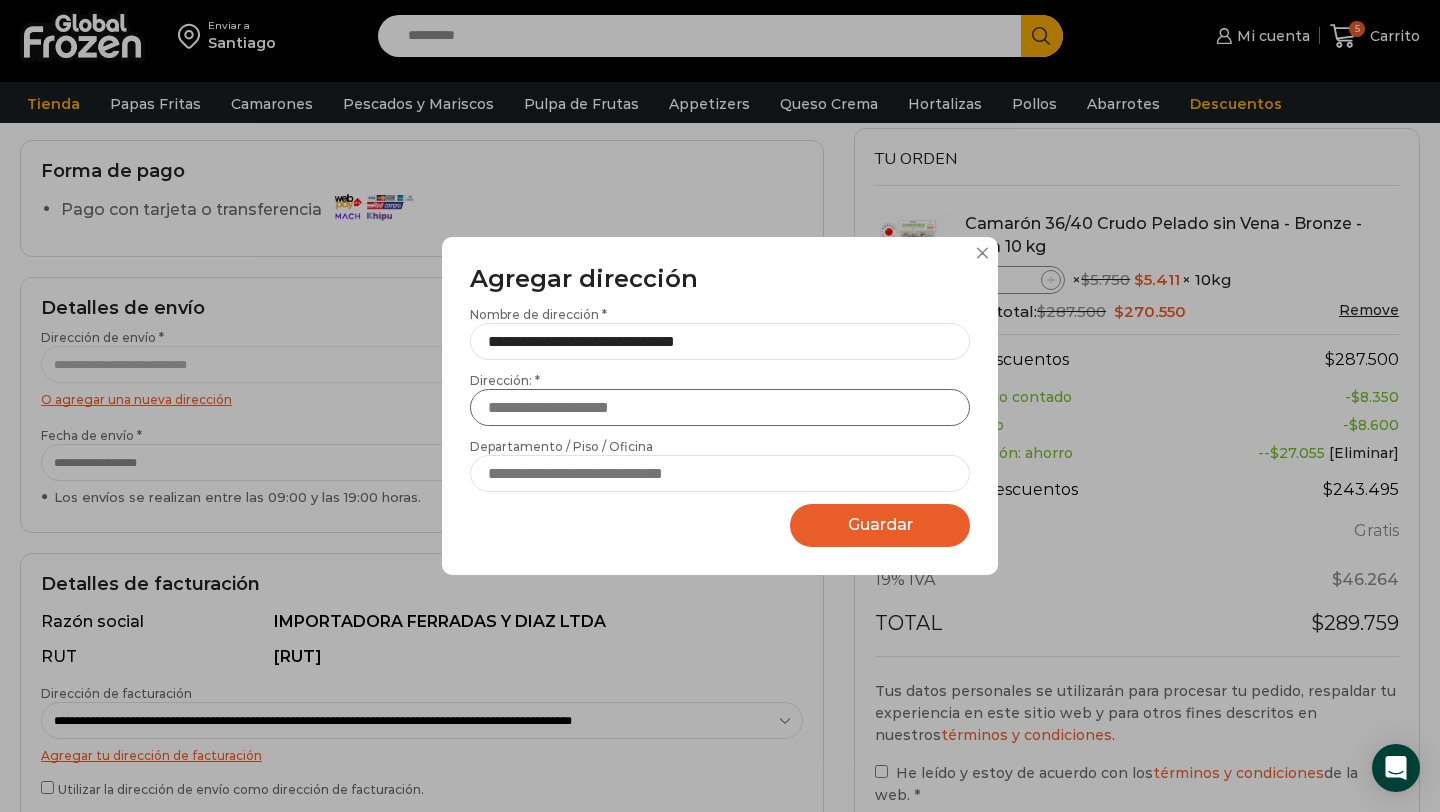 click on "Dirección: *" at bounding box center [720, 407] 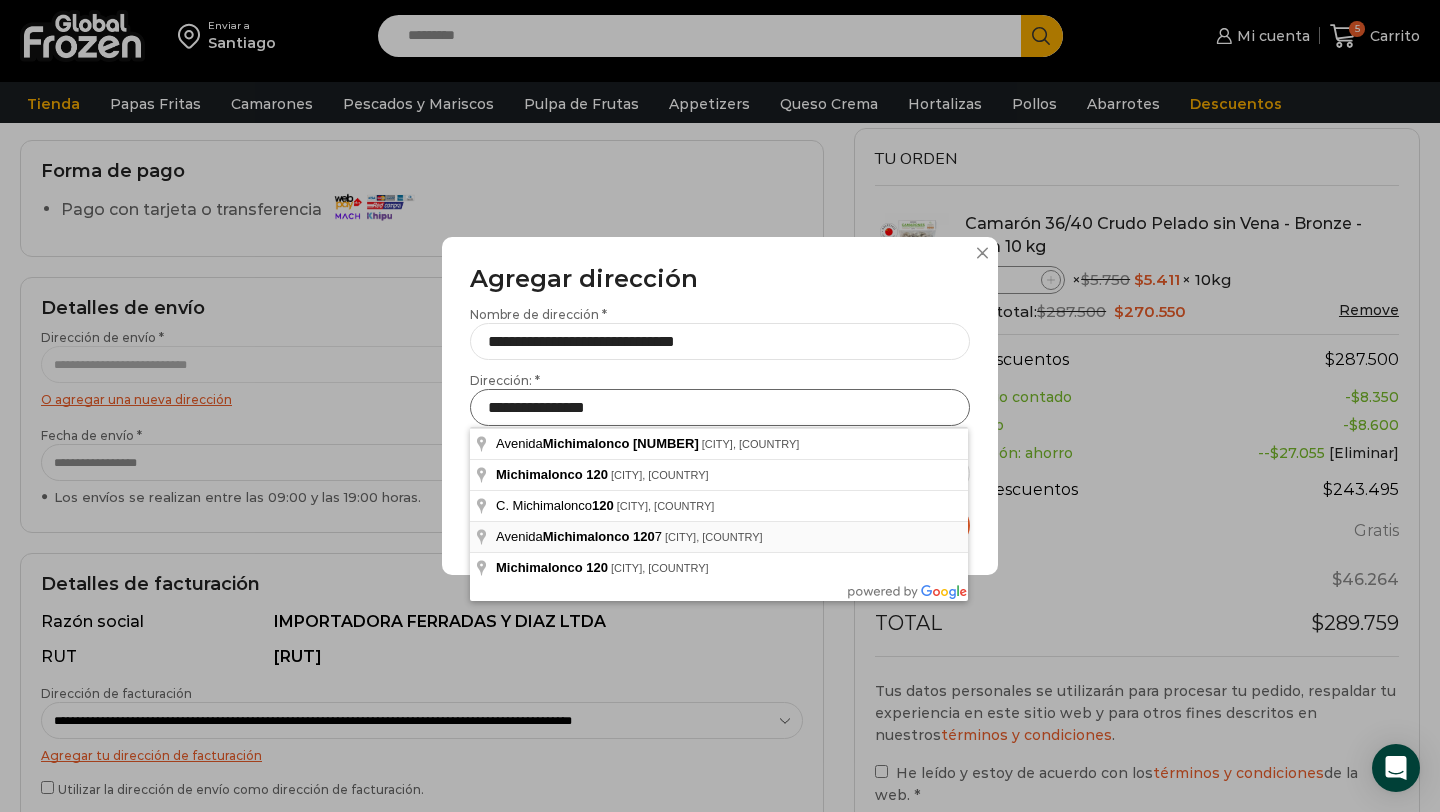 type on "**********" 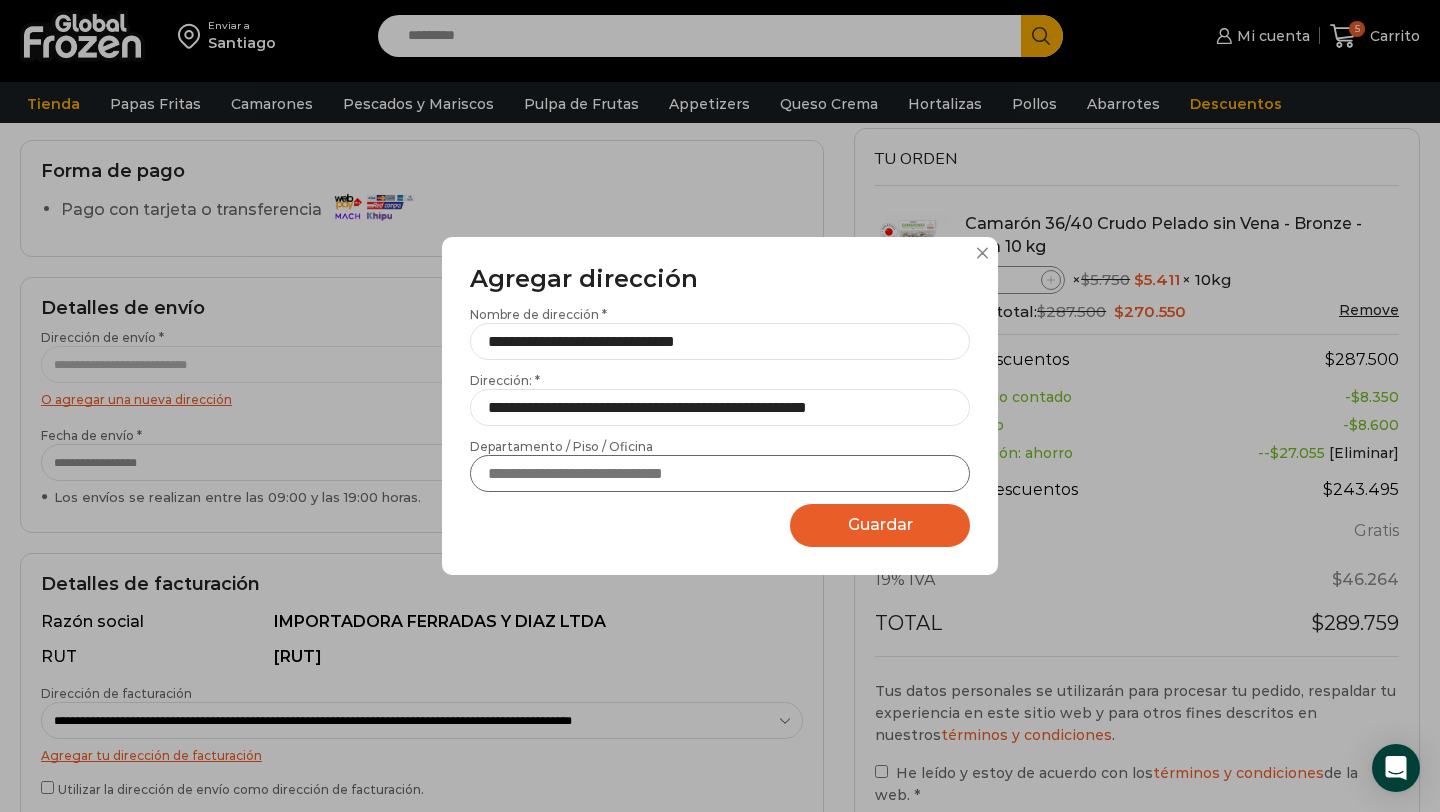 click on "Departamento / Piso / Oficina" at bounding box center [720, 473] 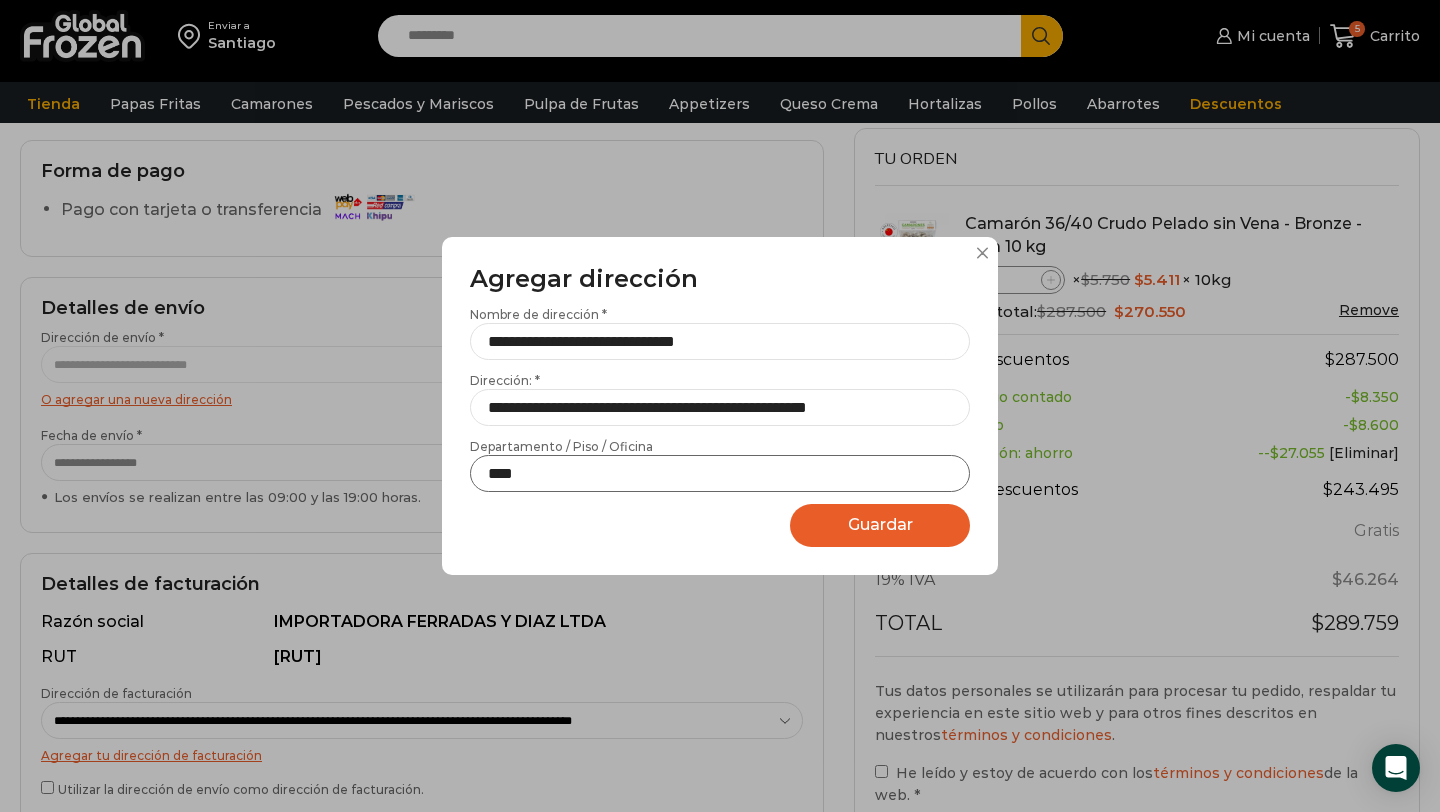 type on "****" 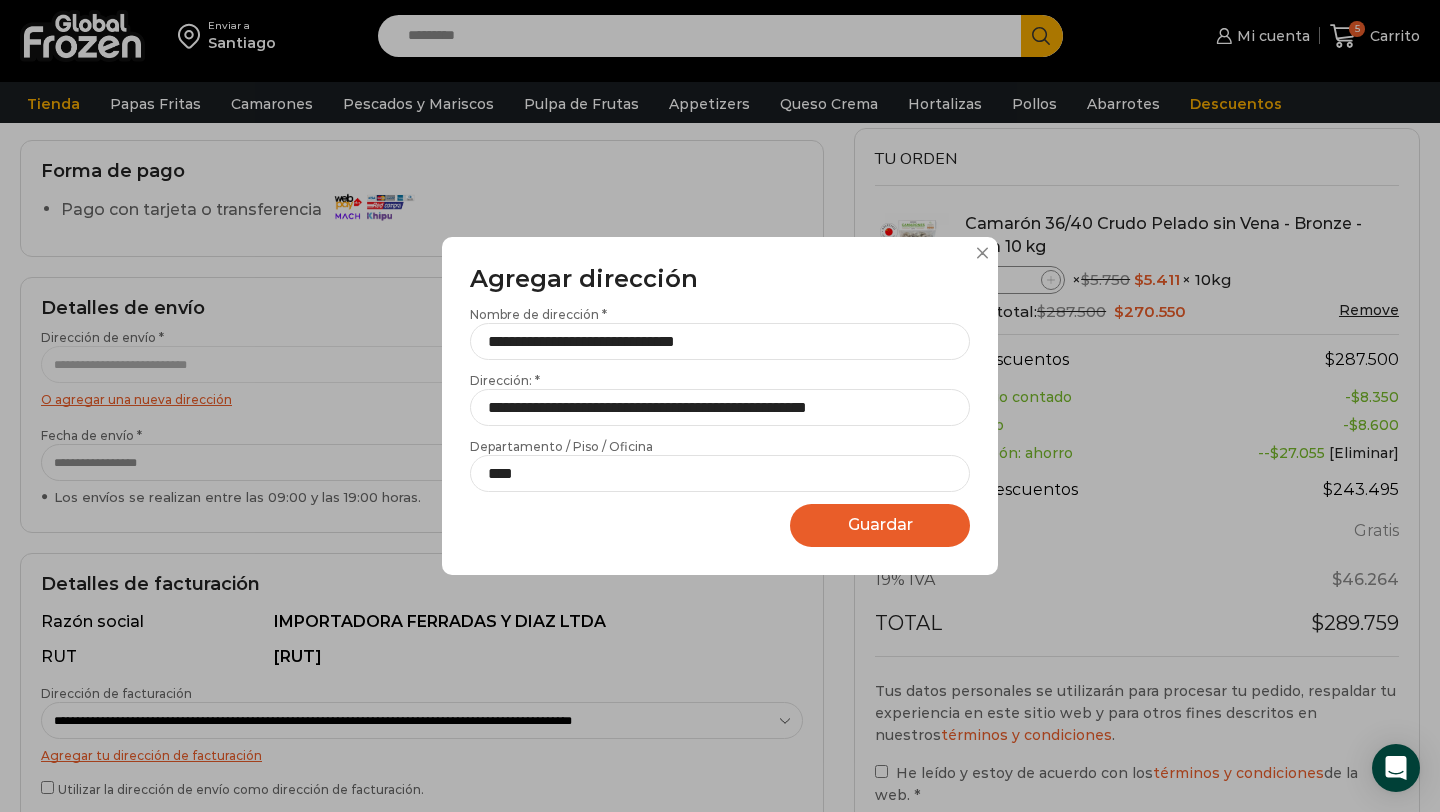 click on "Guardar" at bounding box center [880, 524] 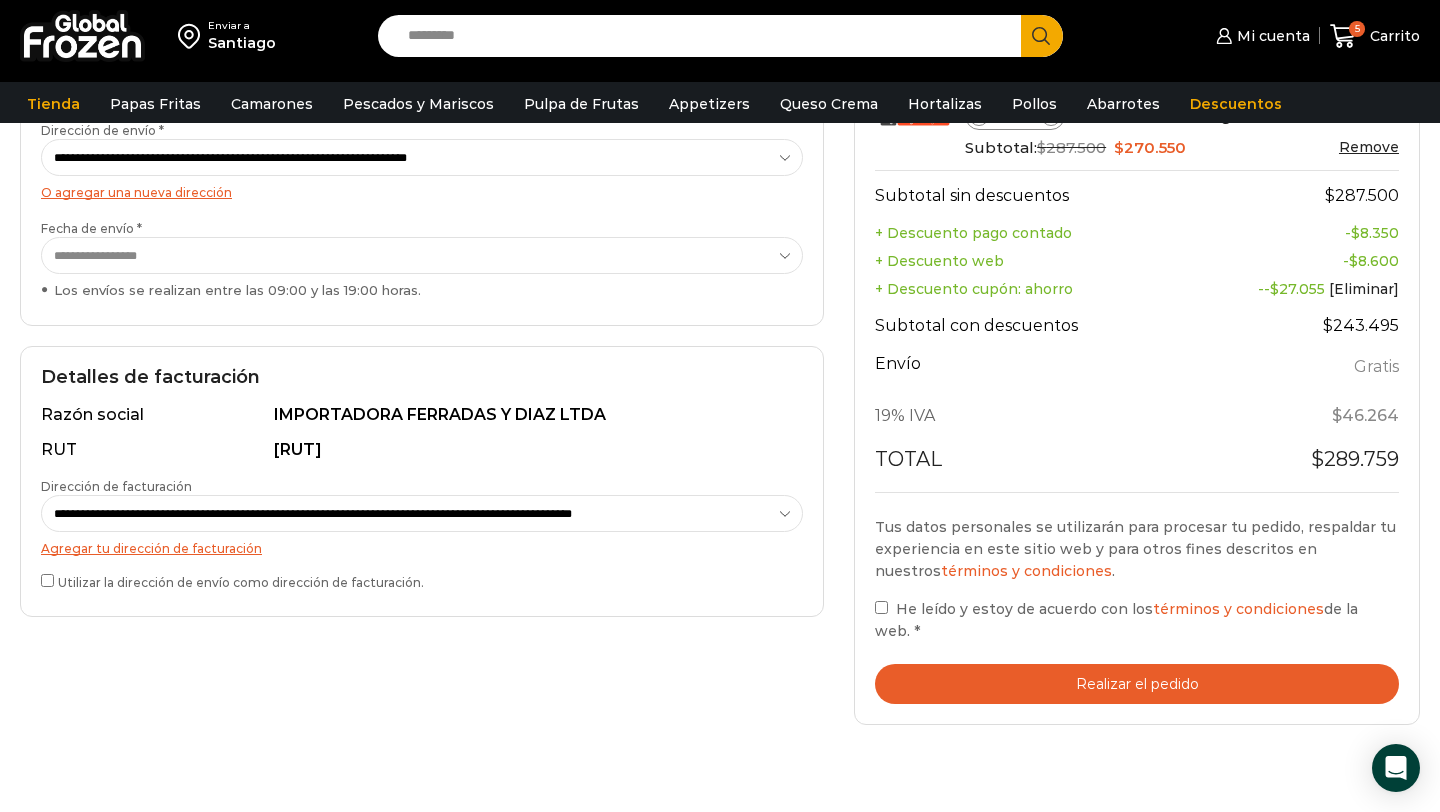 scroll, scrollTop: 442, scrollLeft: 0, axis: vertical 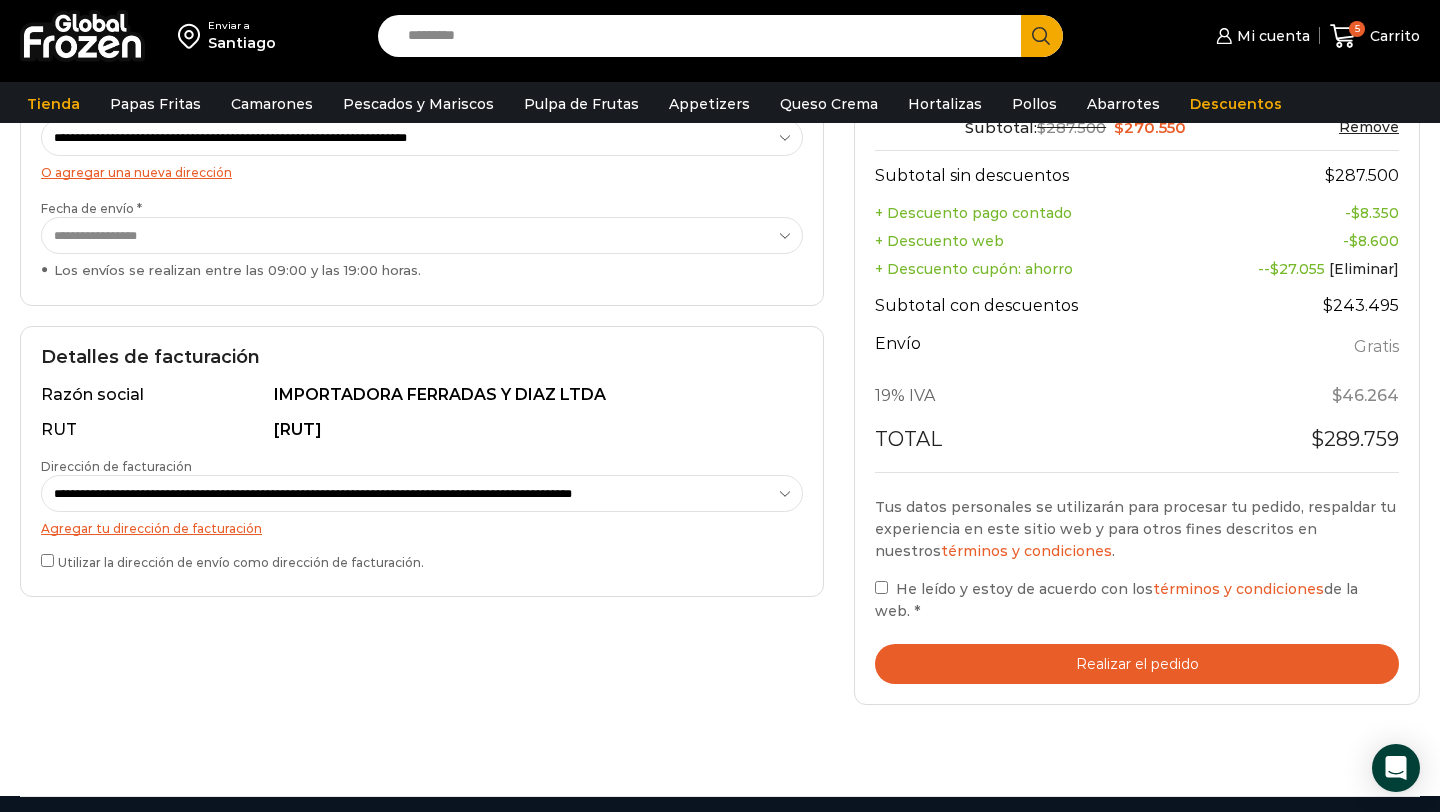 click on "Realizar el pedido" at bounding box center [1137, 664] 